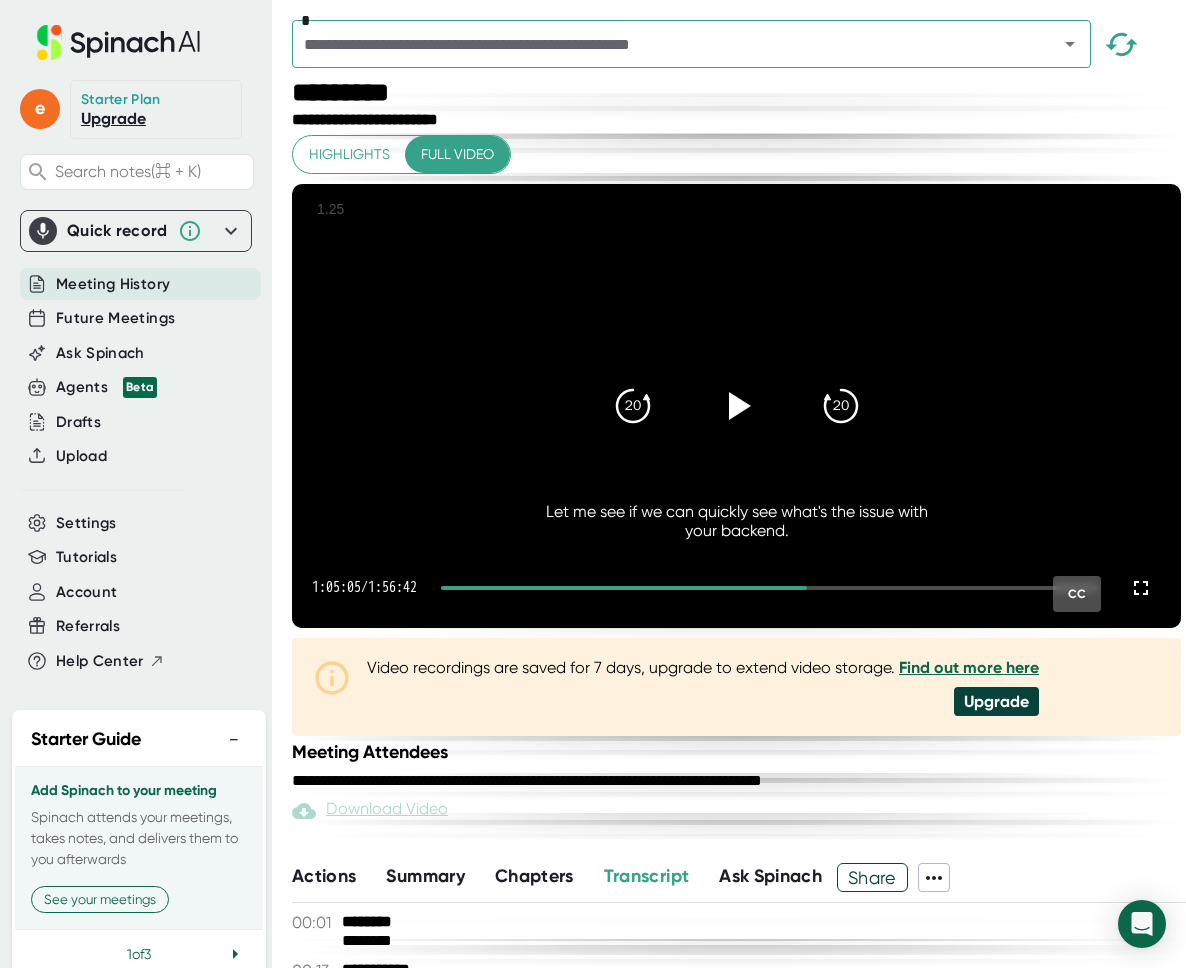 scroll, scrollTop: 0, scrollLeft: 0, axis: both 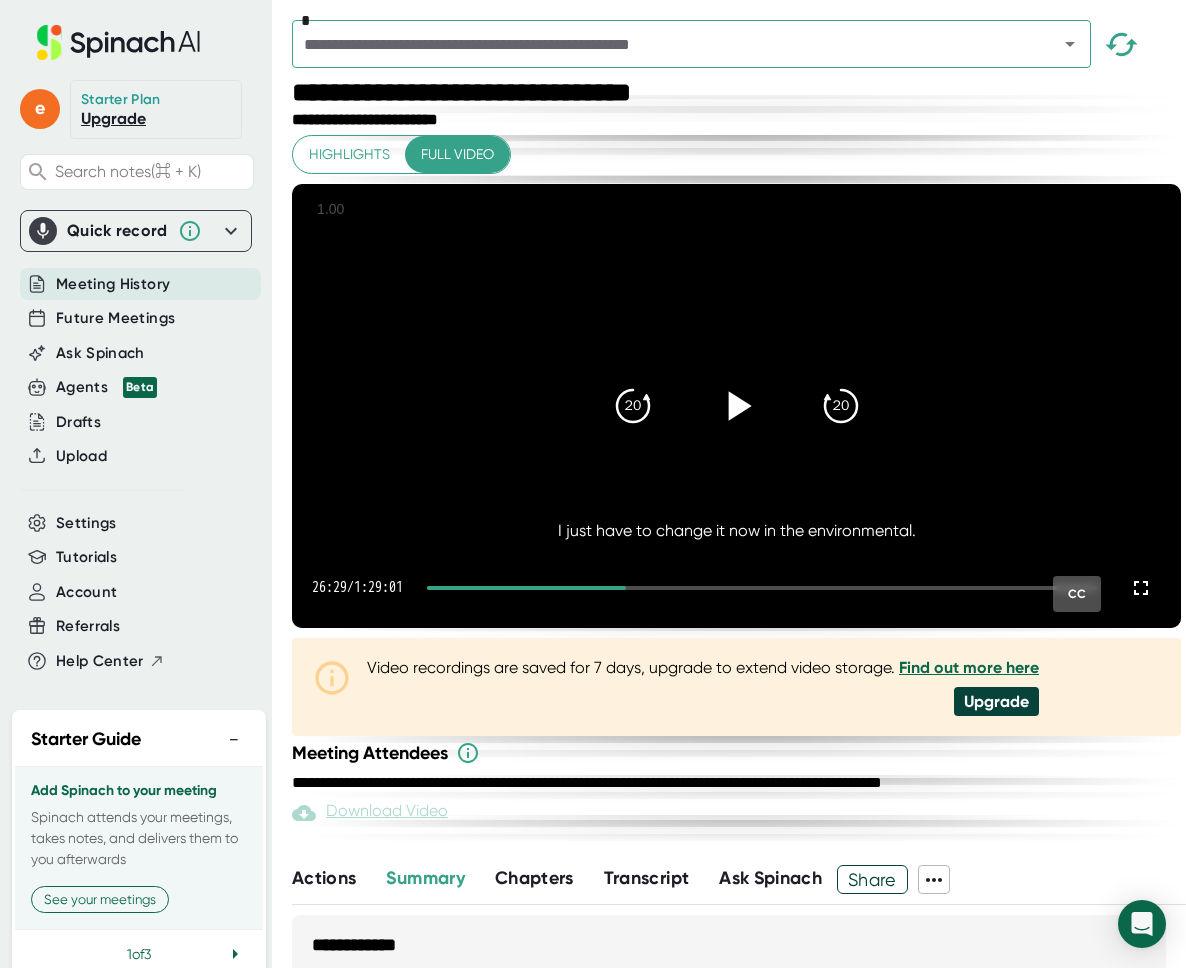 click 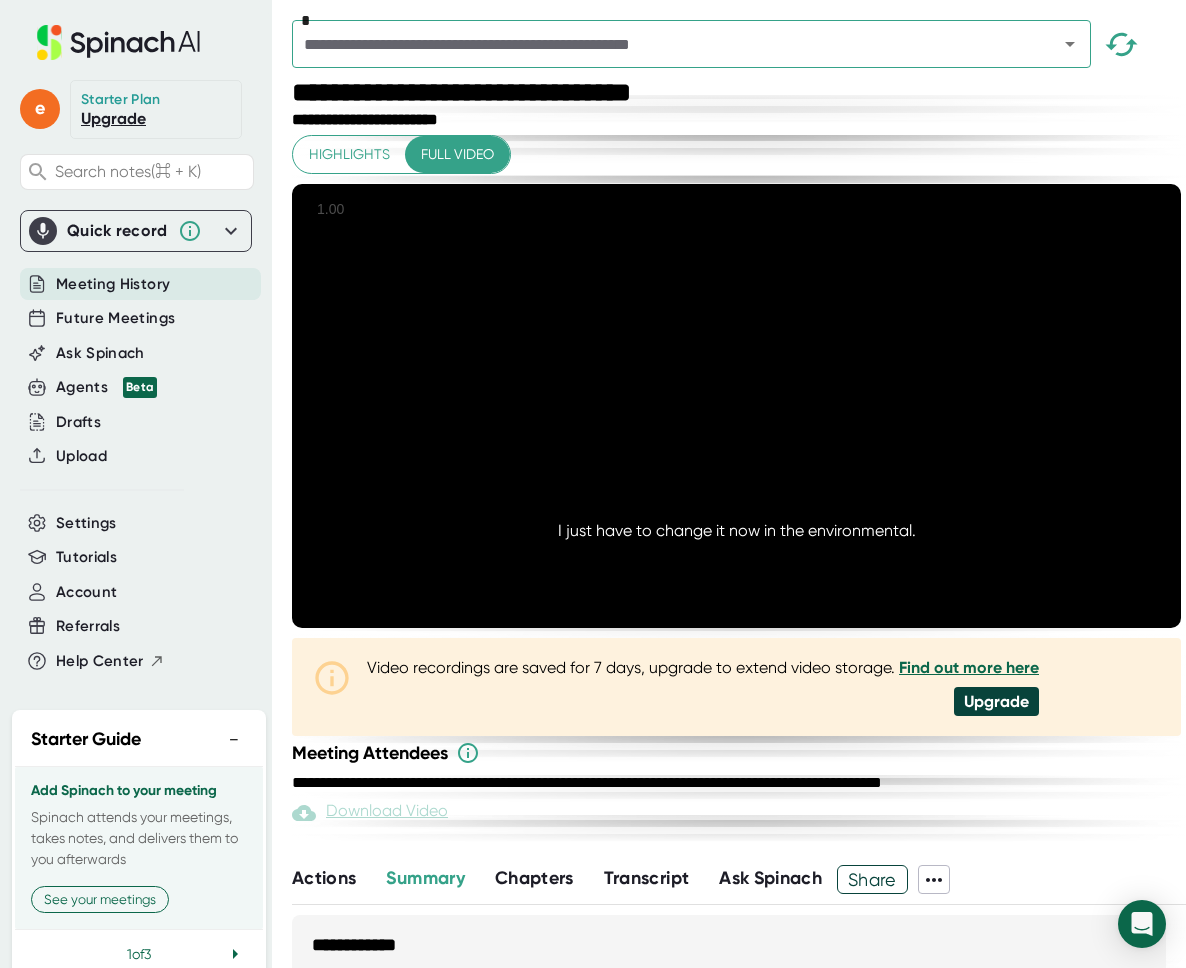 click 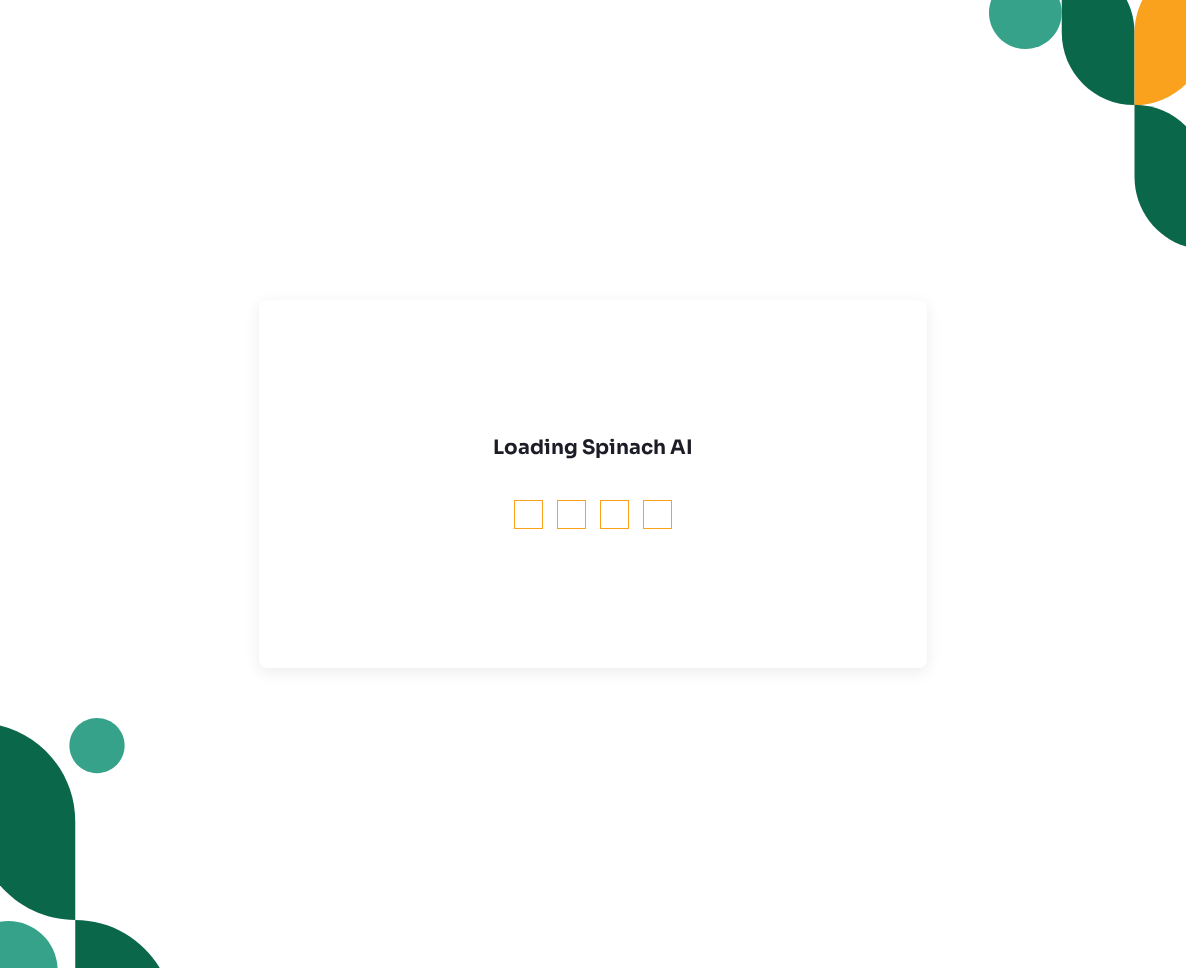 scroll, scrollTop: 0, scrollLeft: 0, axis: both 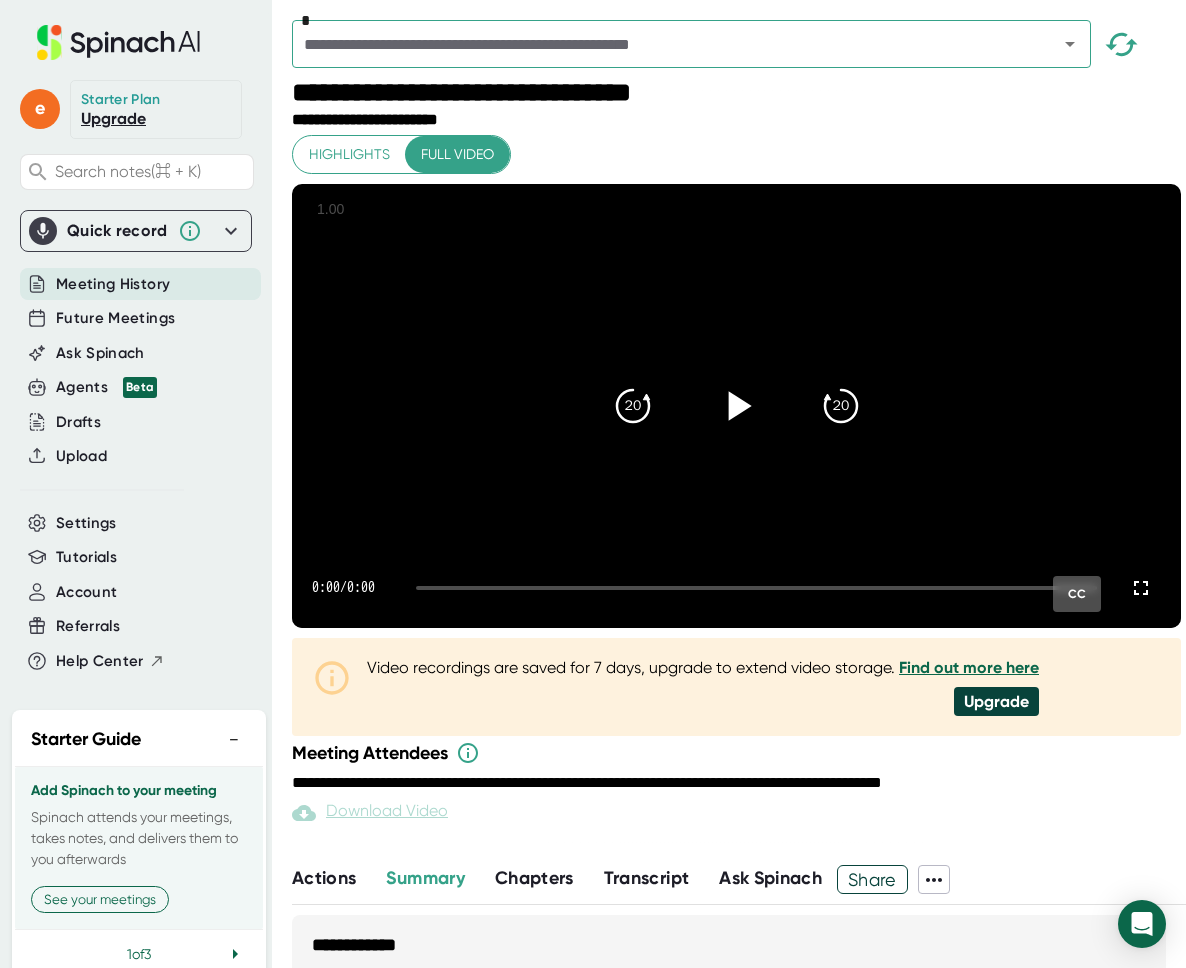 click 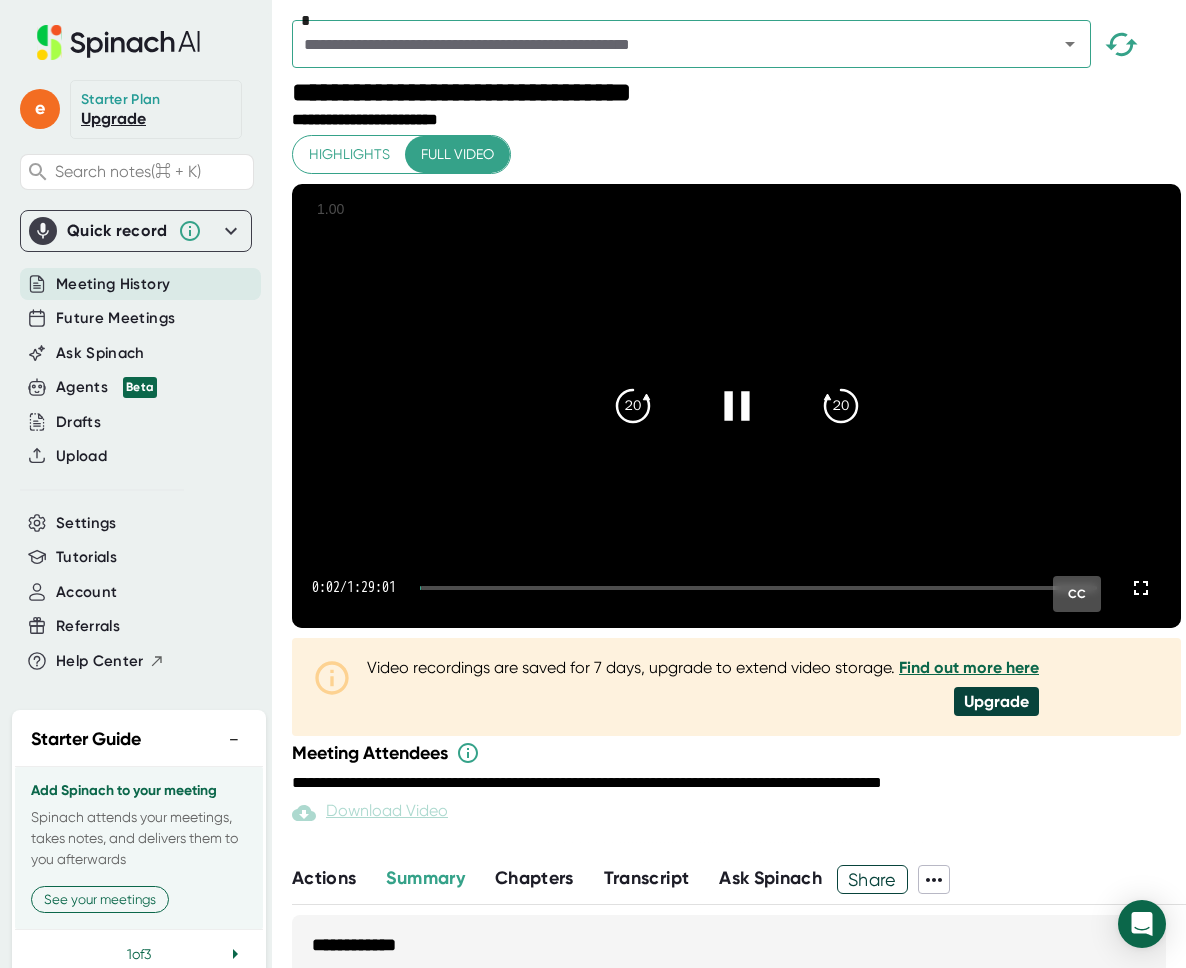 click at bounding box center (758, 588) 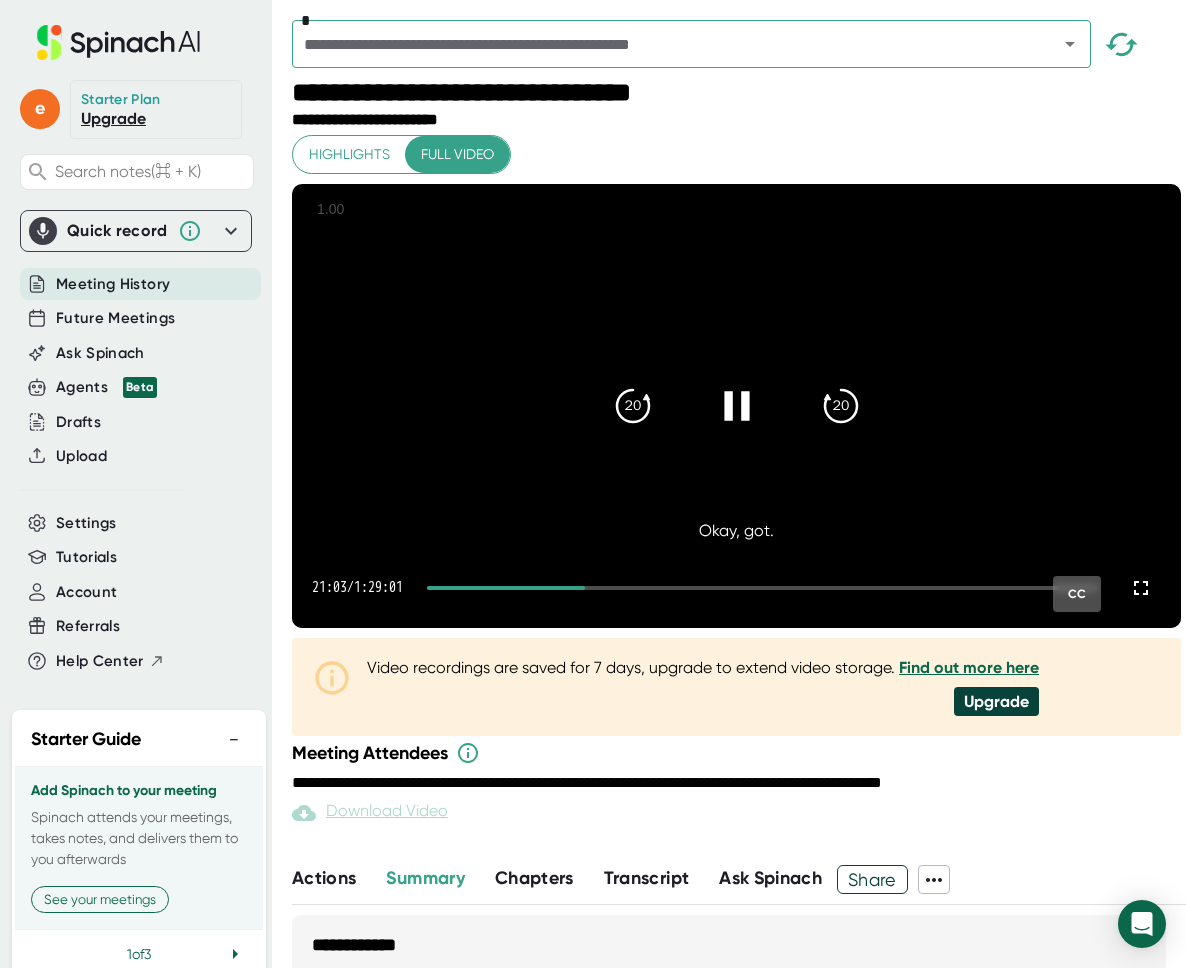 click 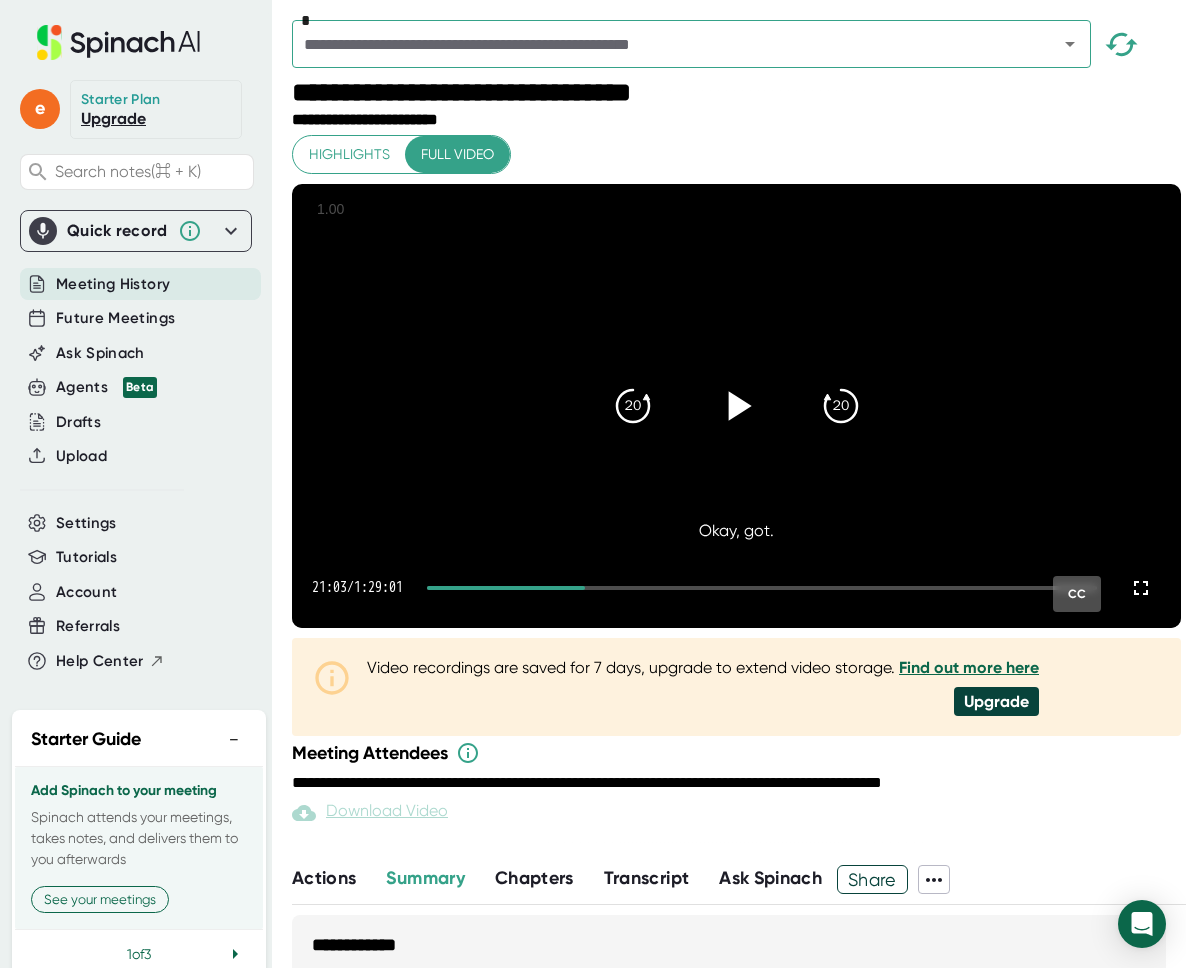 click 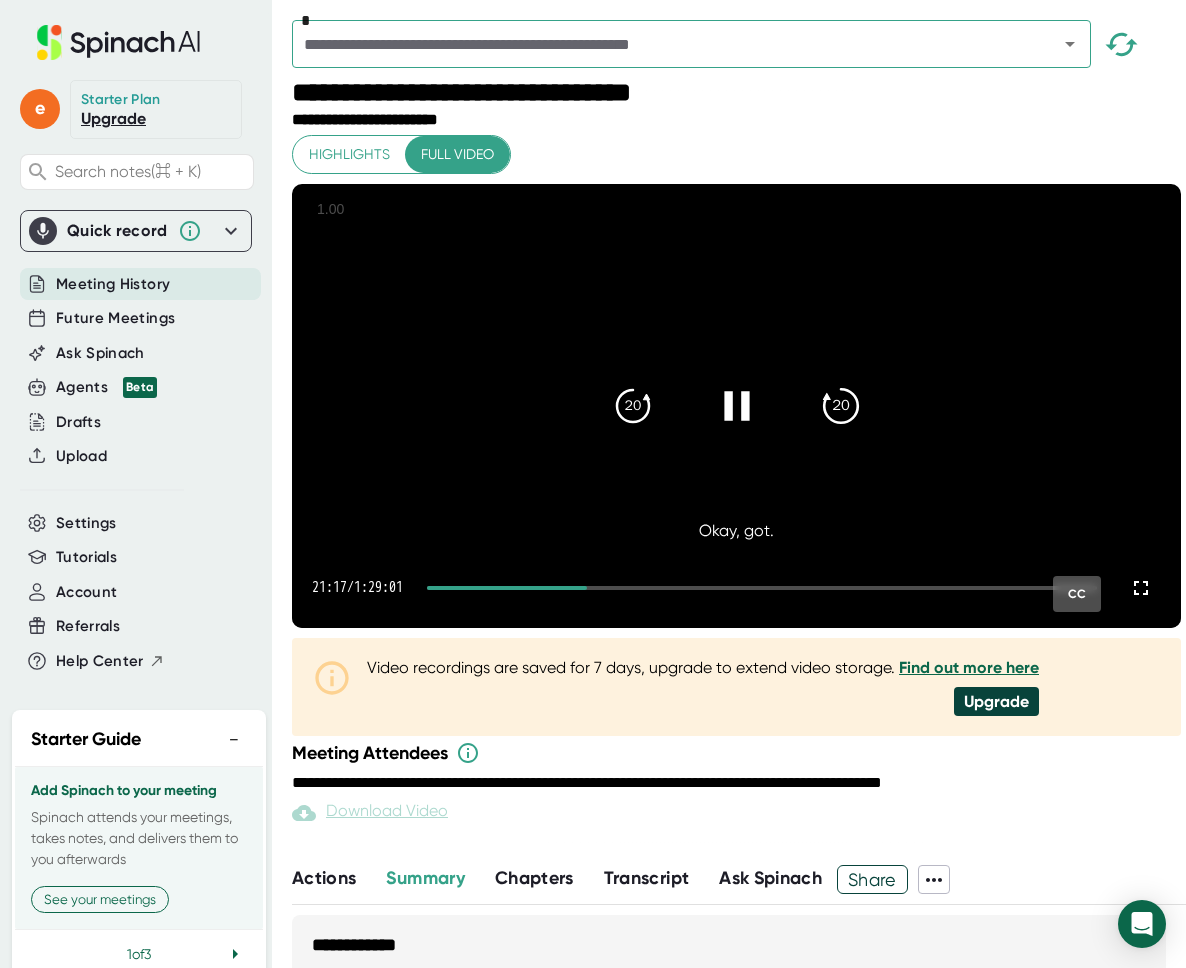 click on "20" 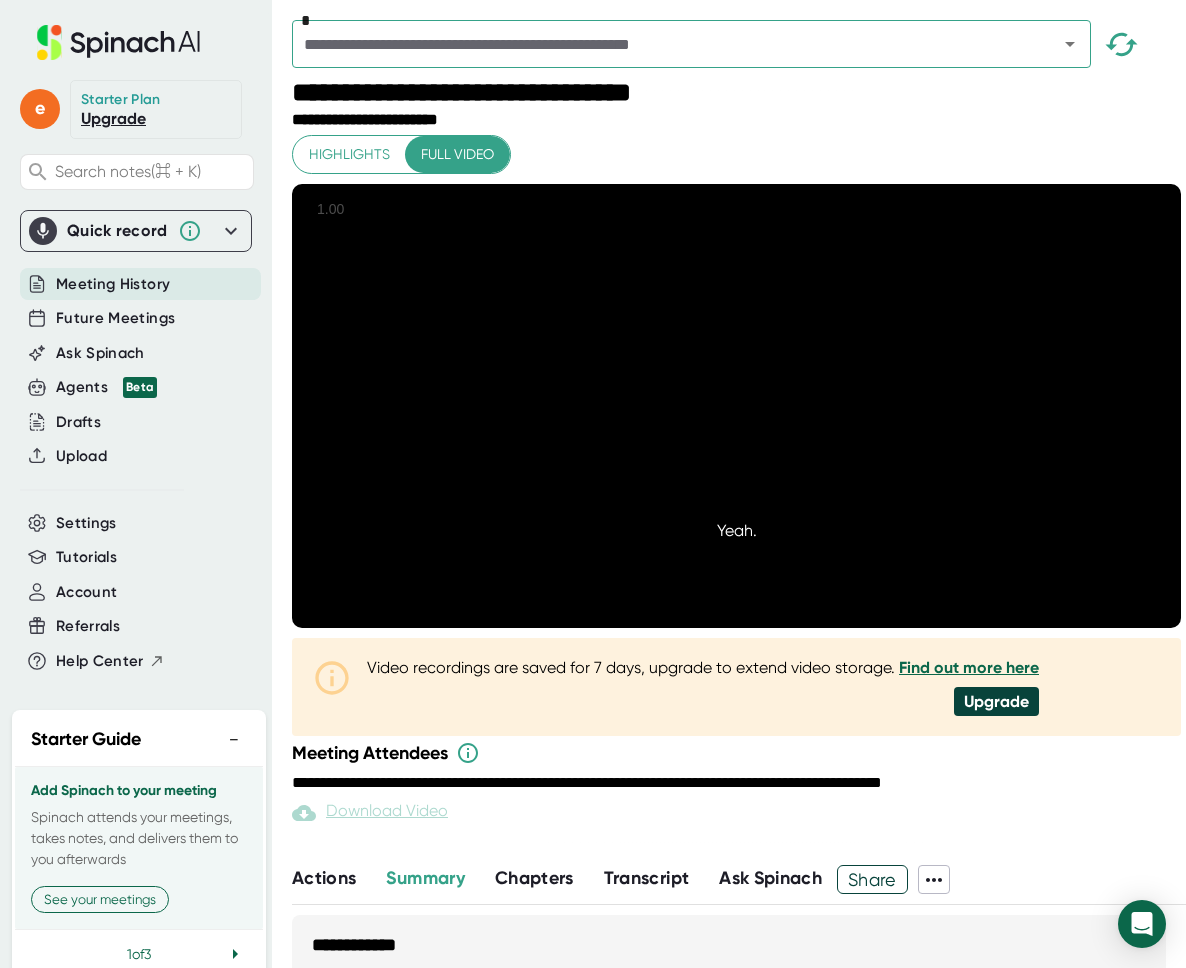 click on "20" 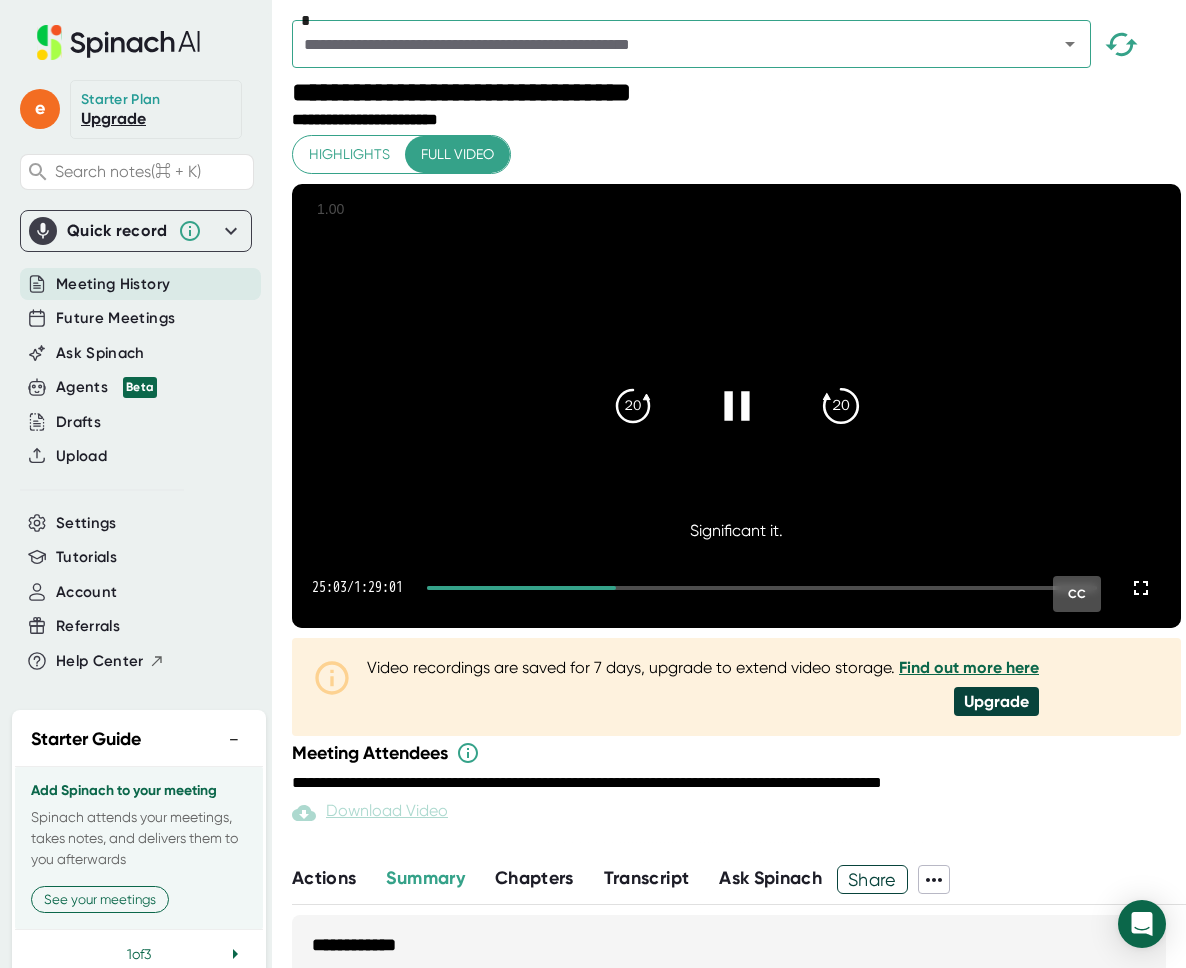 click on "20" 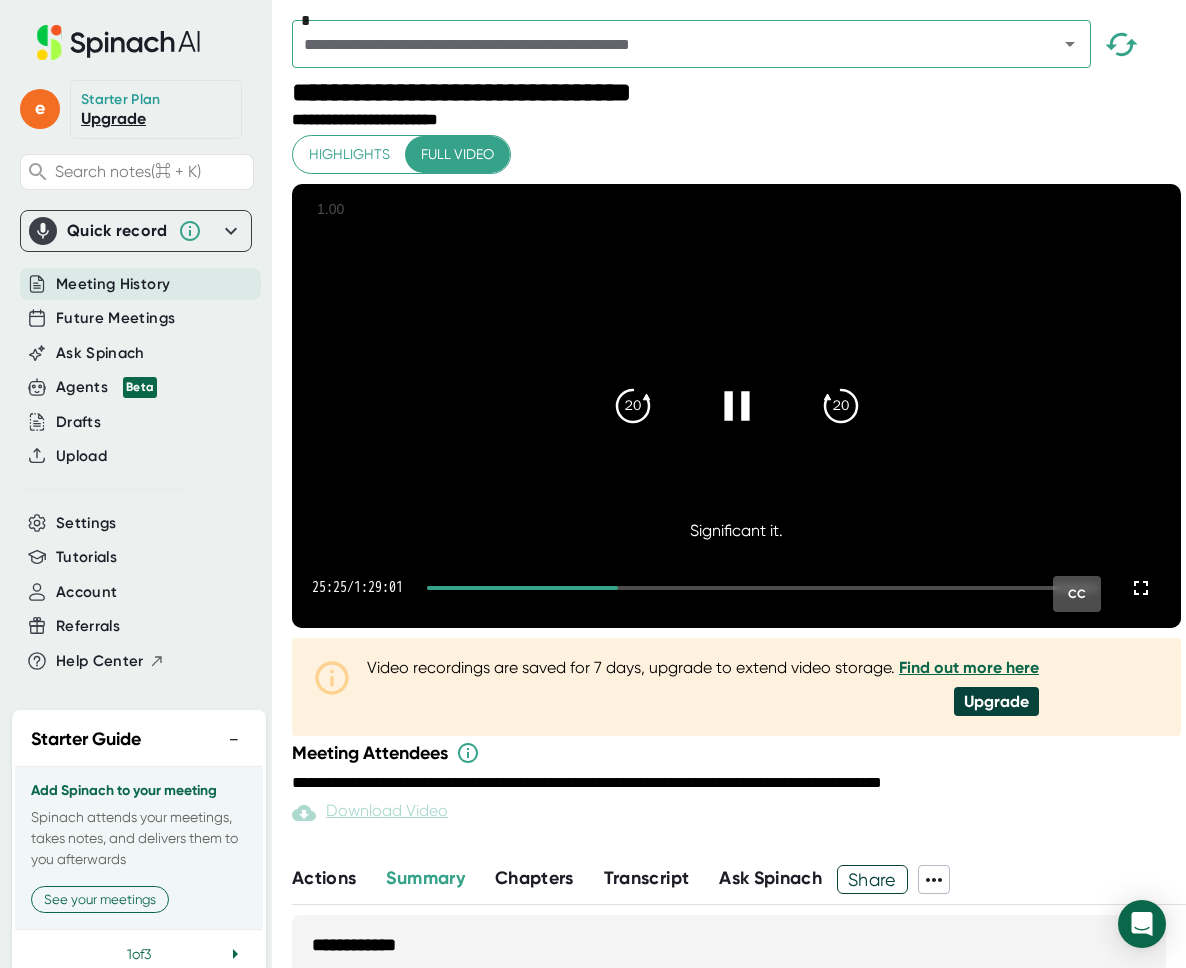 click at bounding box center (762, 588) 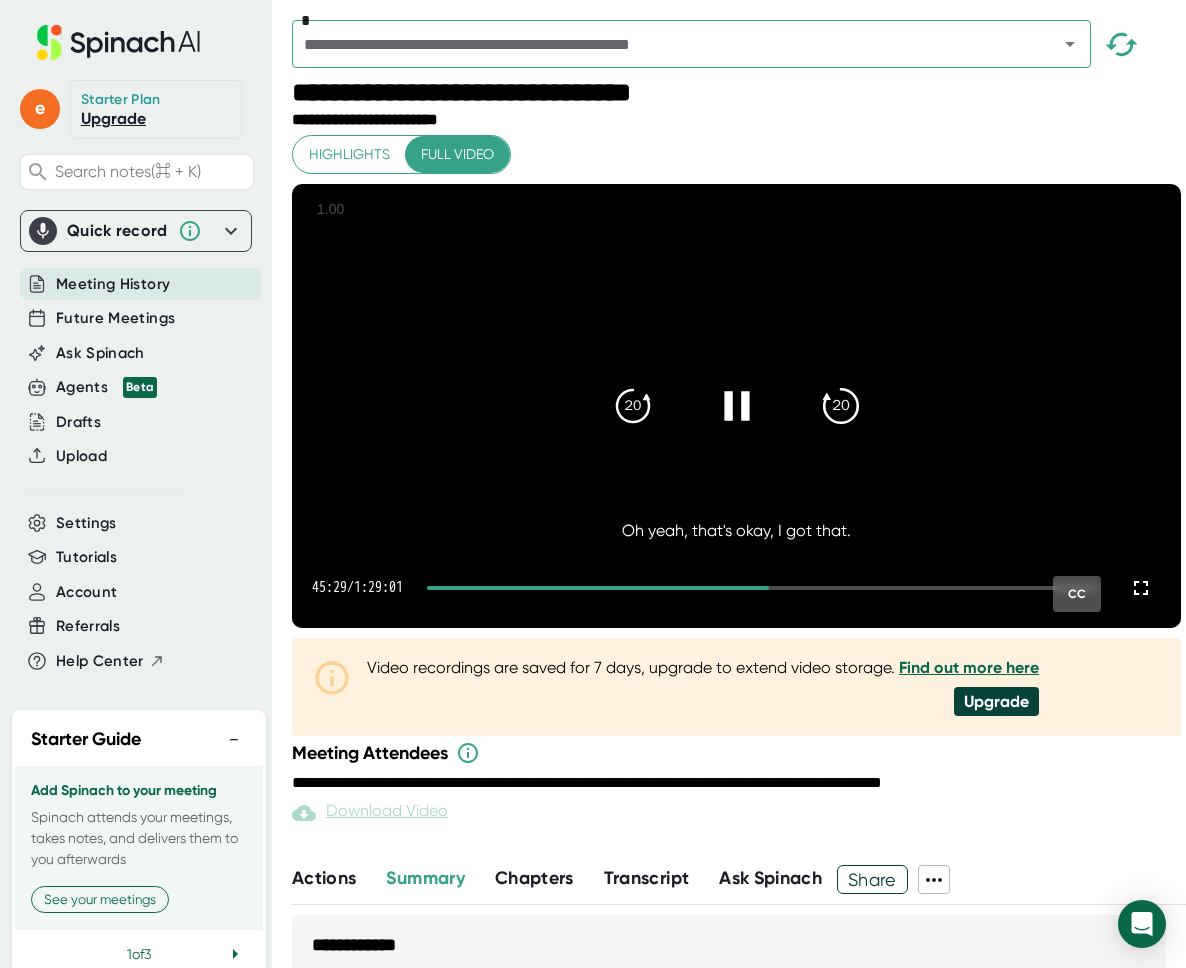 click on "20" 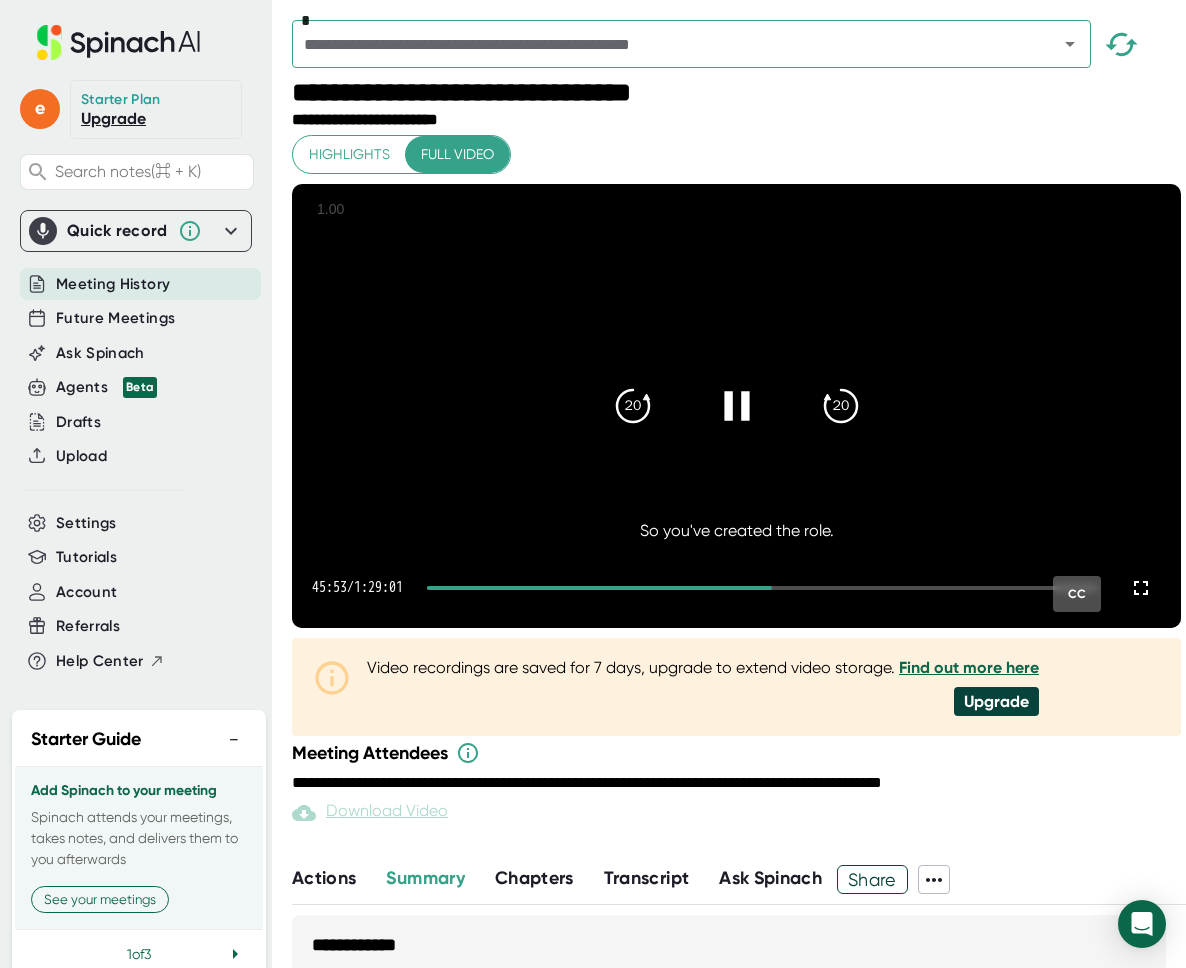 click at bounding box center [762, 588] 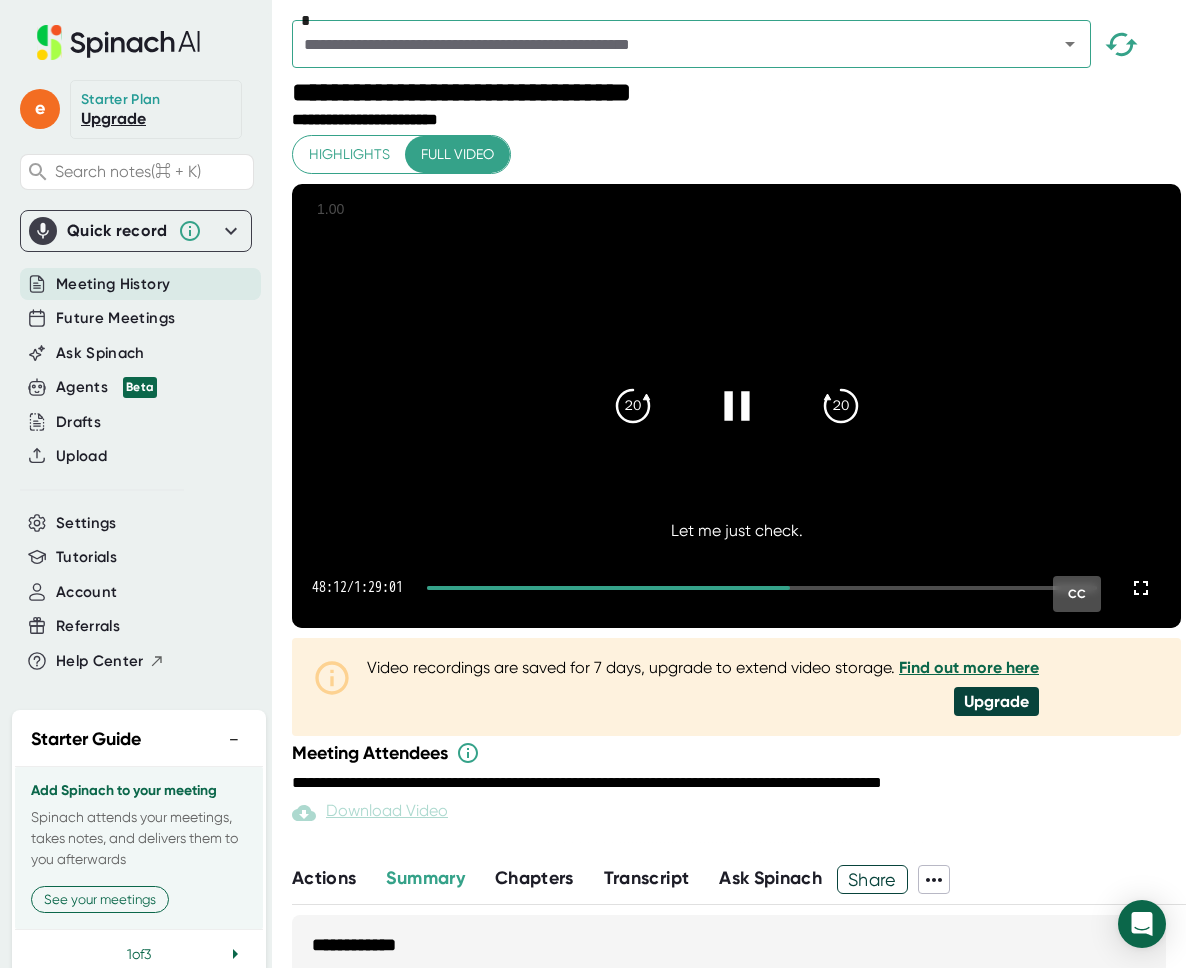 click on "48:12  /  1:29:01 CC" at bounding box center (736, 588) 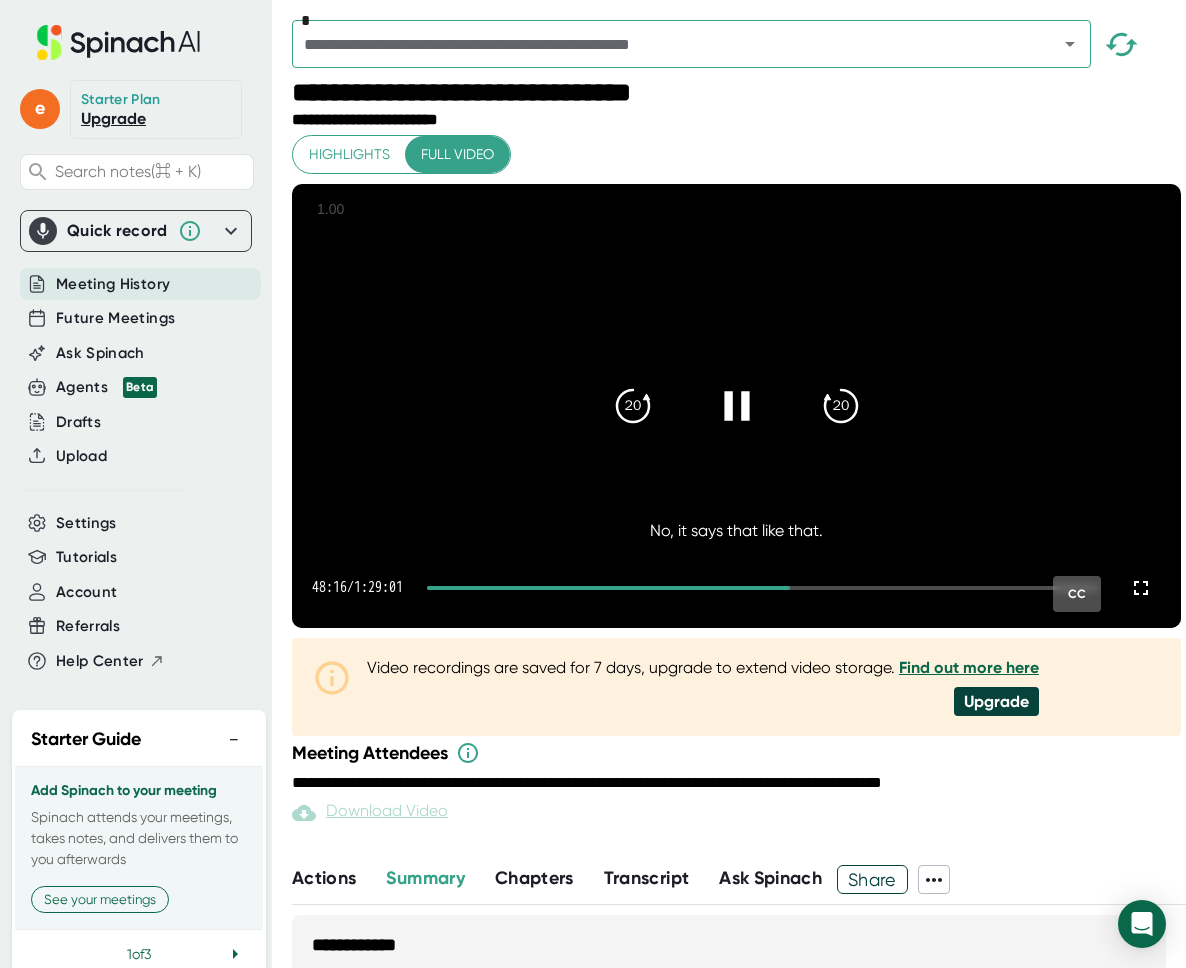 click on "48:16  /  1:29:01 CC" at bounding box center (736, 588) 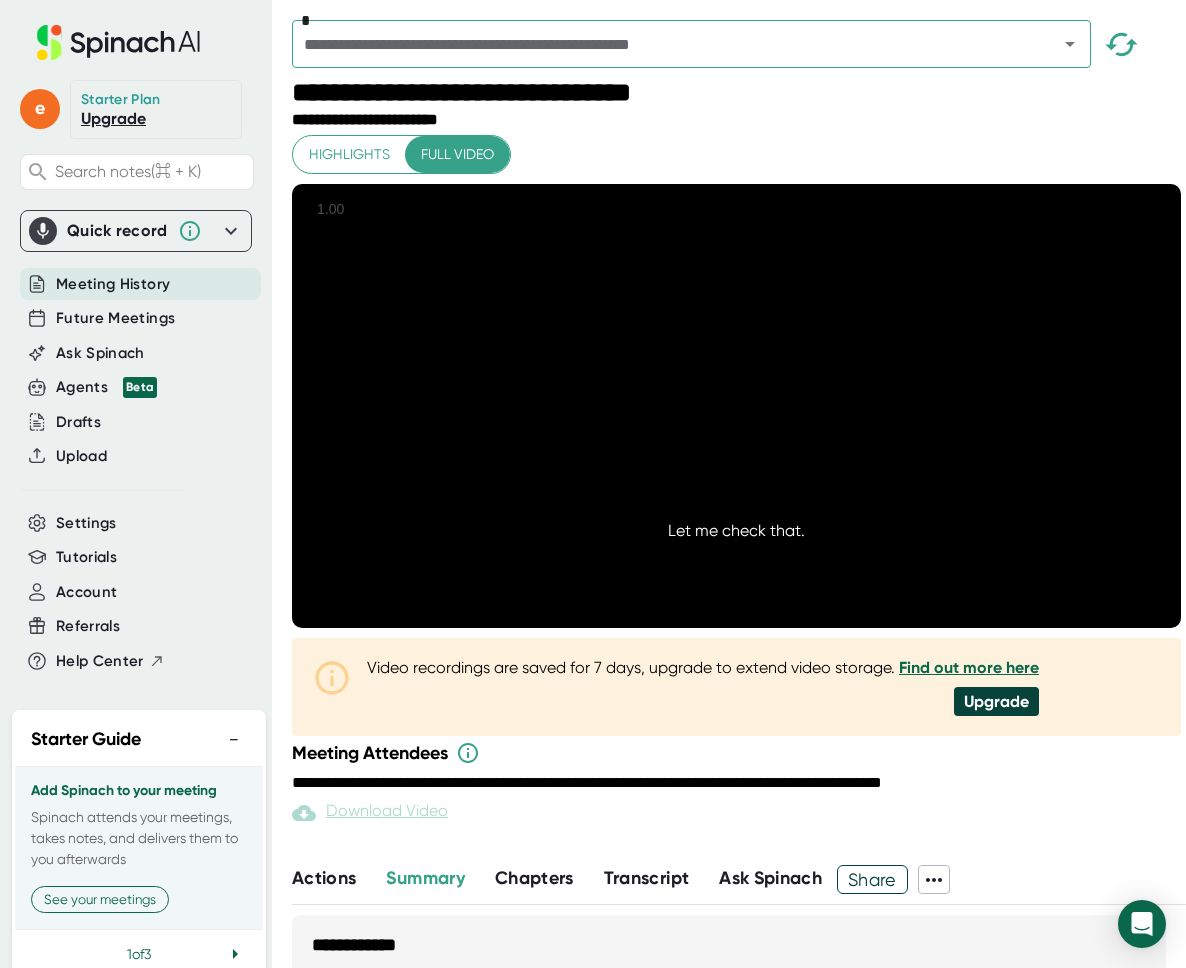click at bounding box center [762, 588] 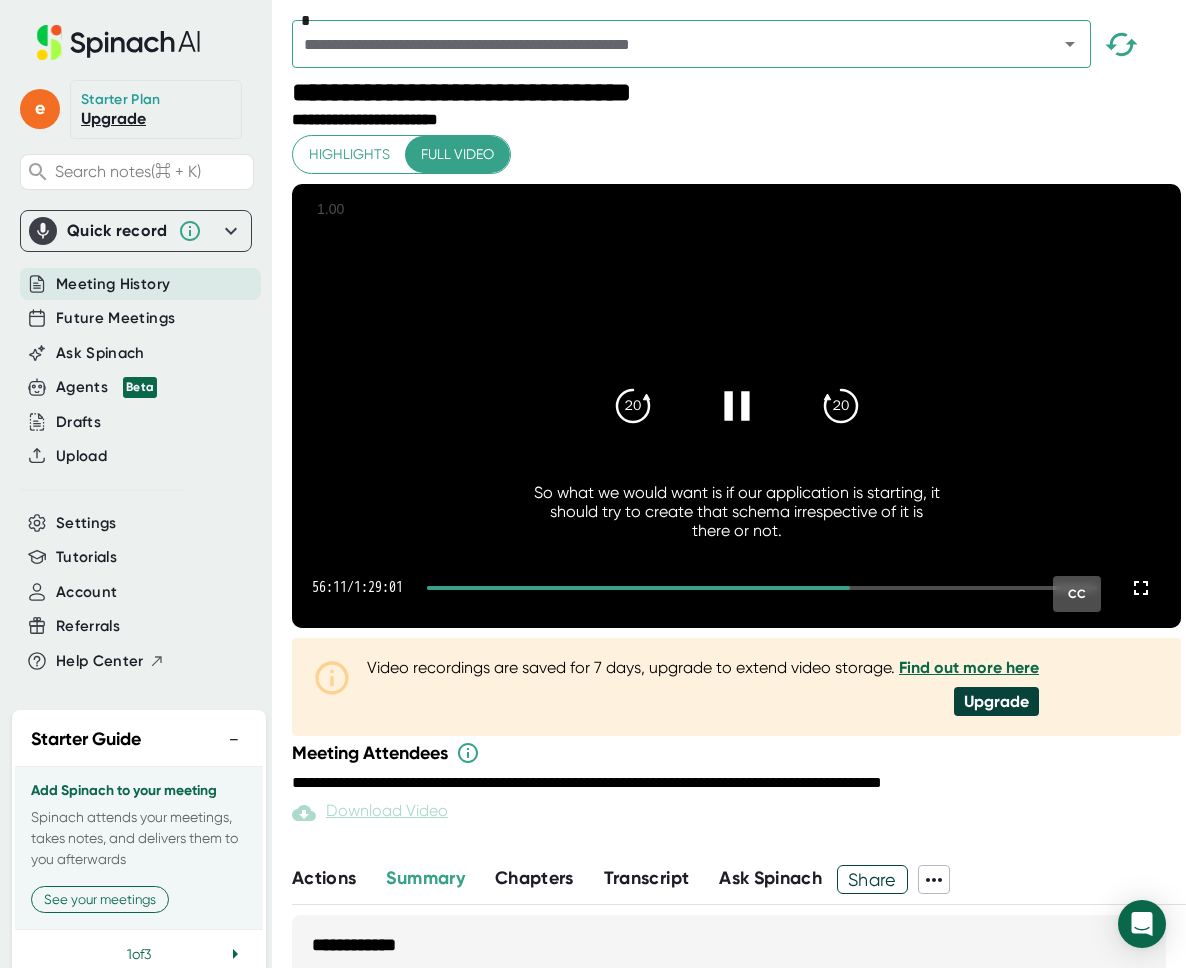 click 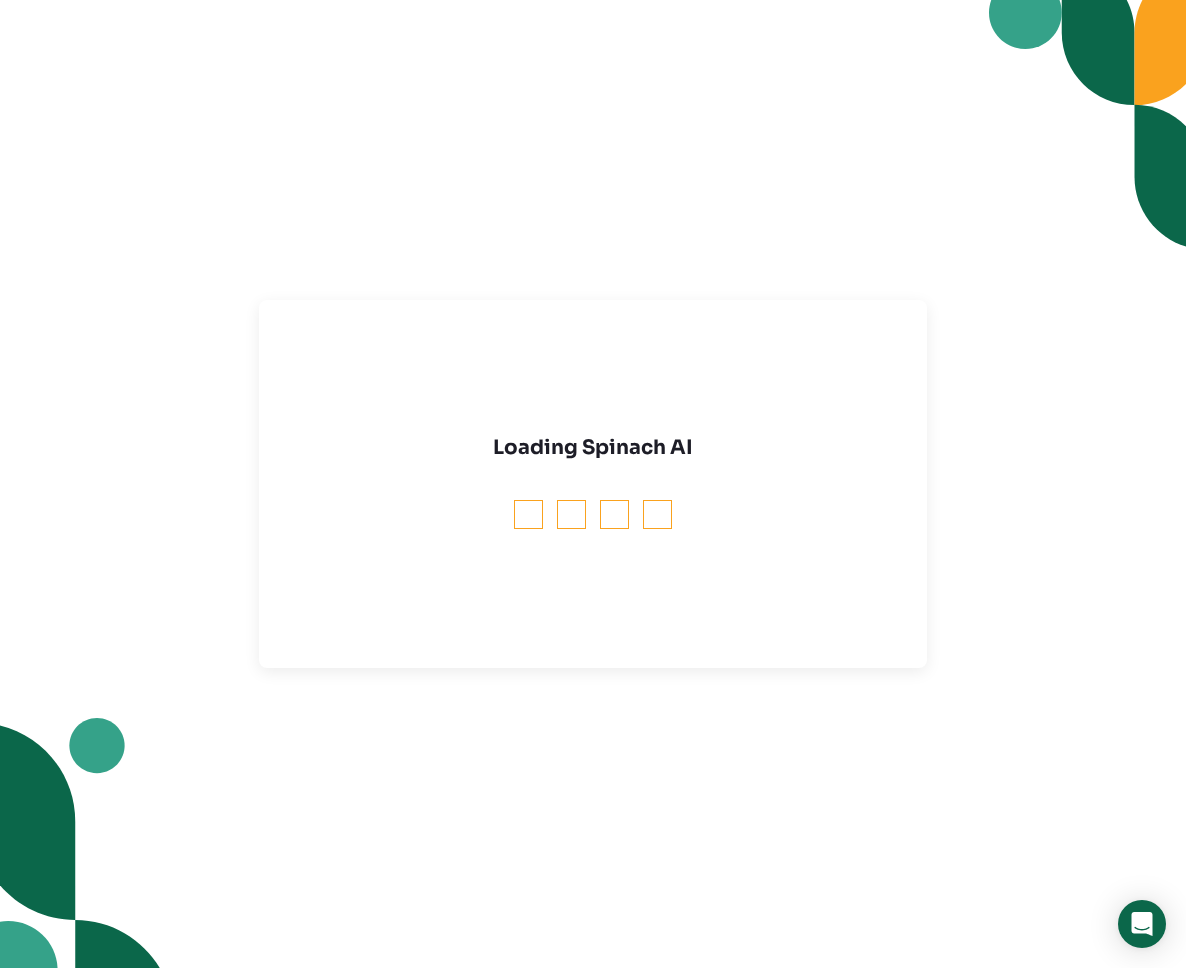 scroll, scrollTop: 0, scrollLeft: 0, axis: both 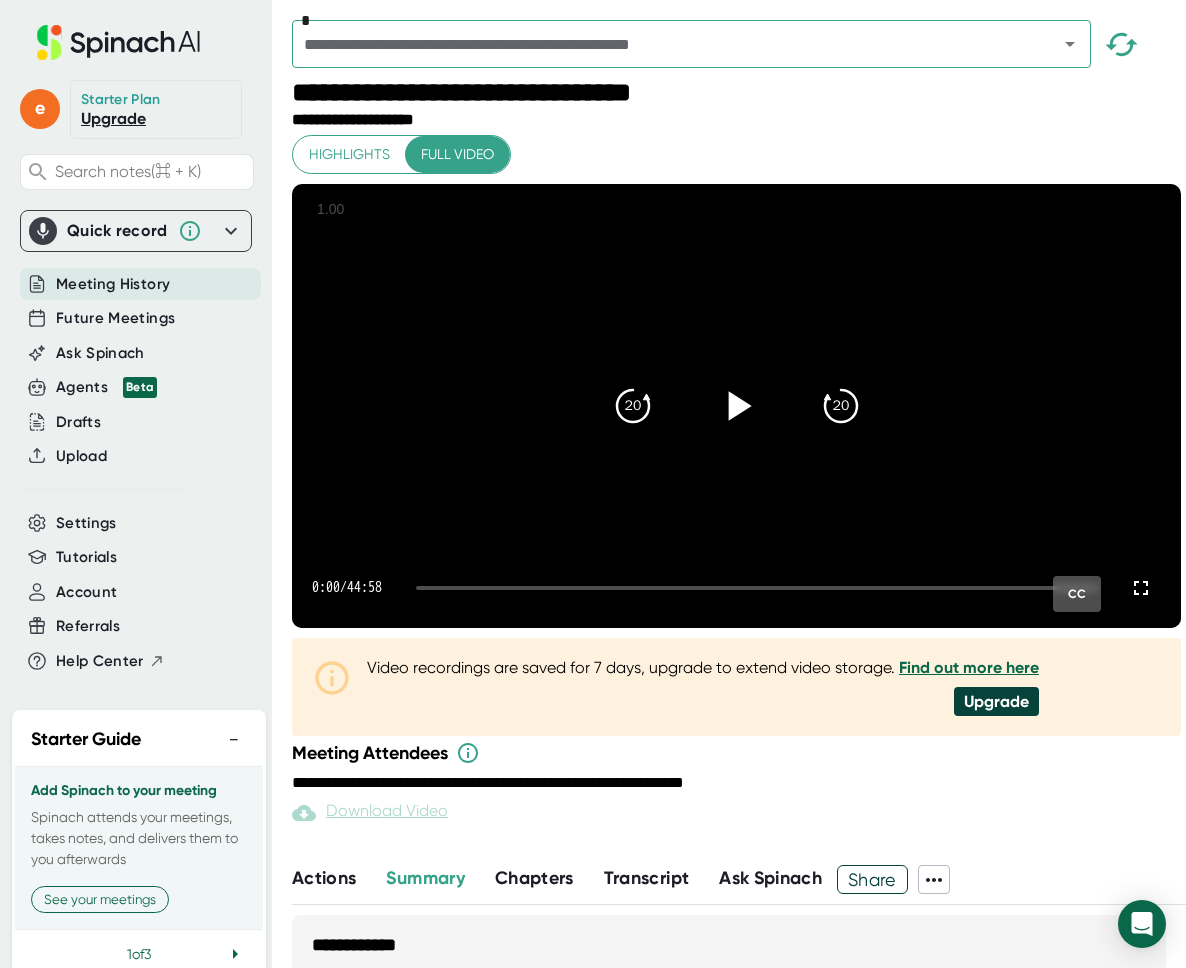 click 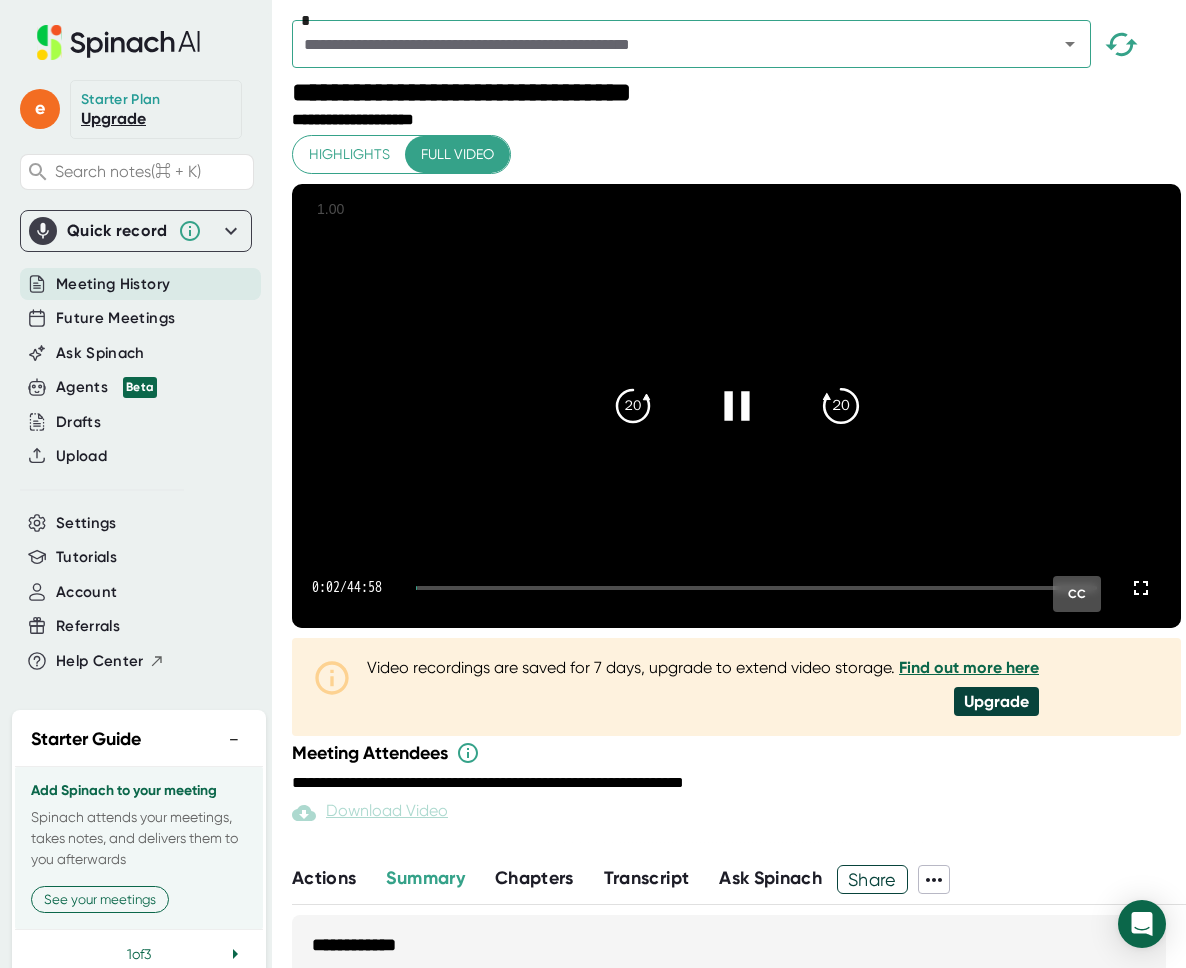 click on "20" 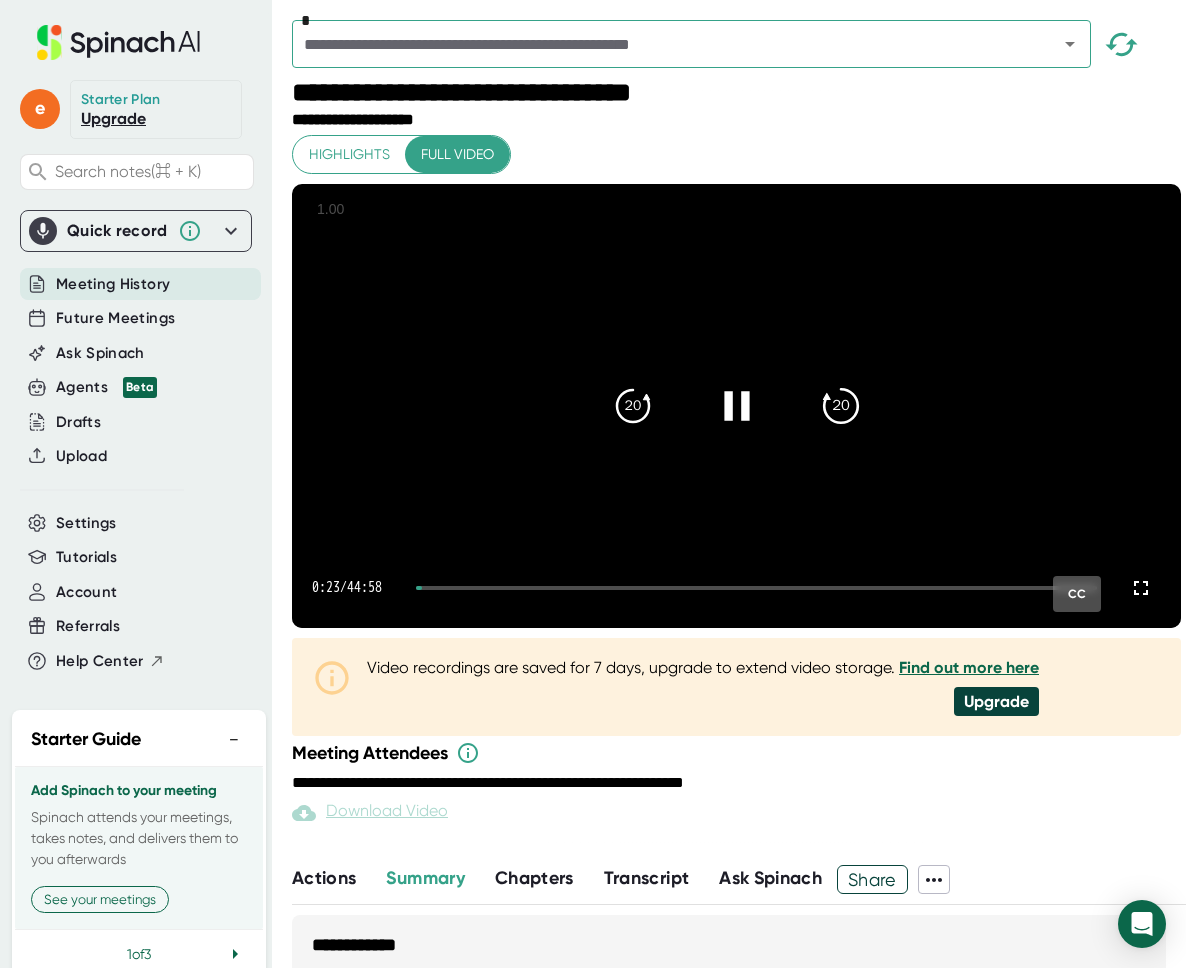 click on "20" 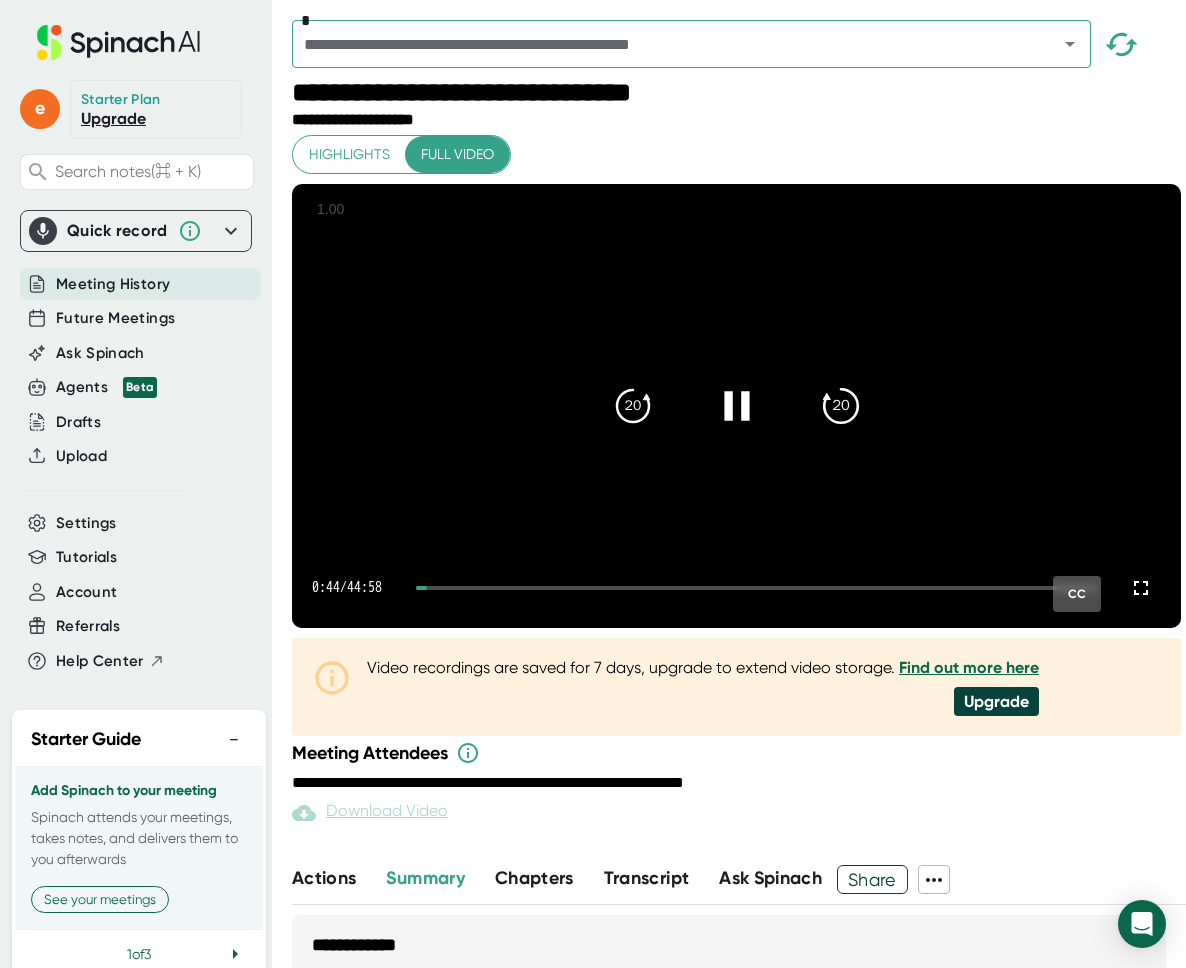 click on "20" 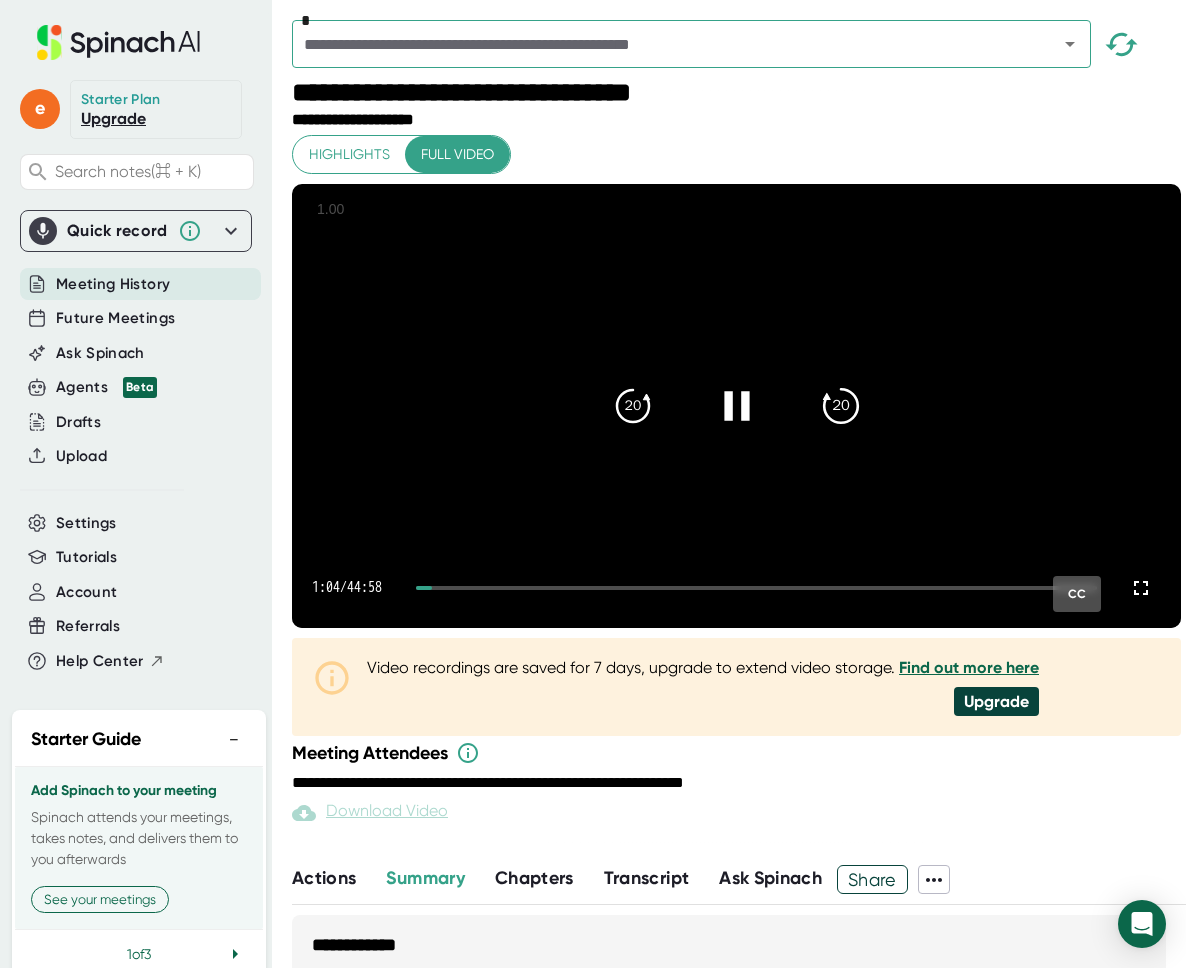 click on "20" 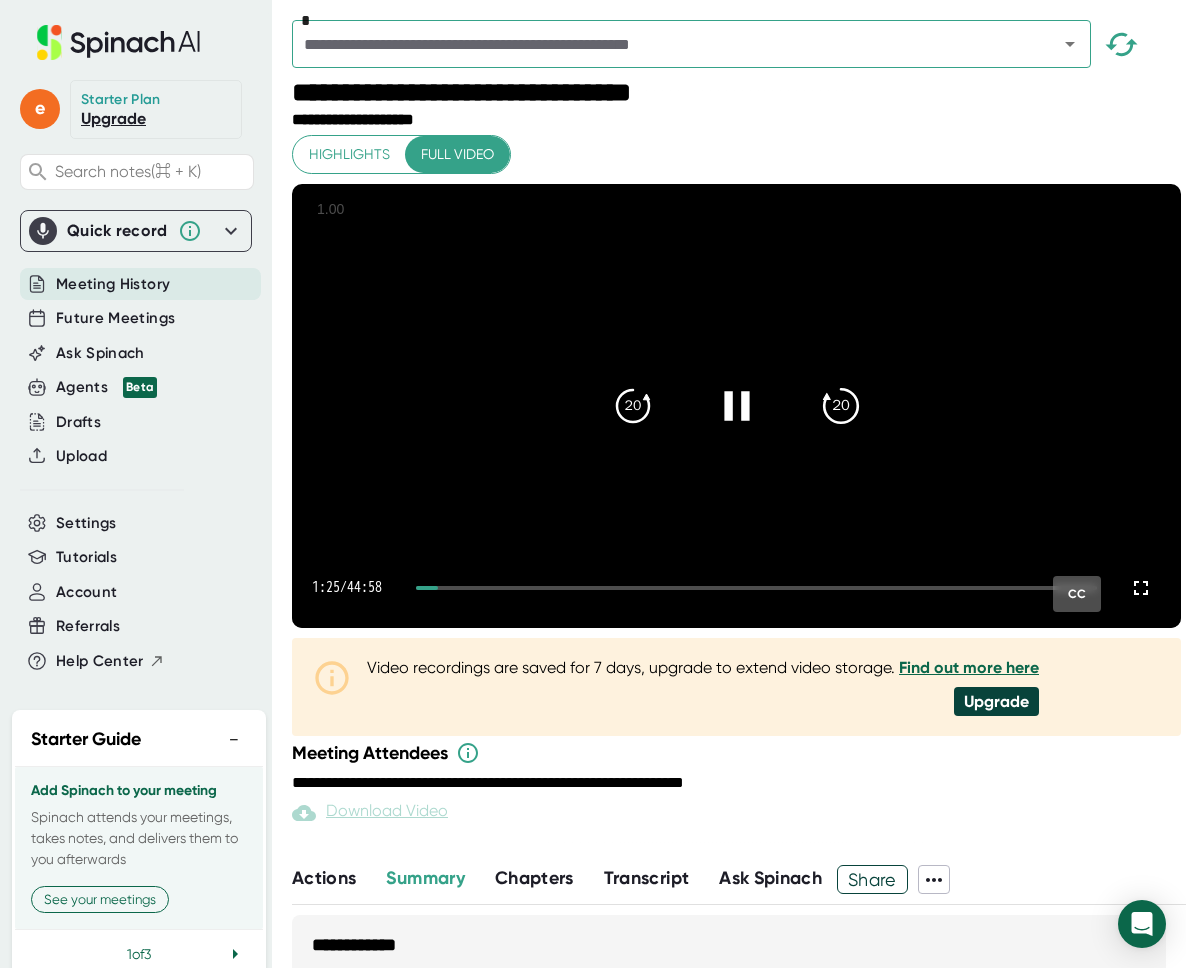 click on "20" 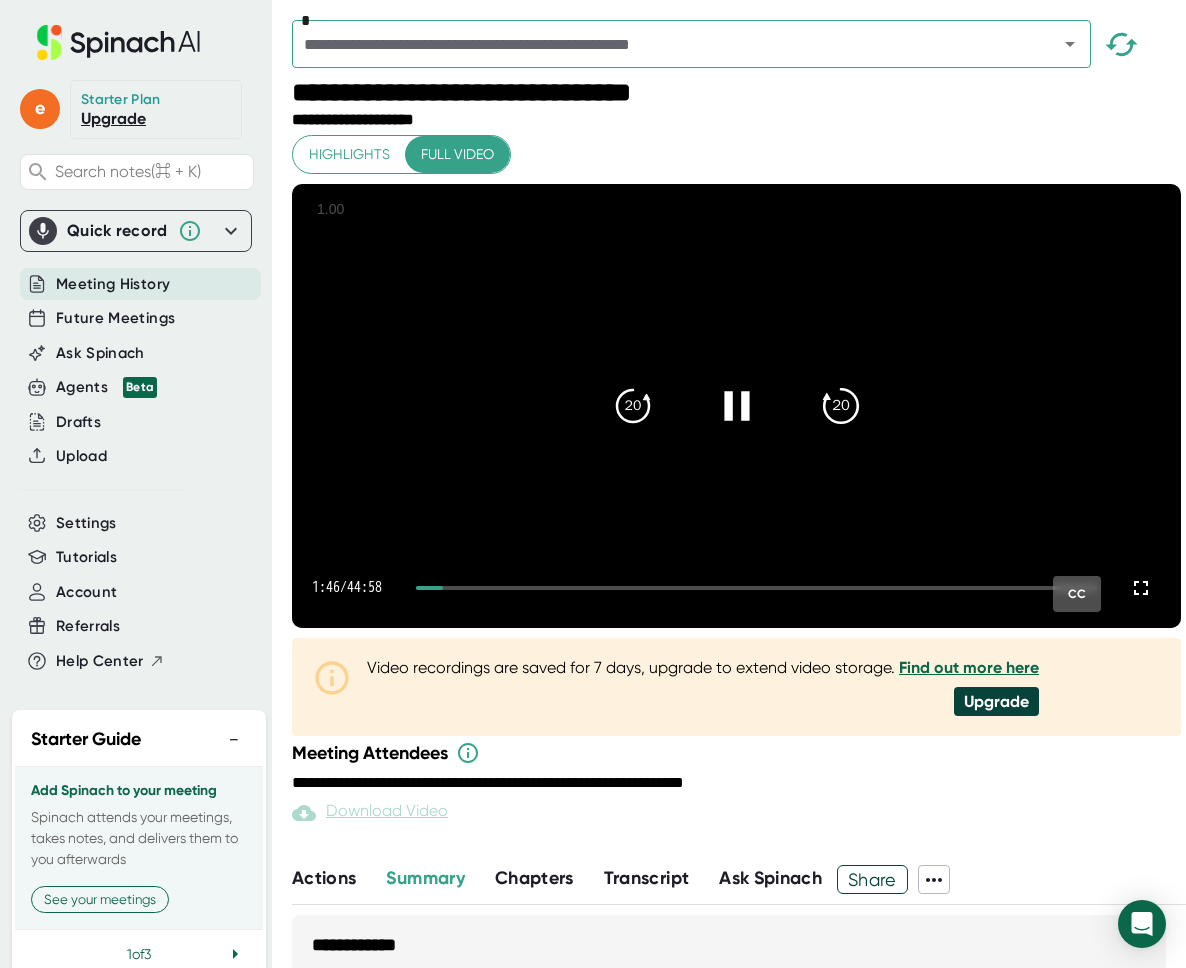 click on "20" 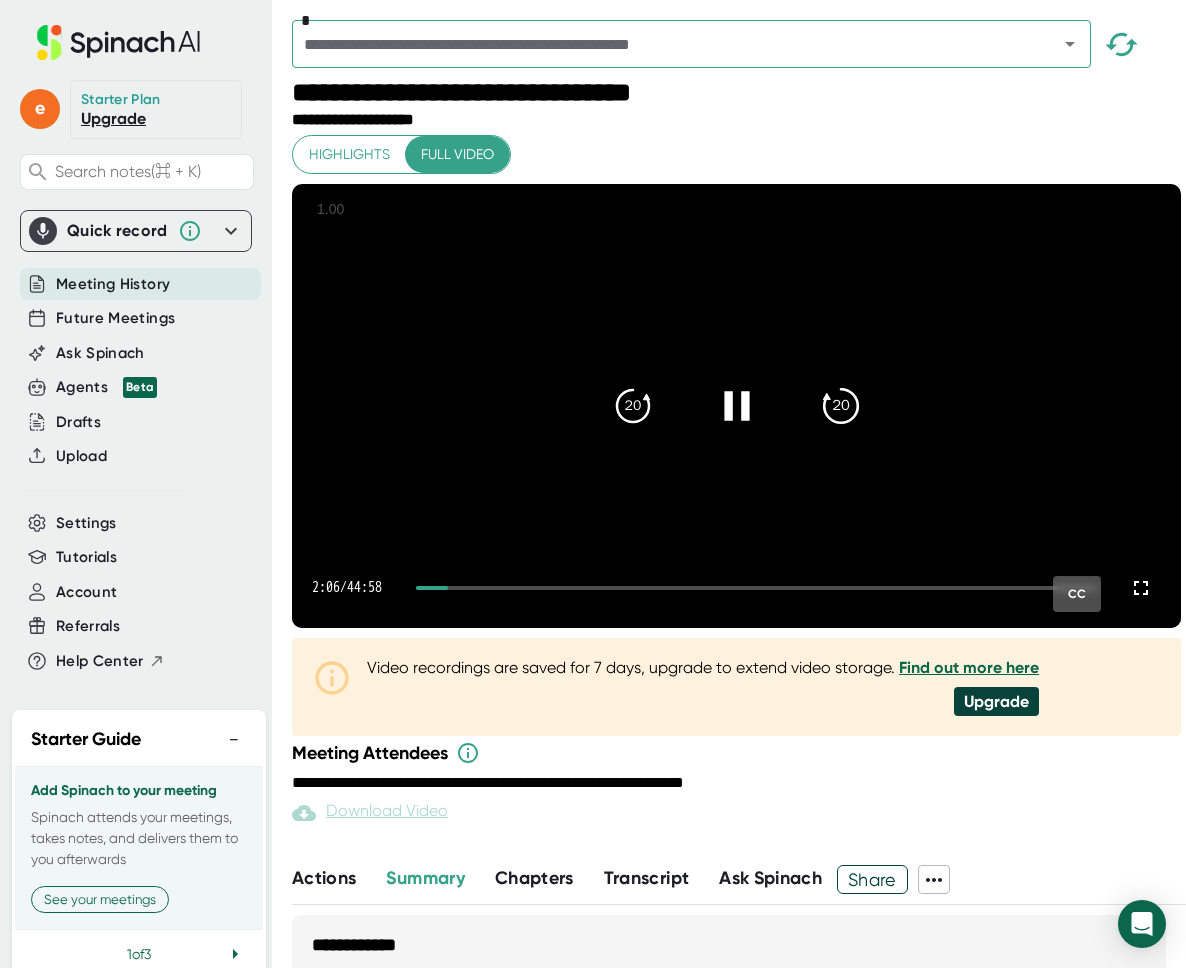 click on "20" 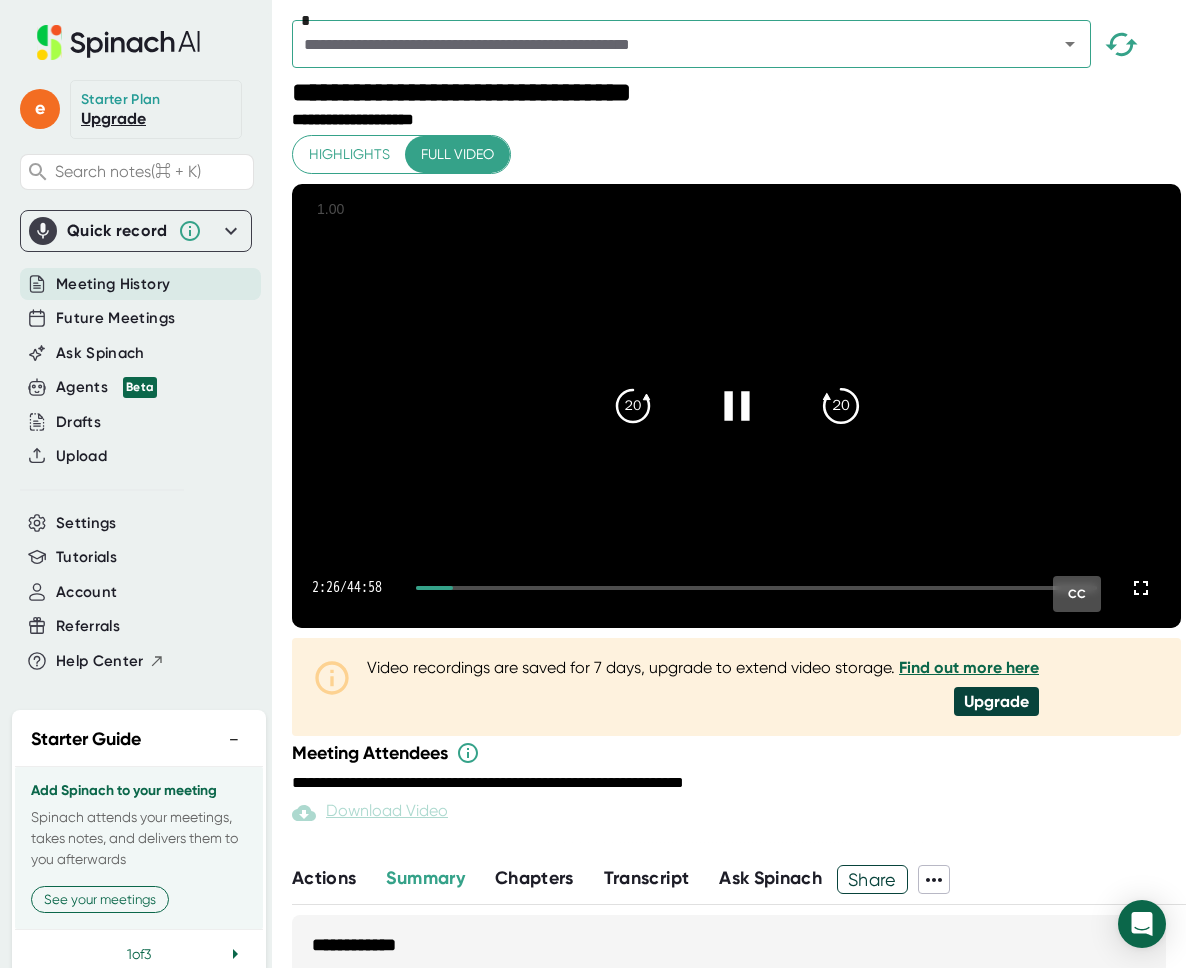click on "20" 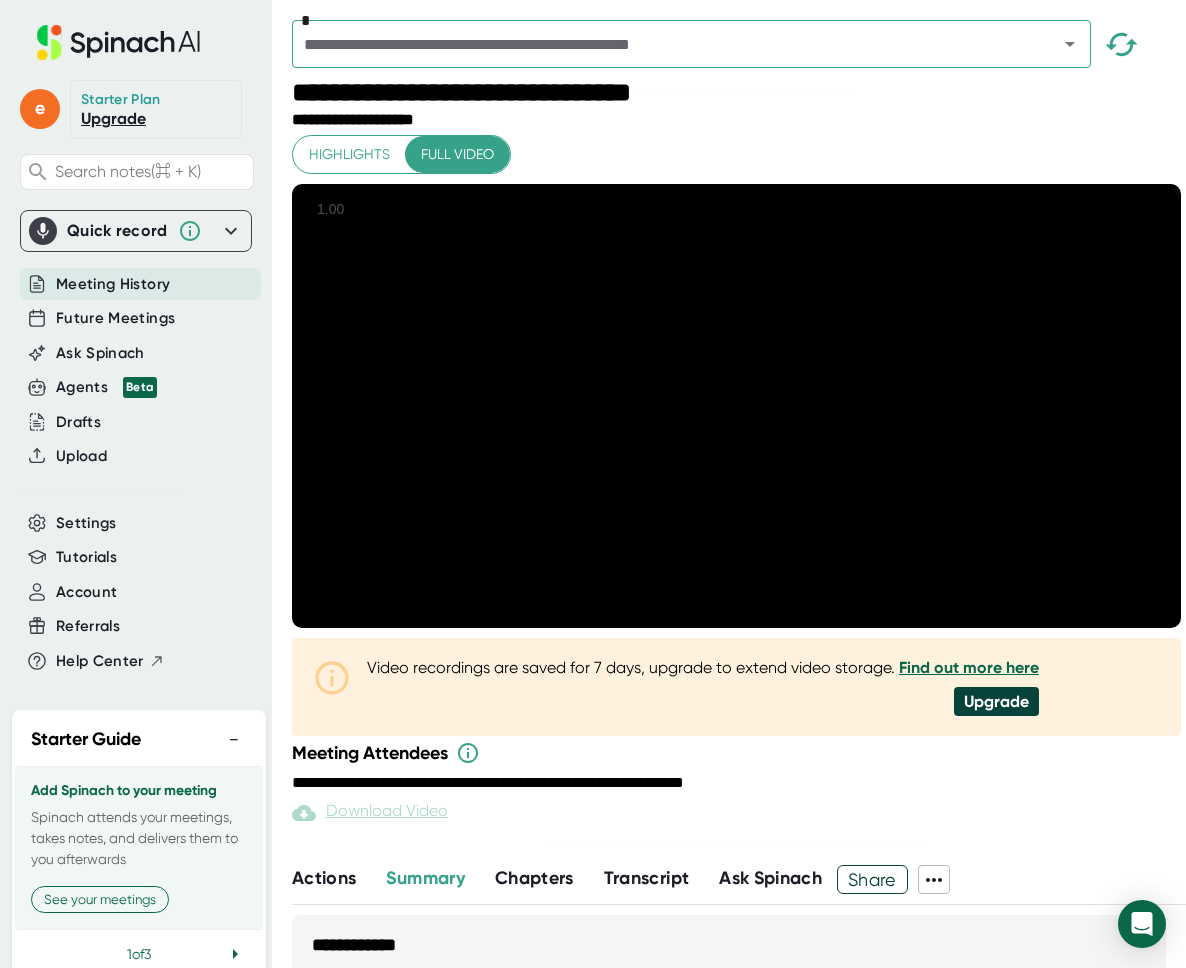click on "20" 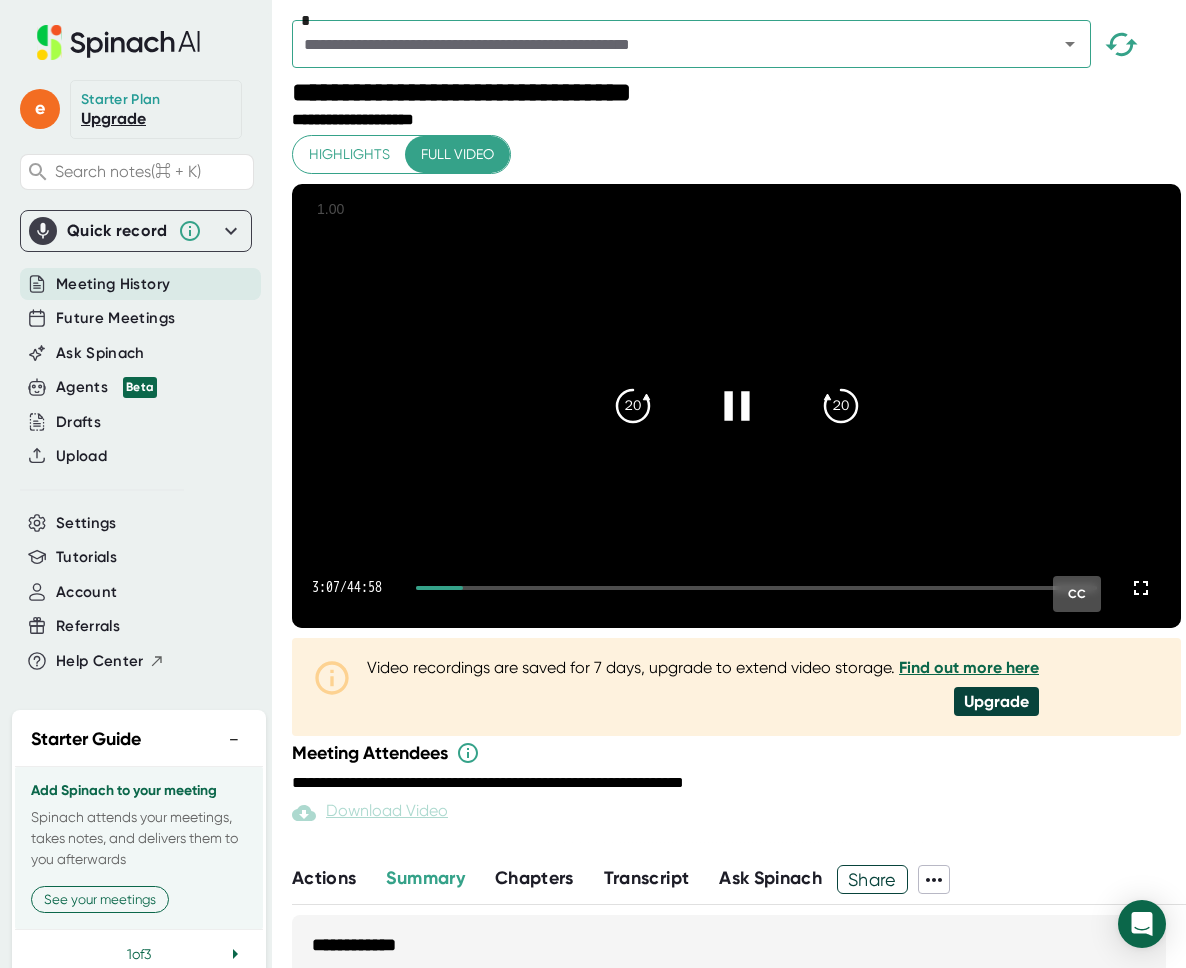 click 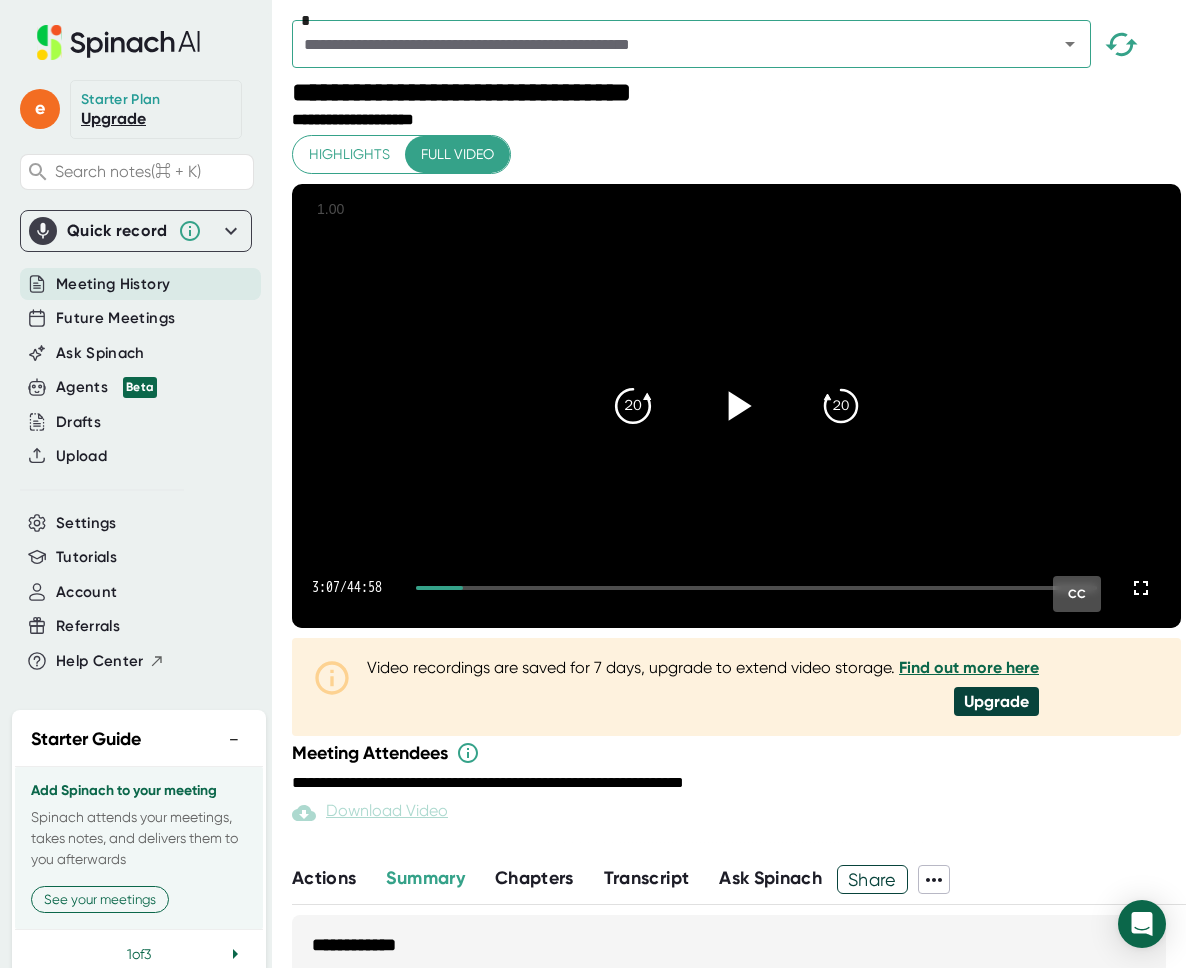 click on "20" 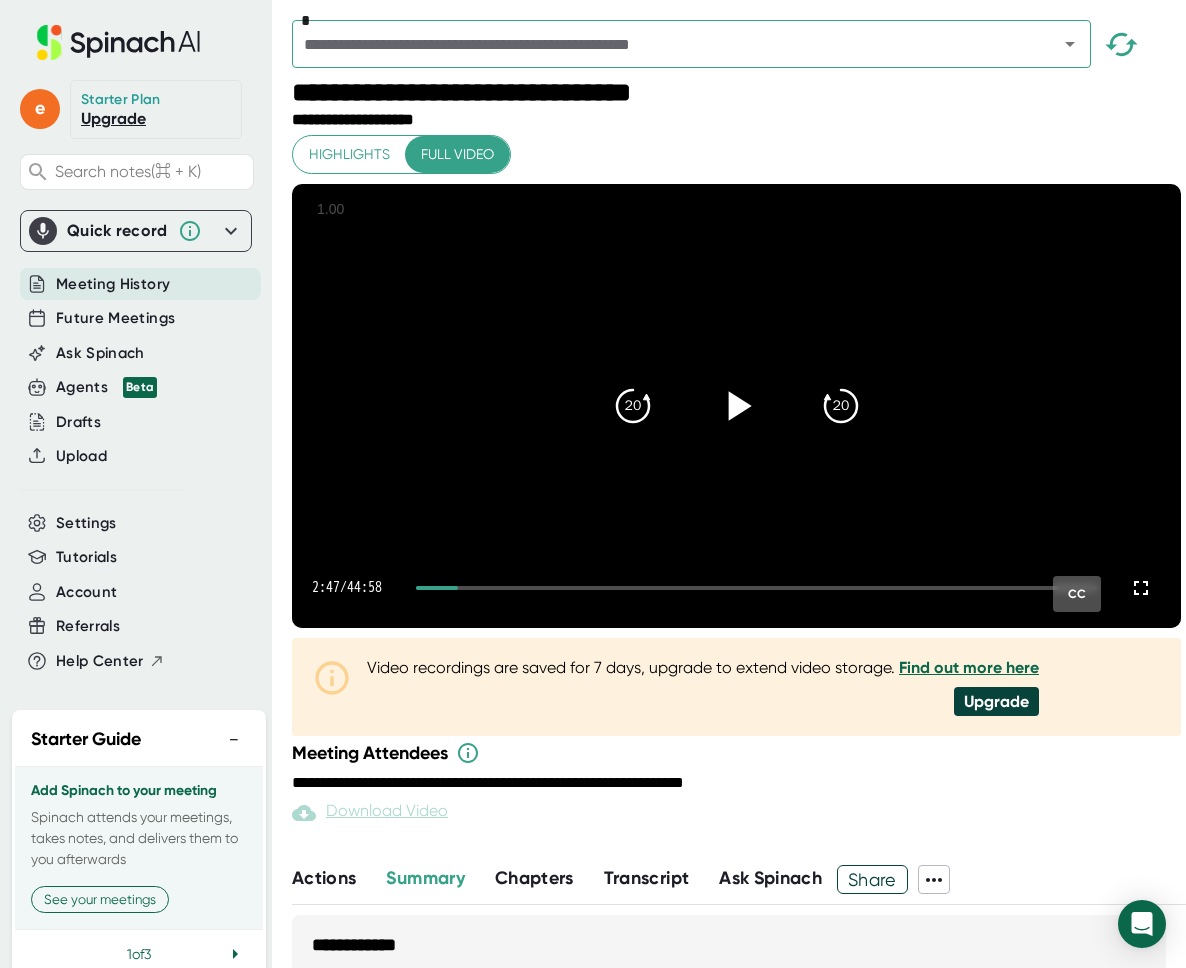 click 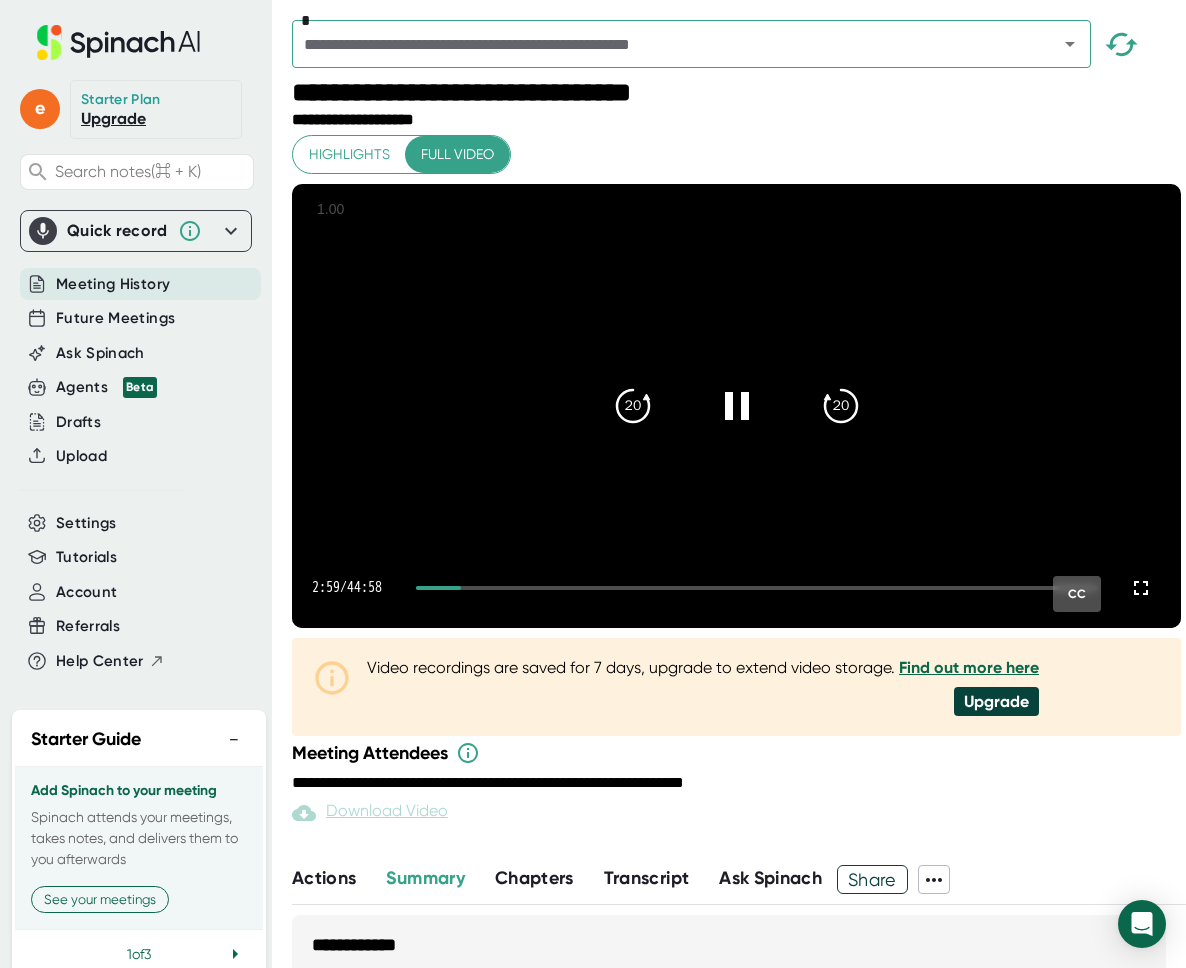 drag, startPoint x: 745, startPoint y: 443, endPoint x: 783, endPoint y: 515, distance: 81.41253 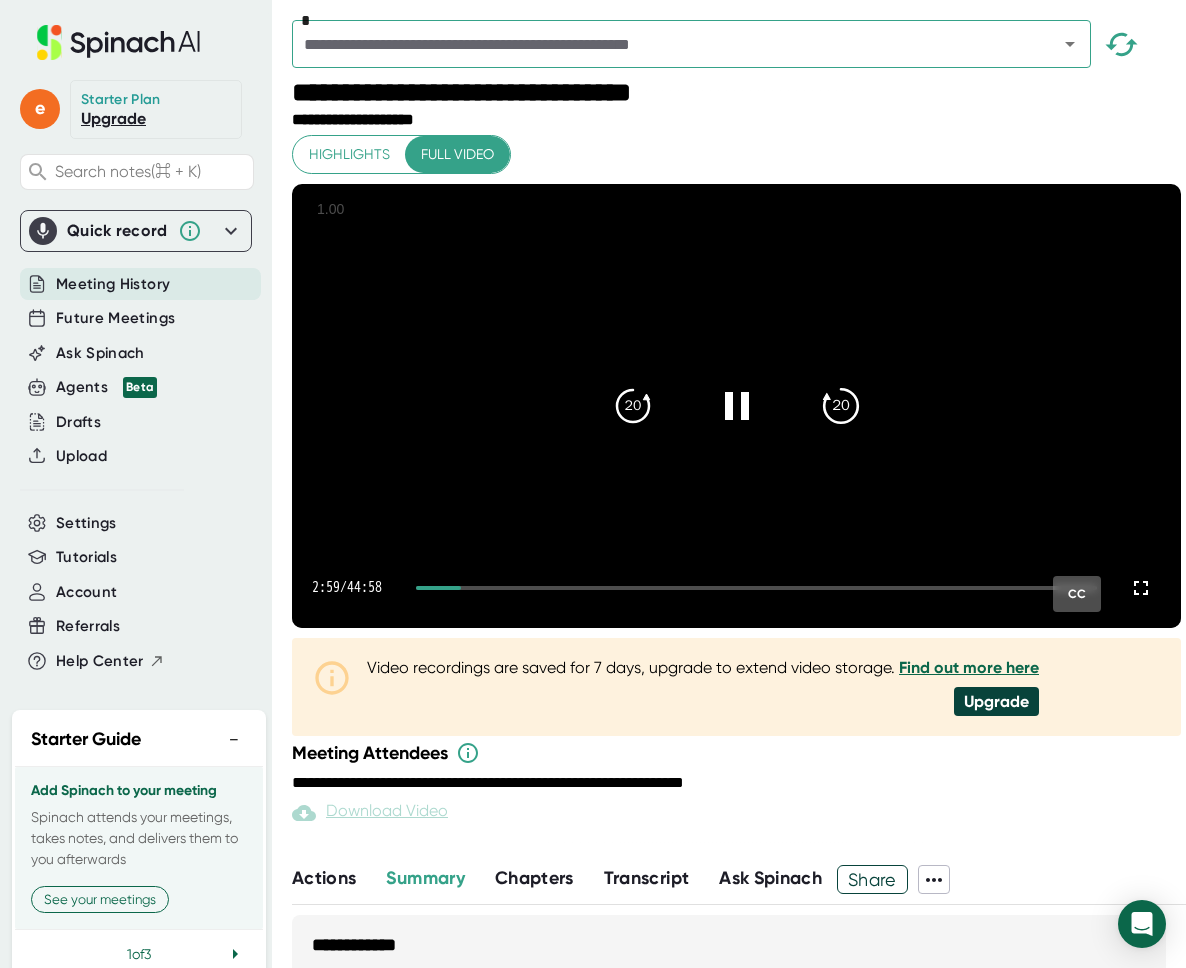 click on "20" 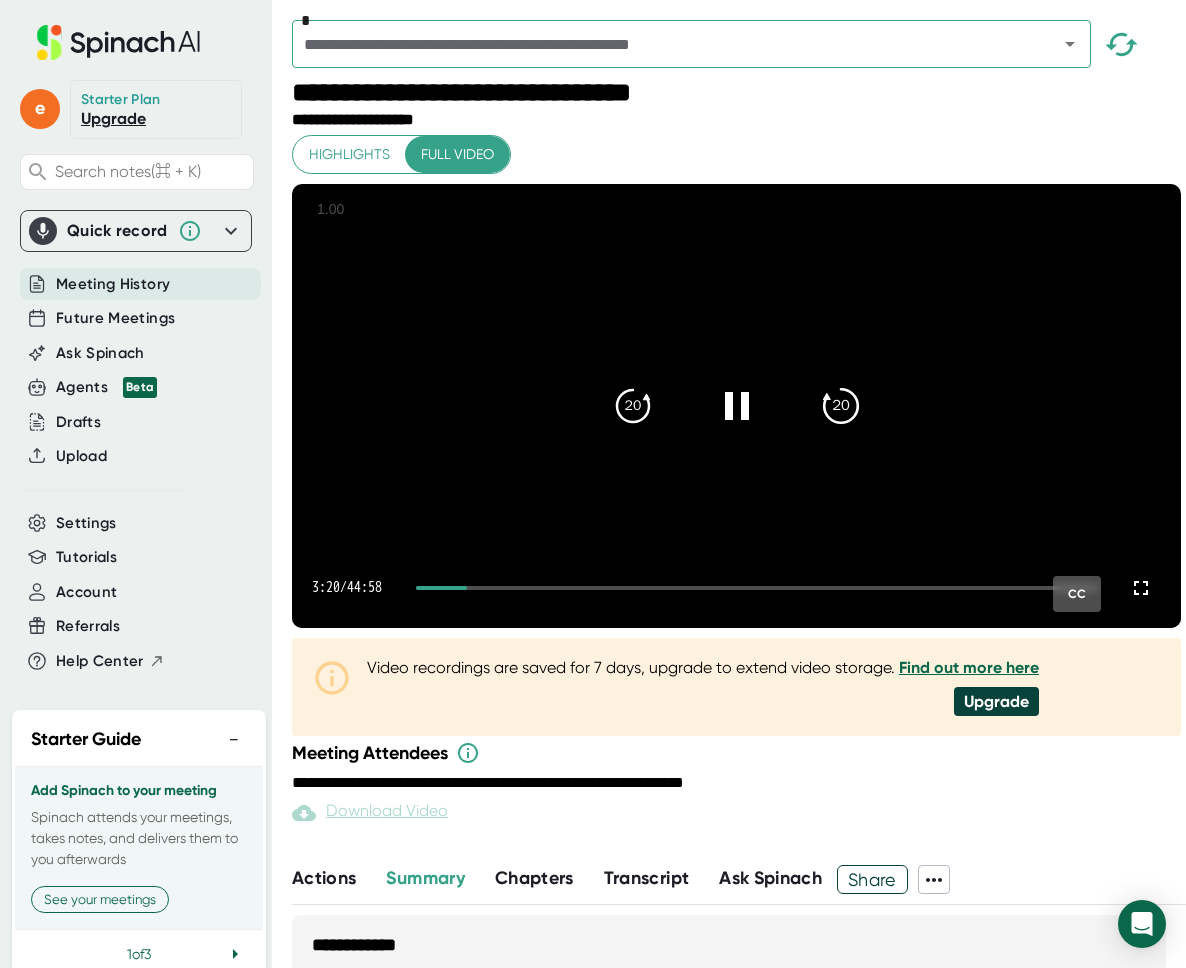 click on "20" 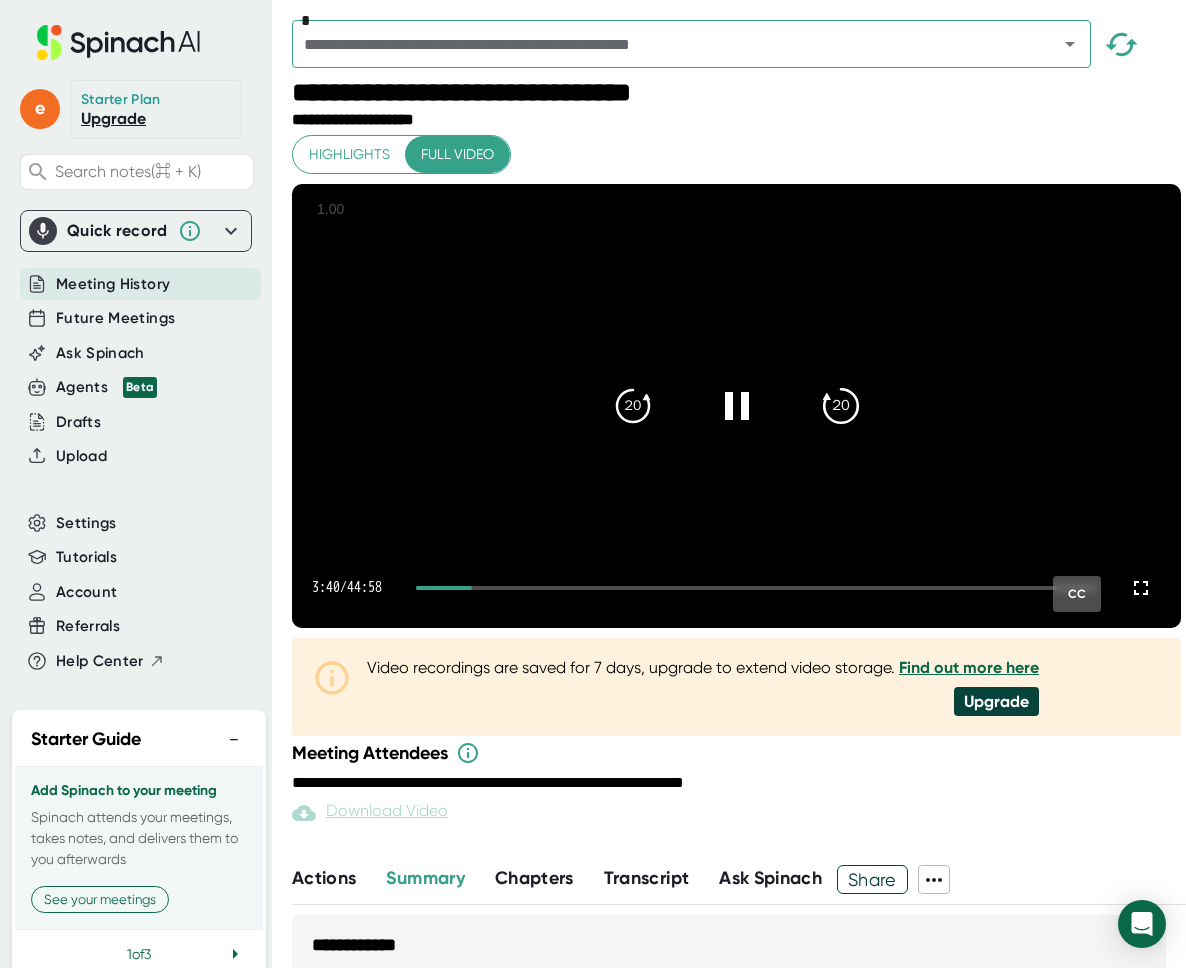 click on "20" 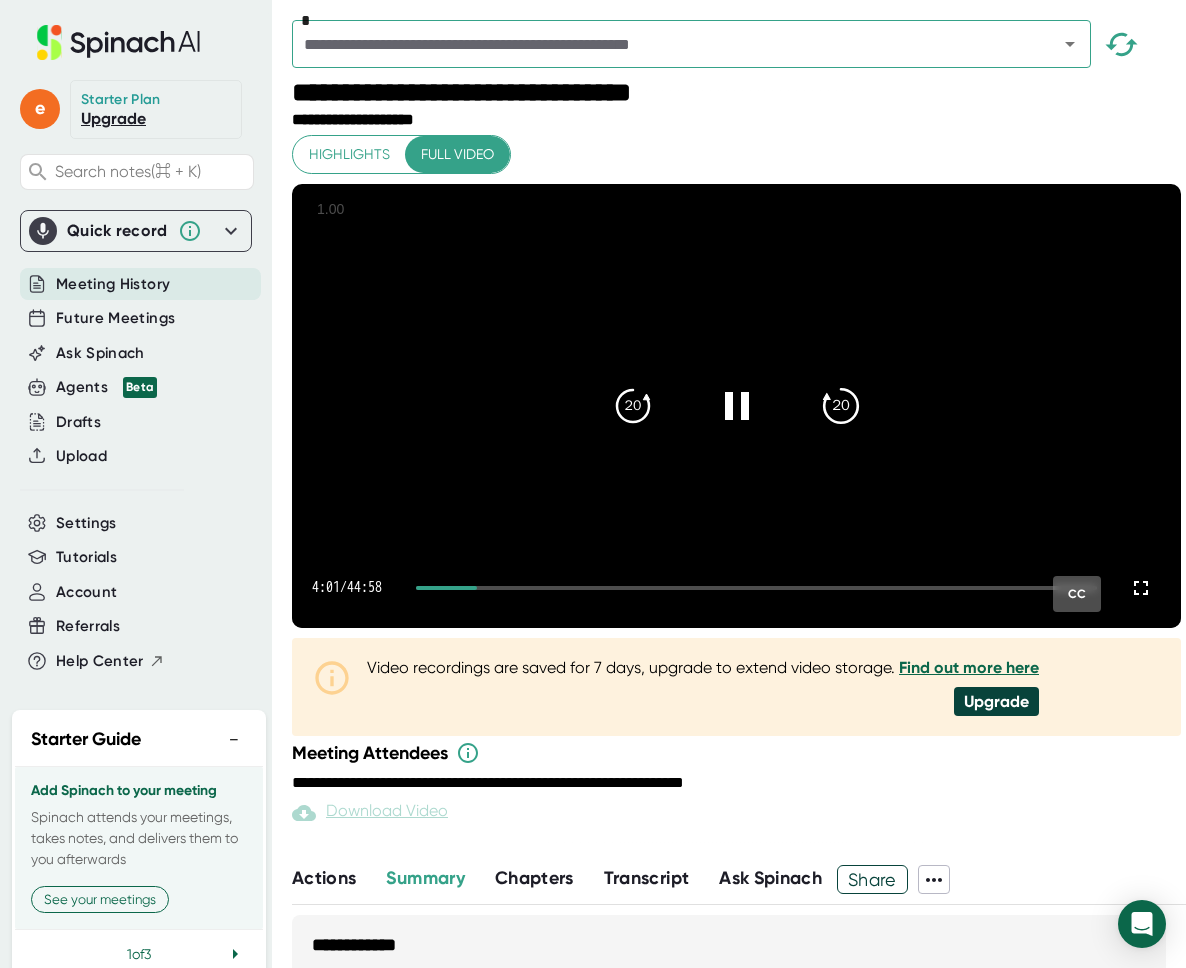 click on "20" 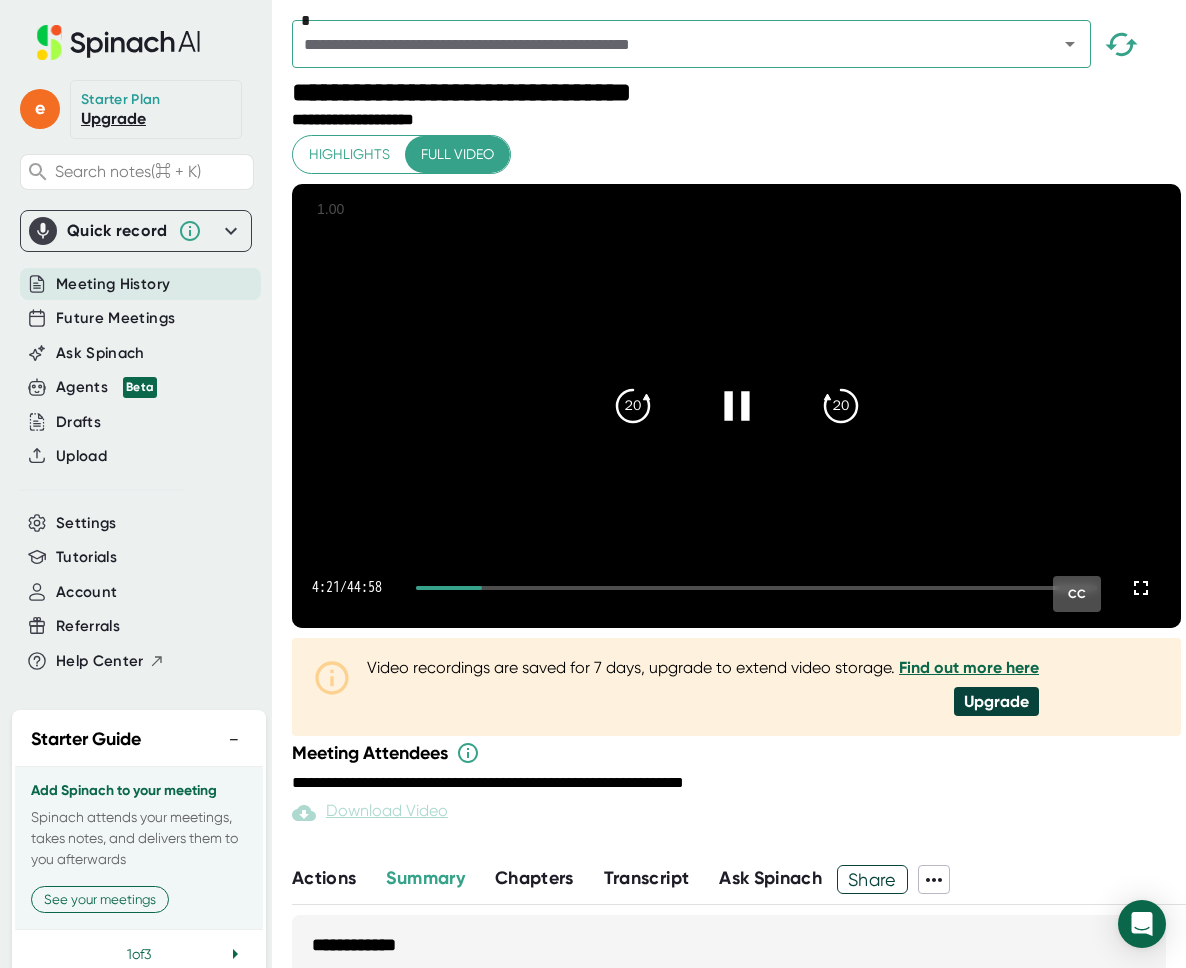 click 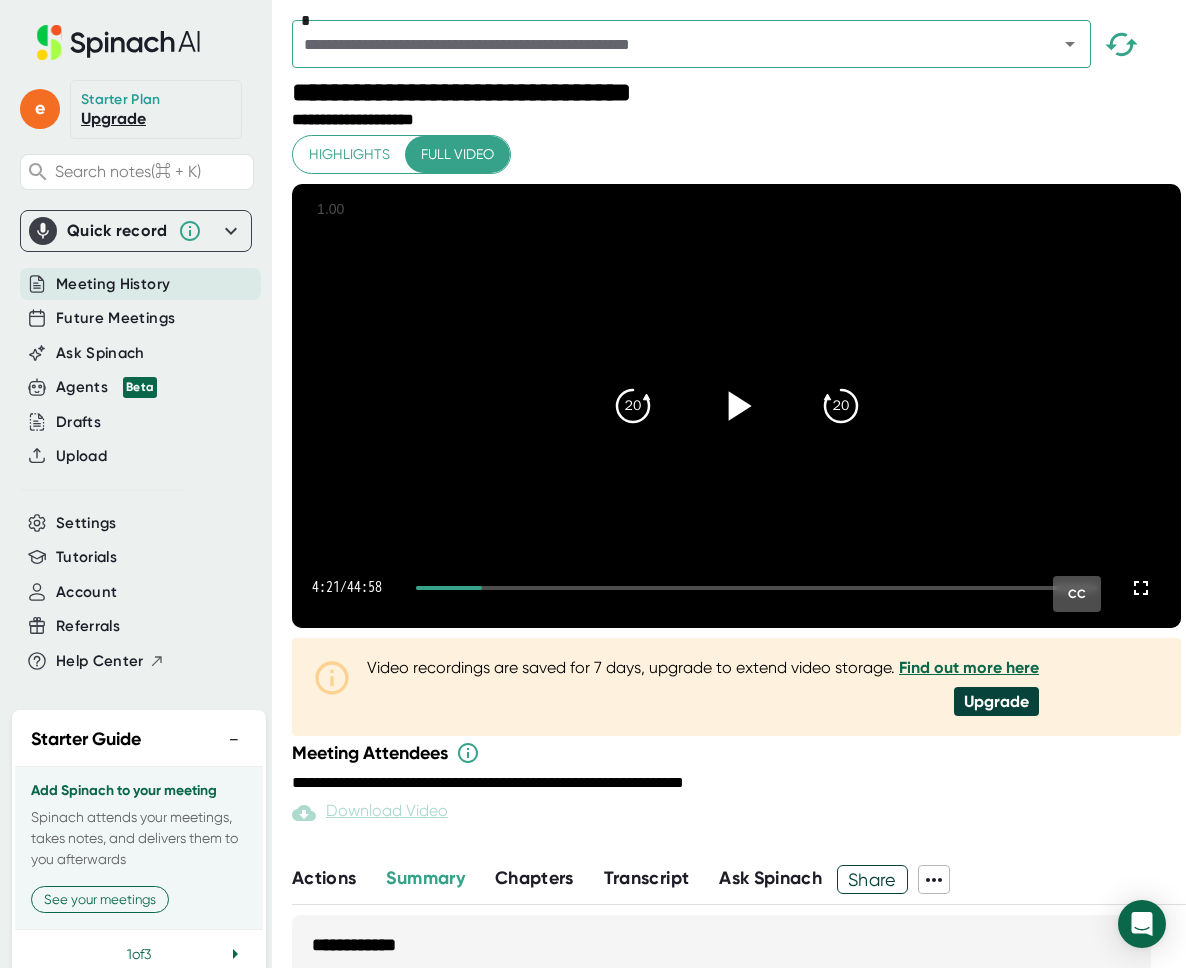 click 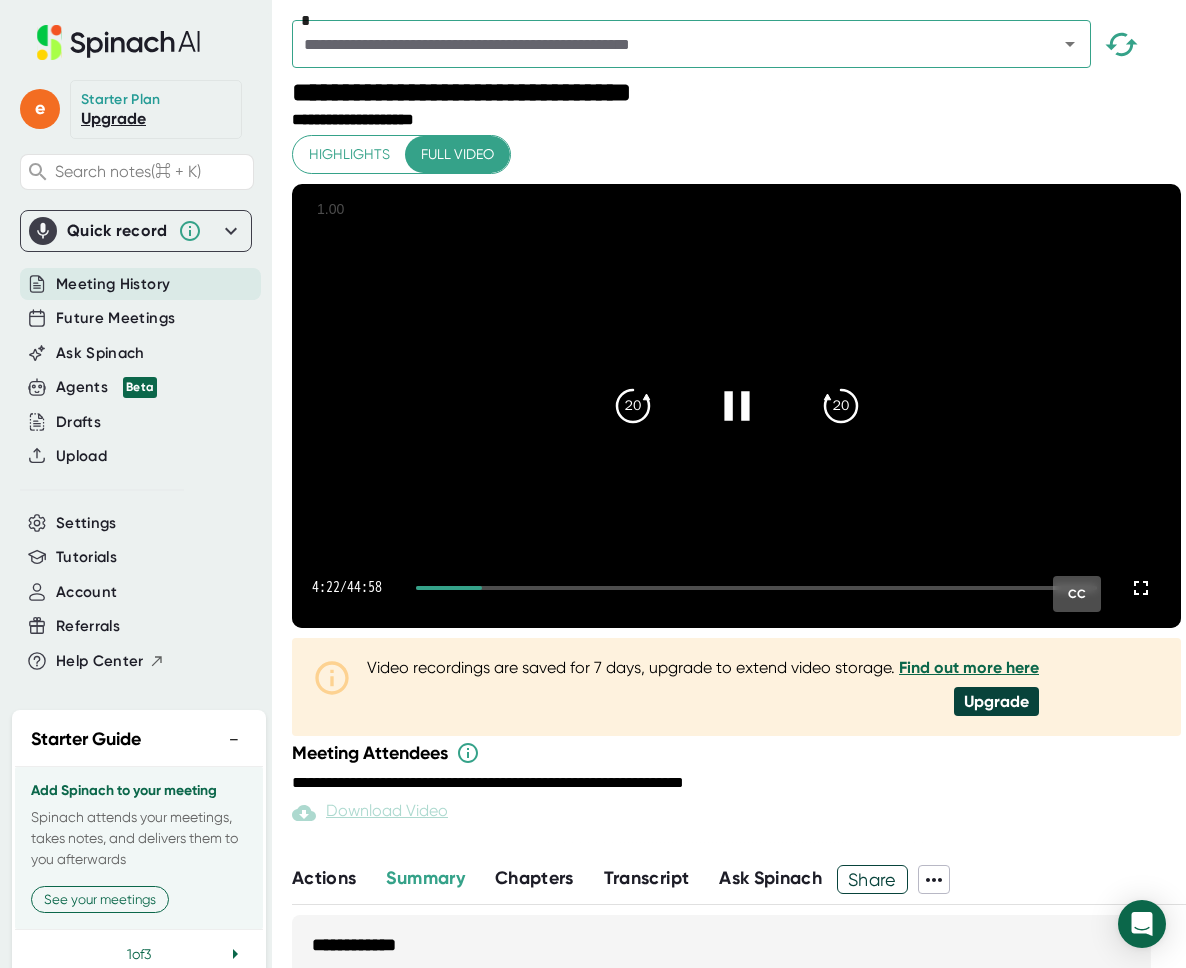click 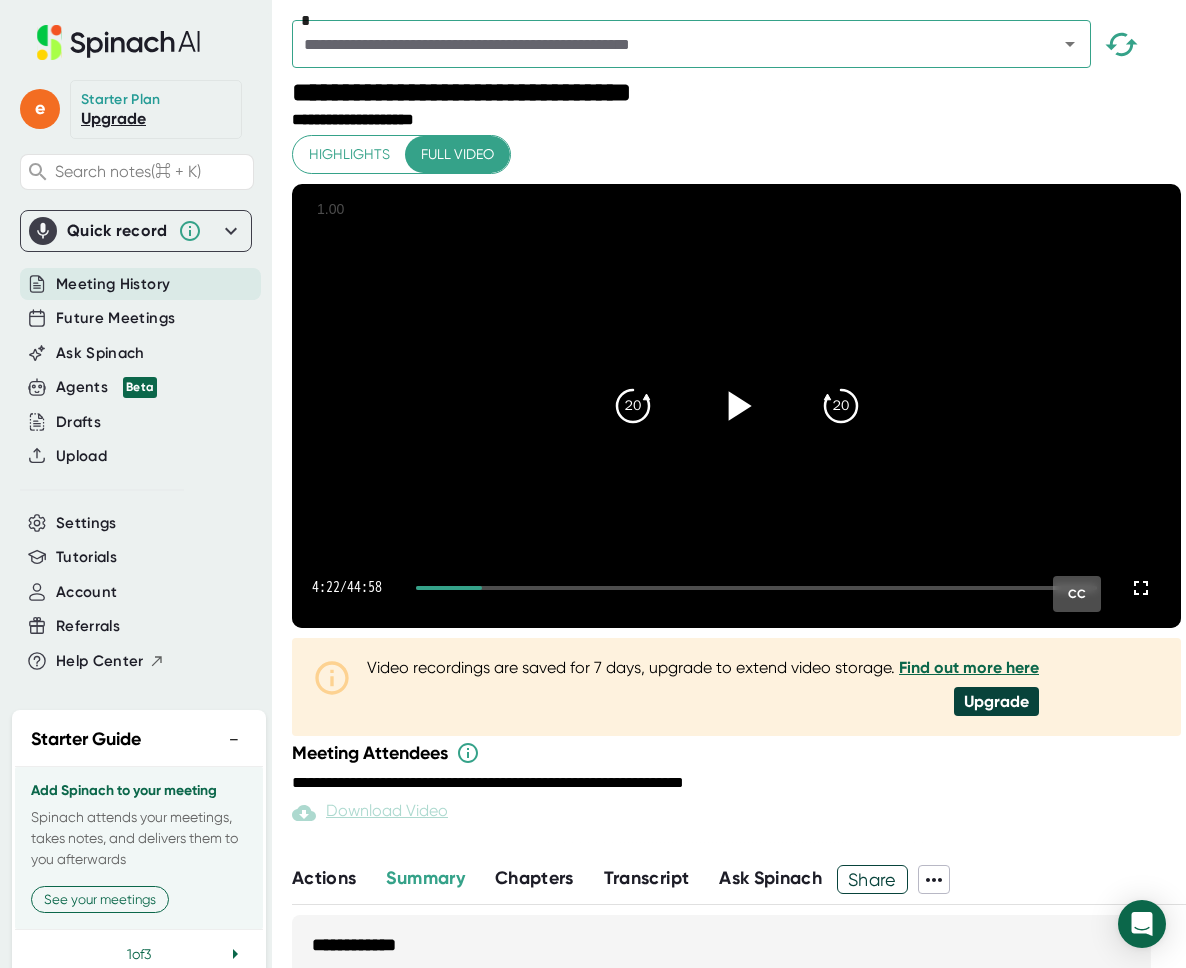 click 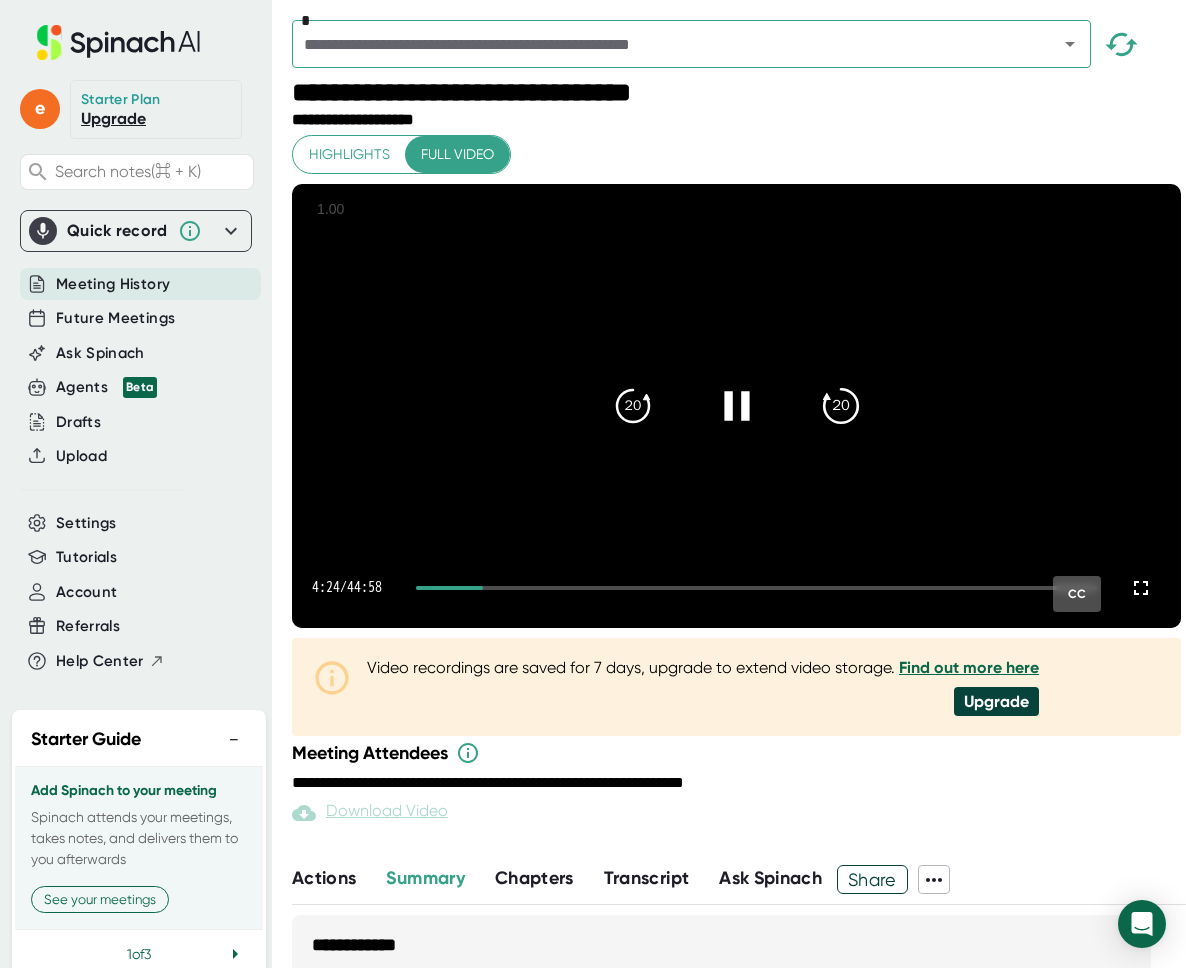 click on "20" 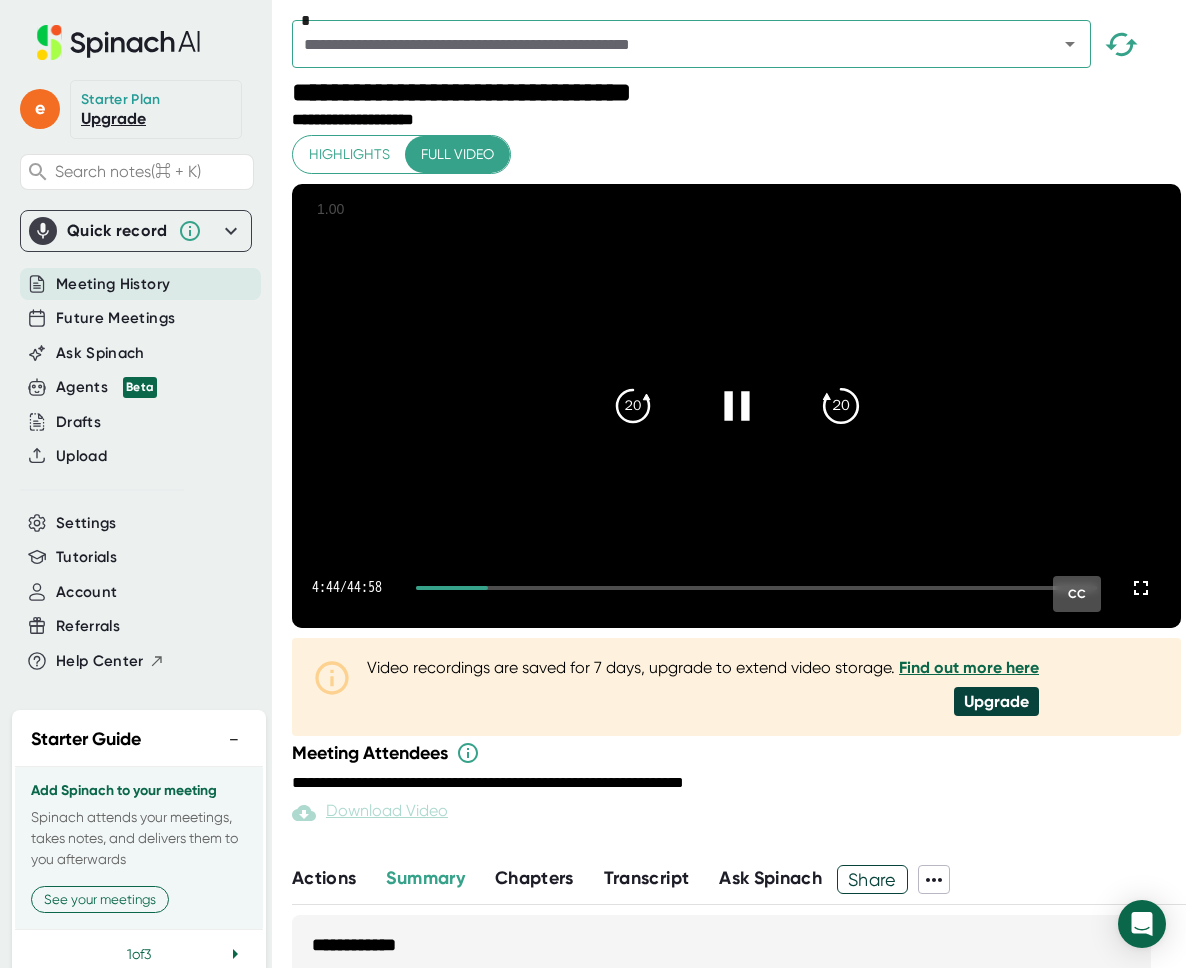 click on "20" 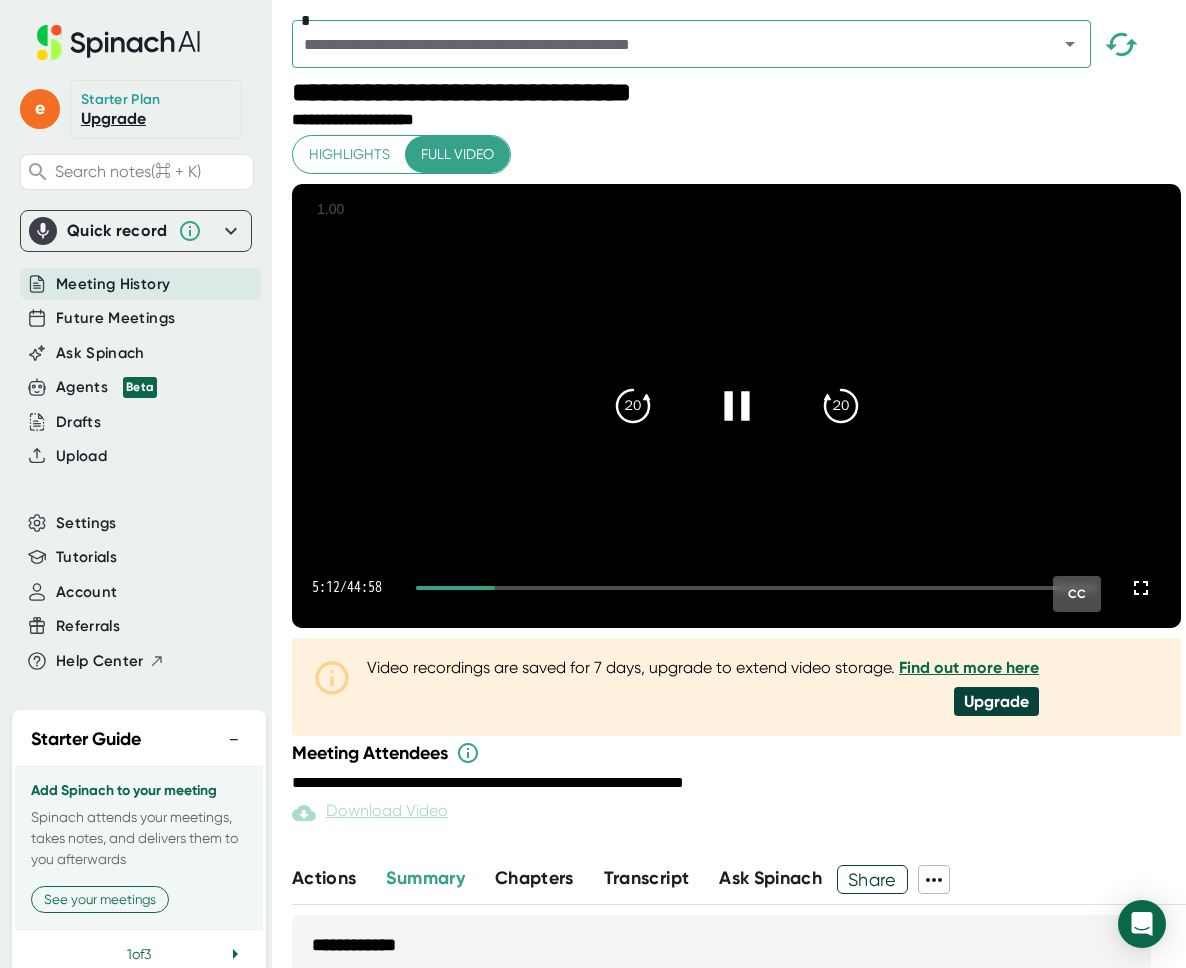 click at bounding box center (756, 588) 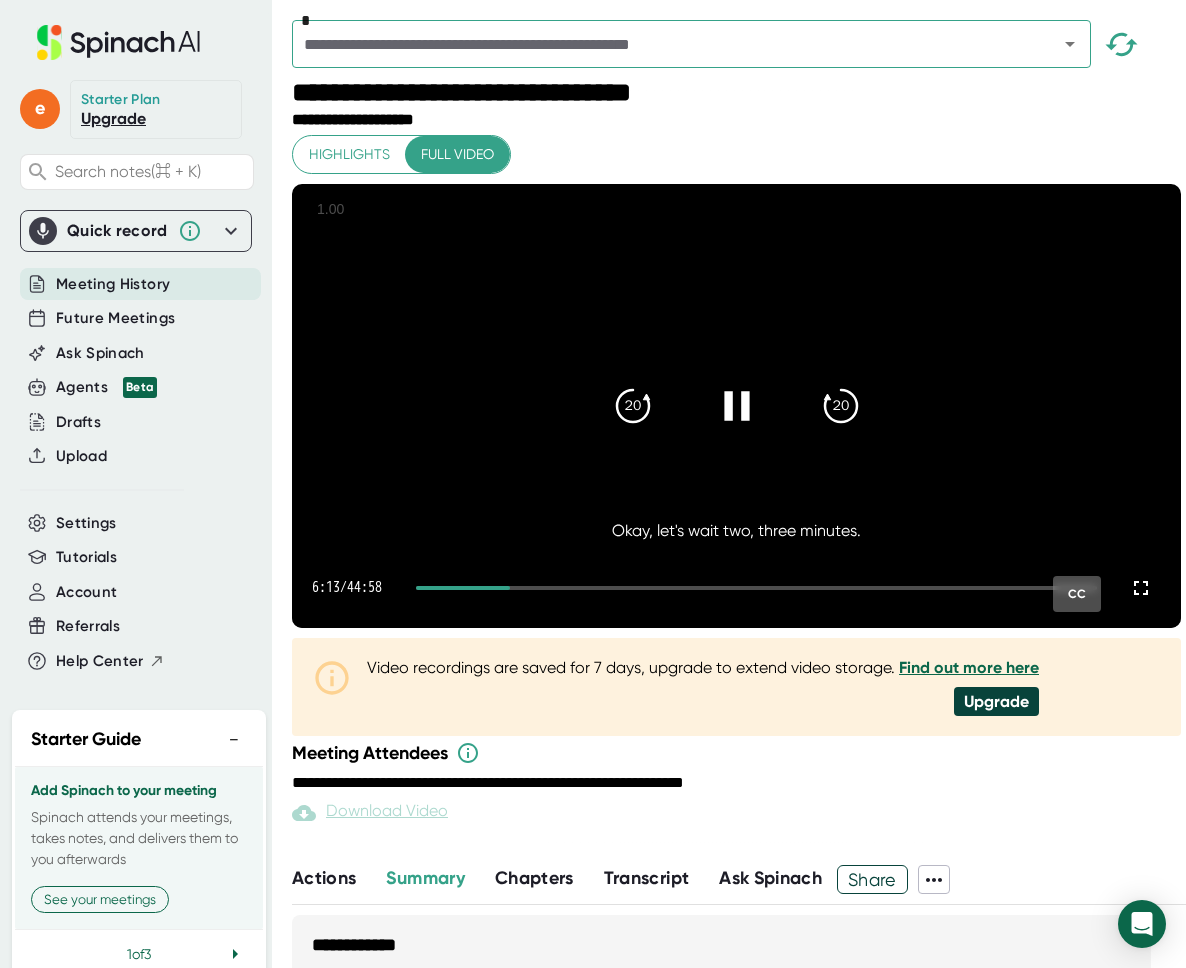 click at bounding box center (756, 588) 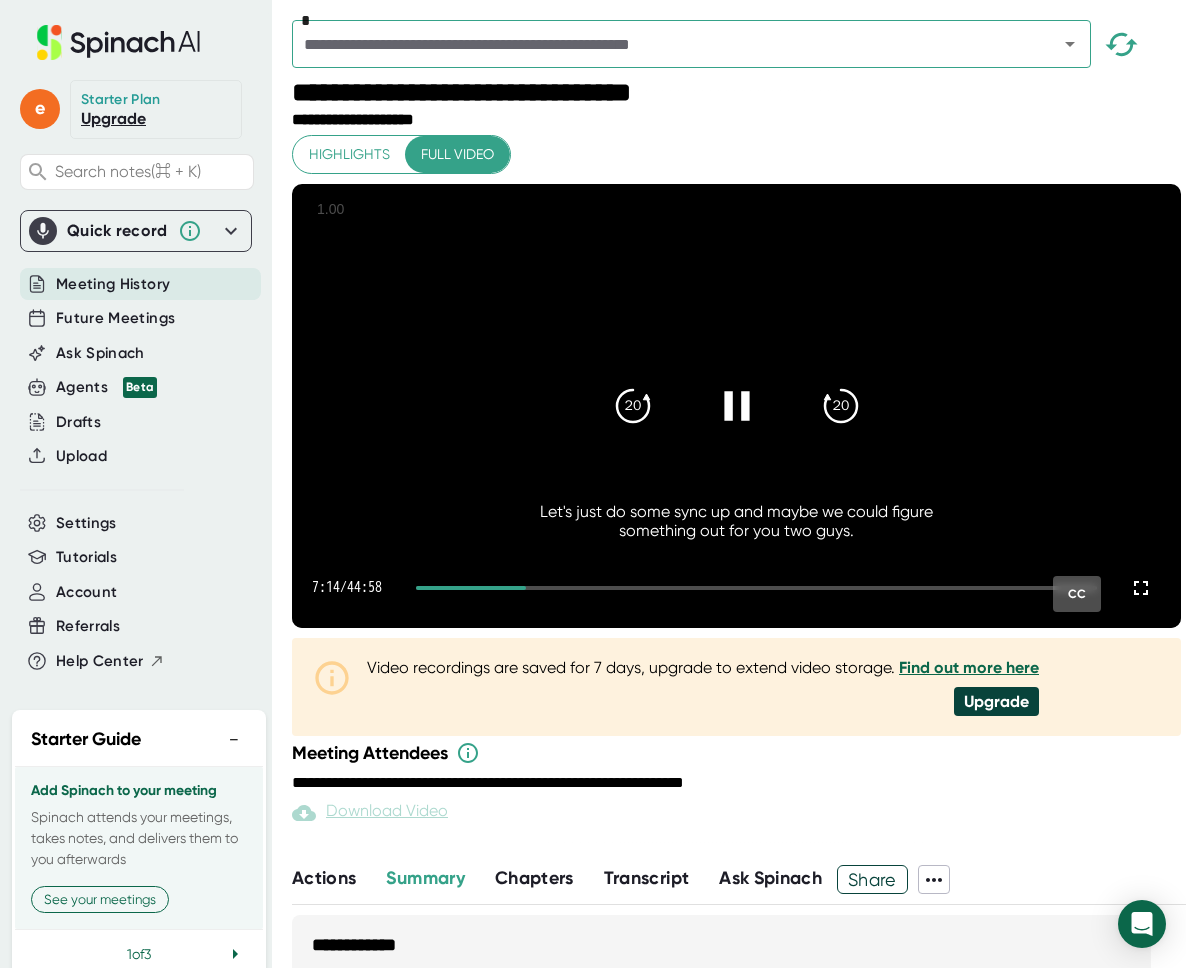 click 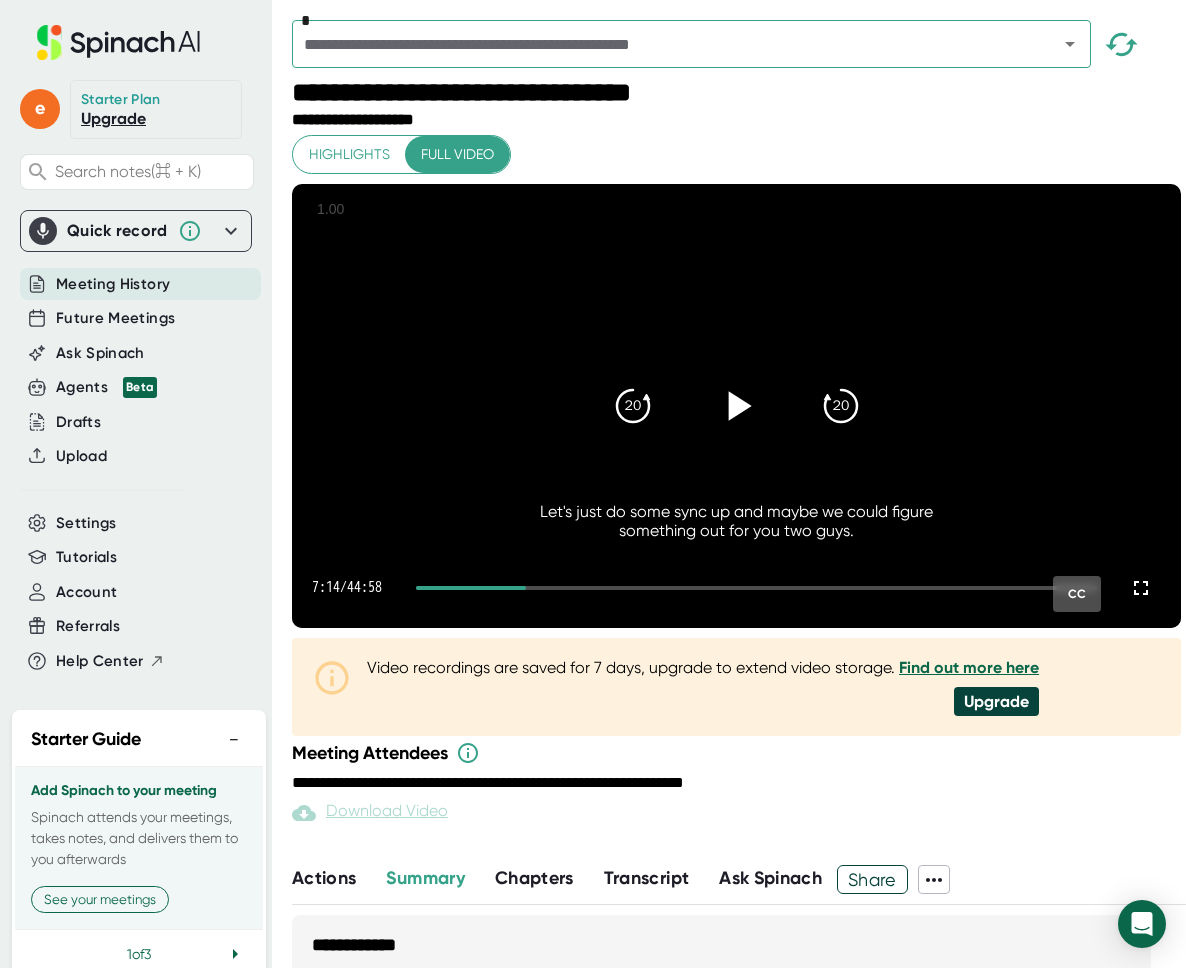 click 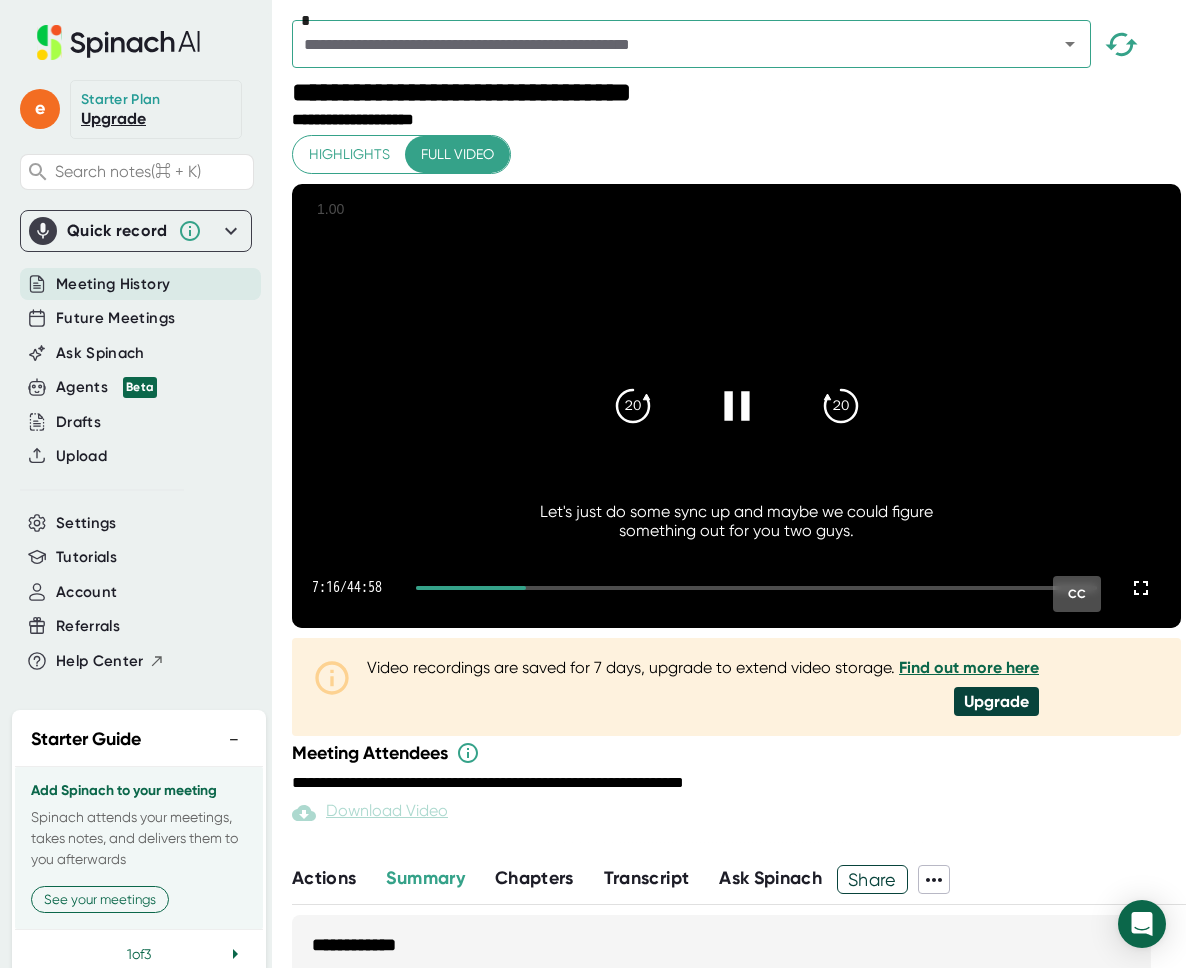 click at bounding box center [471, 588] 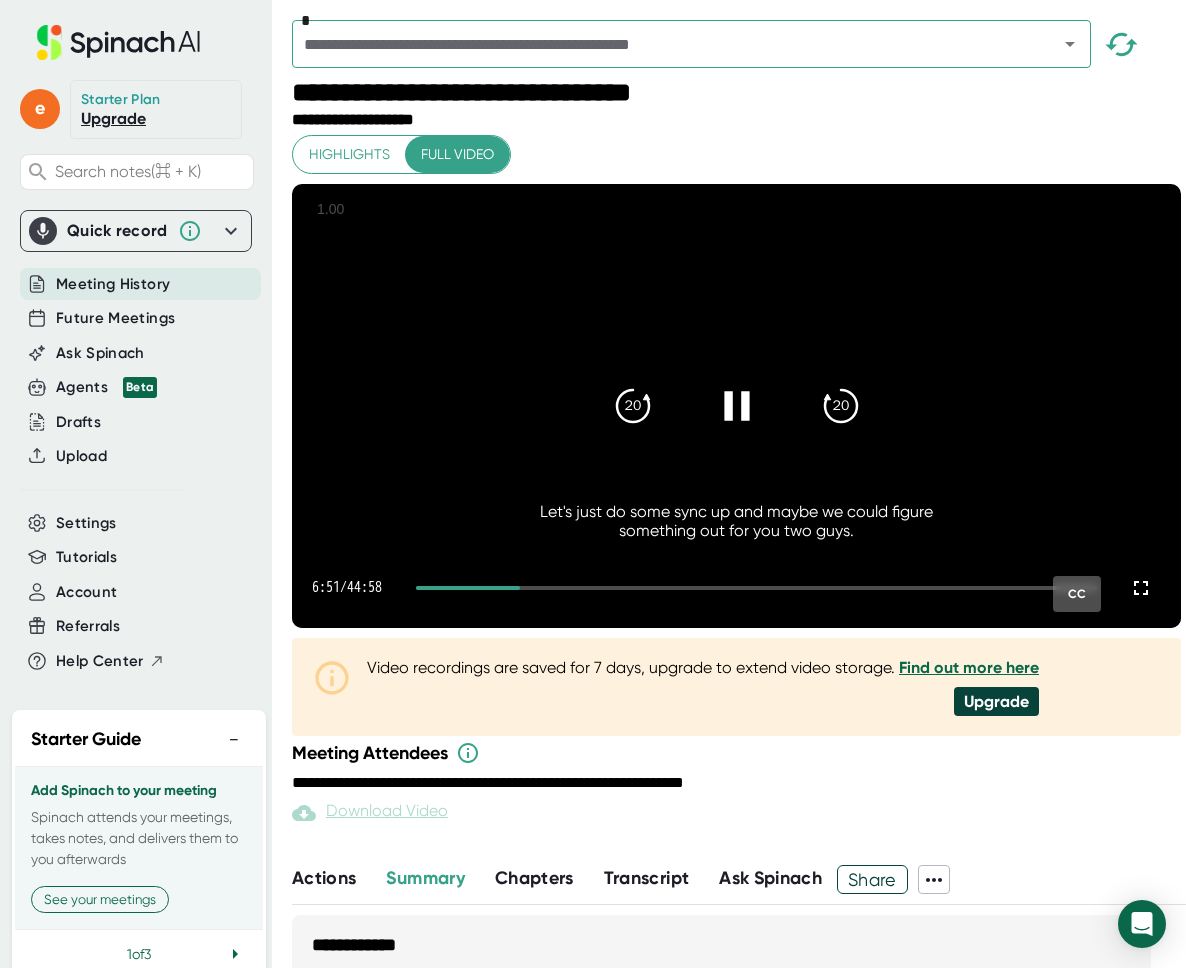 click at bounding box center [756, 588] 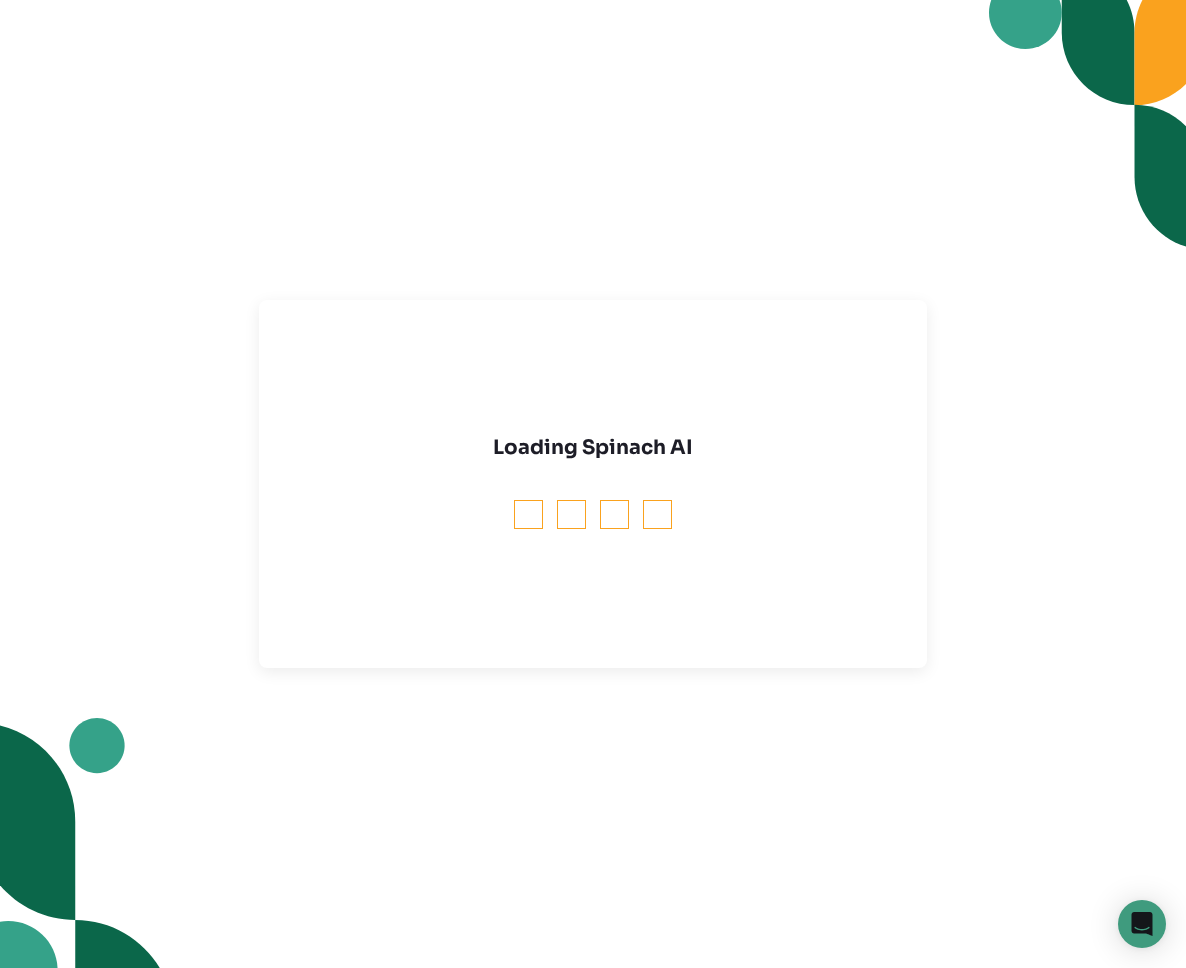 scroll, scrollTop: 0, scrollLeft: 0, axis: both 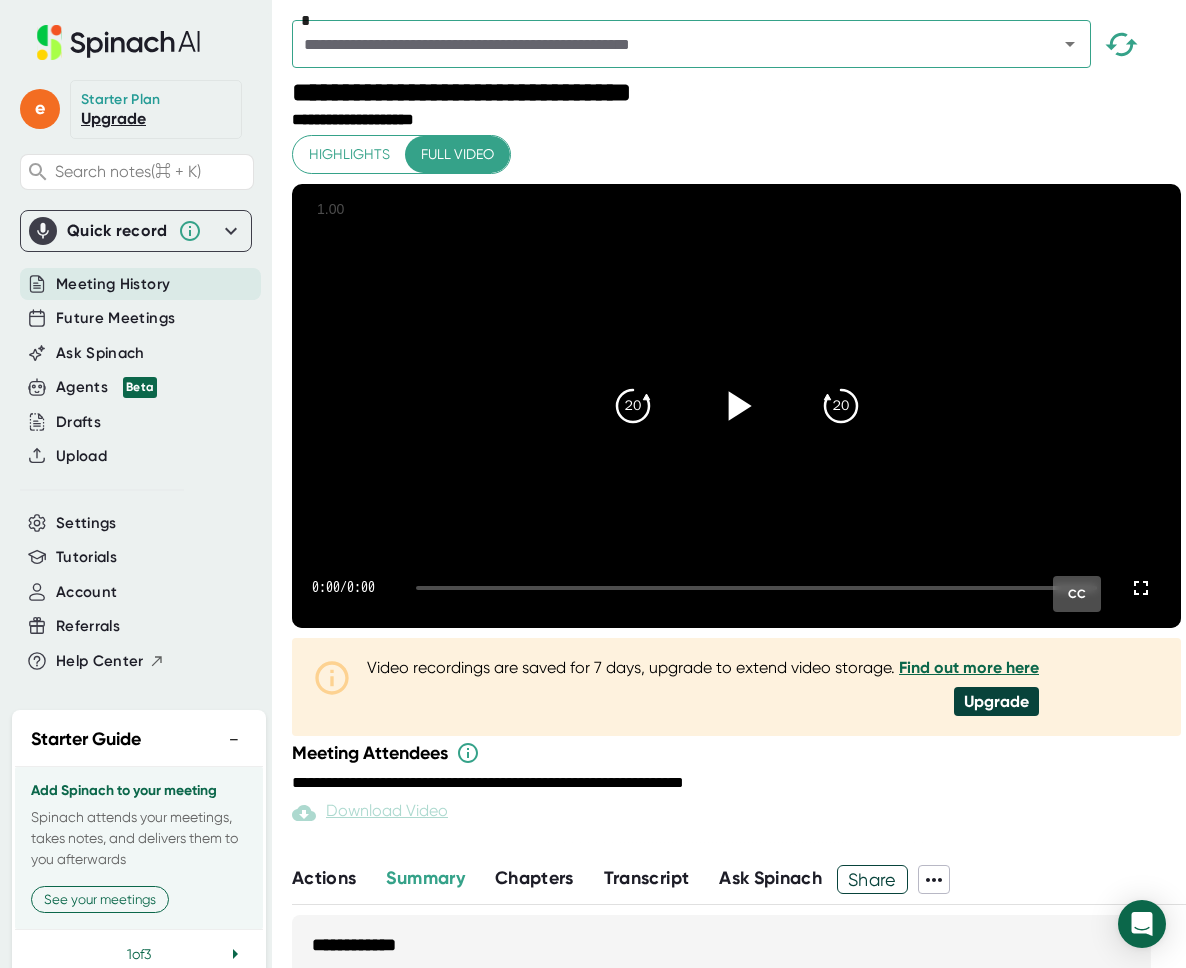 click 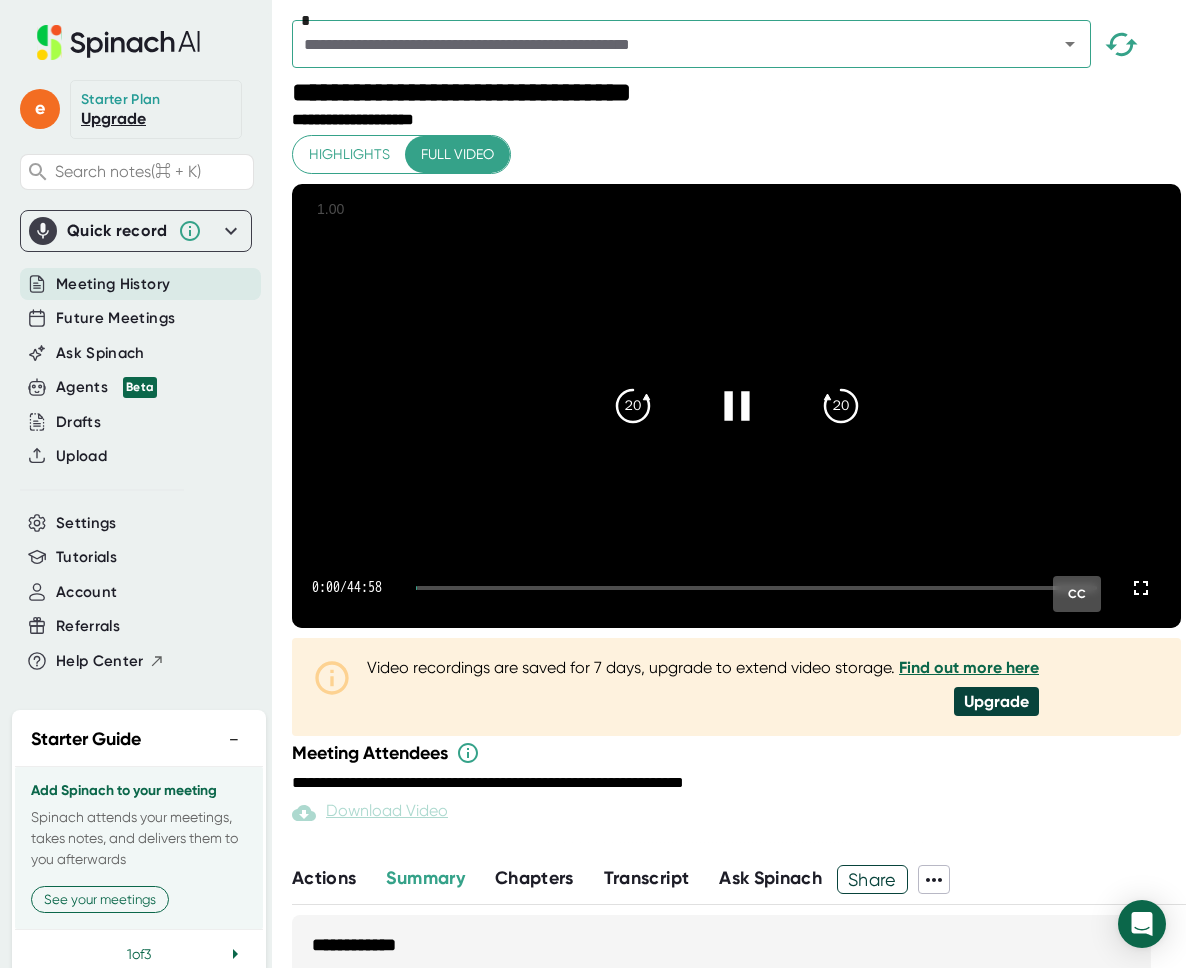 click at bounding box center [756, 588] 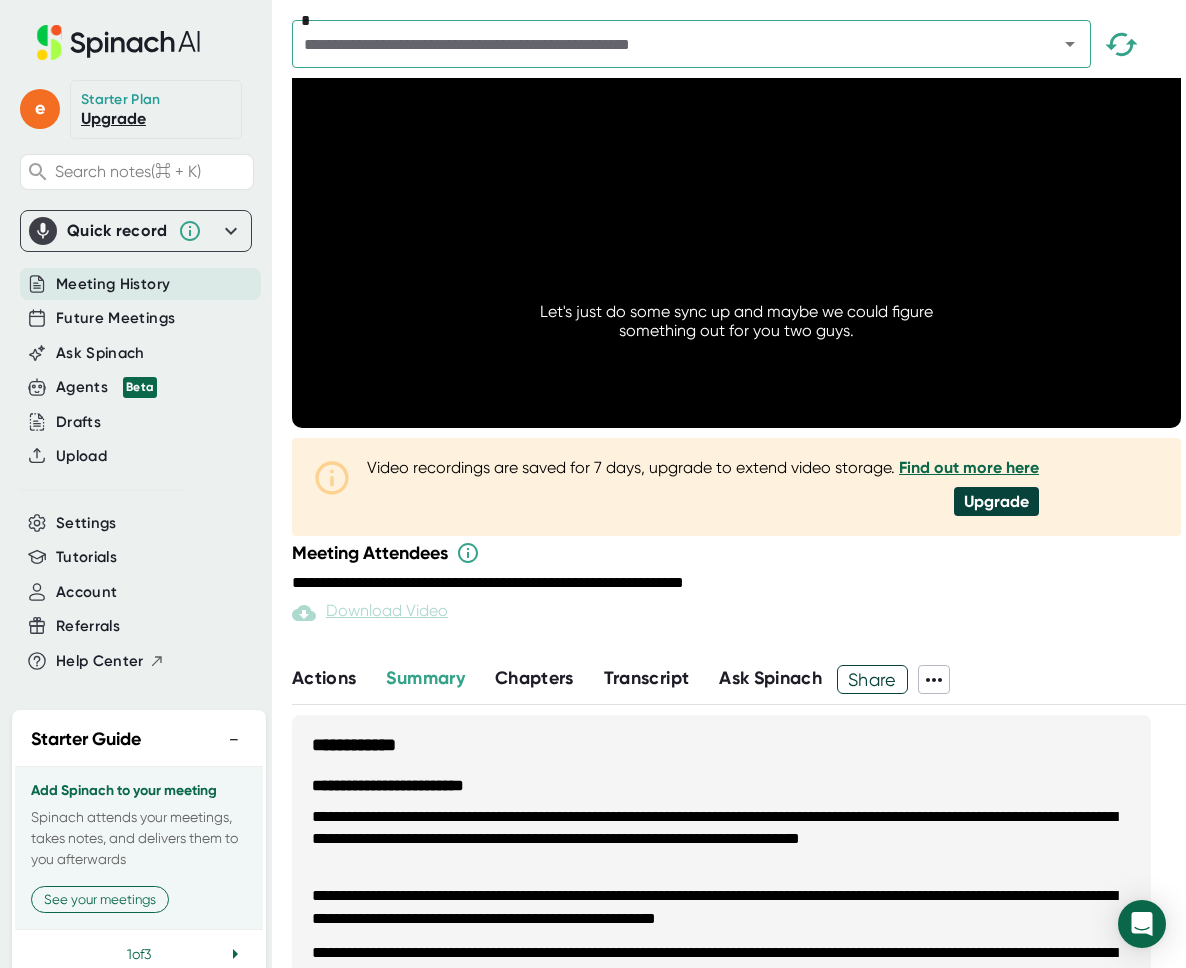 scroll, scrollTop: 0, scrollLeft: 0, axis: both 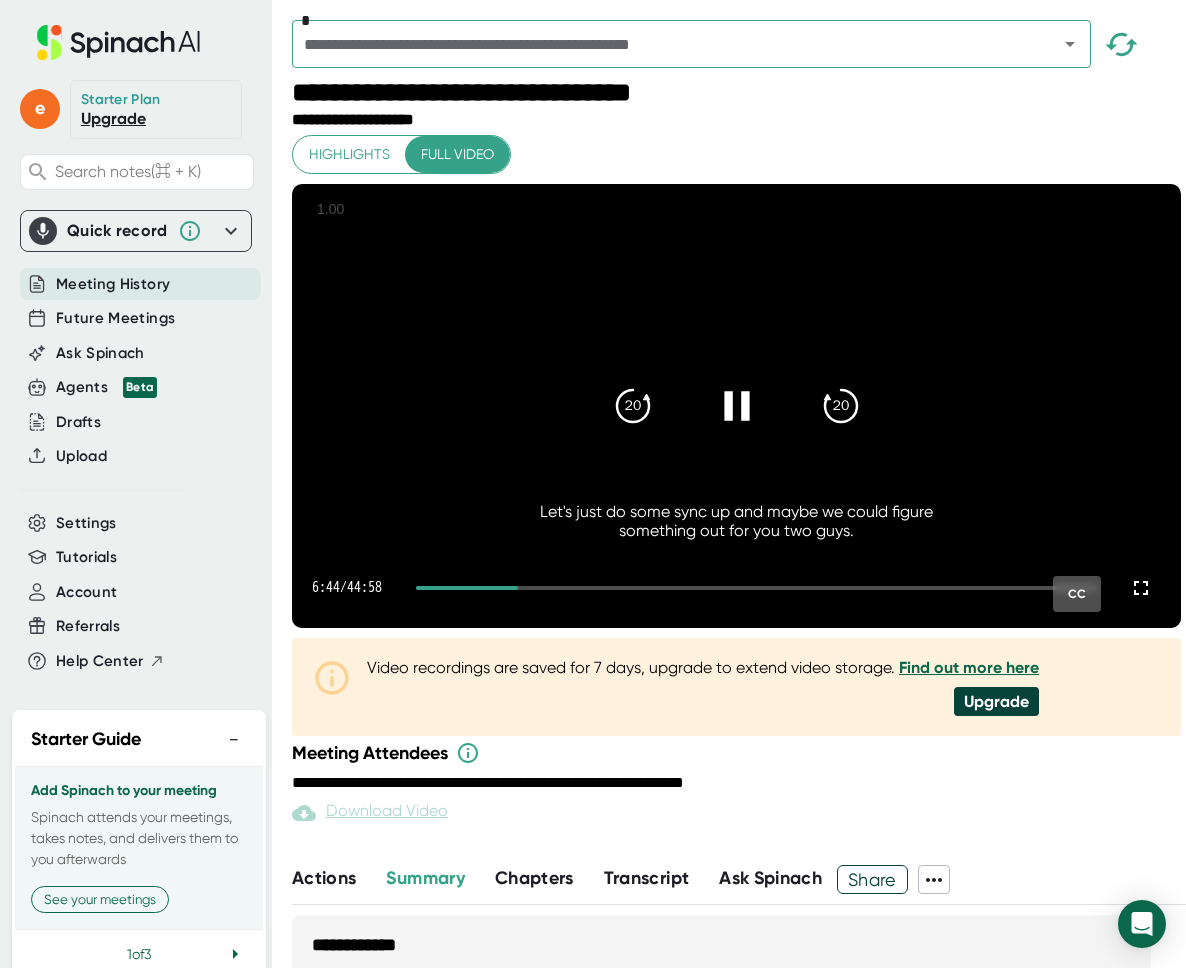 click 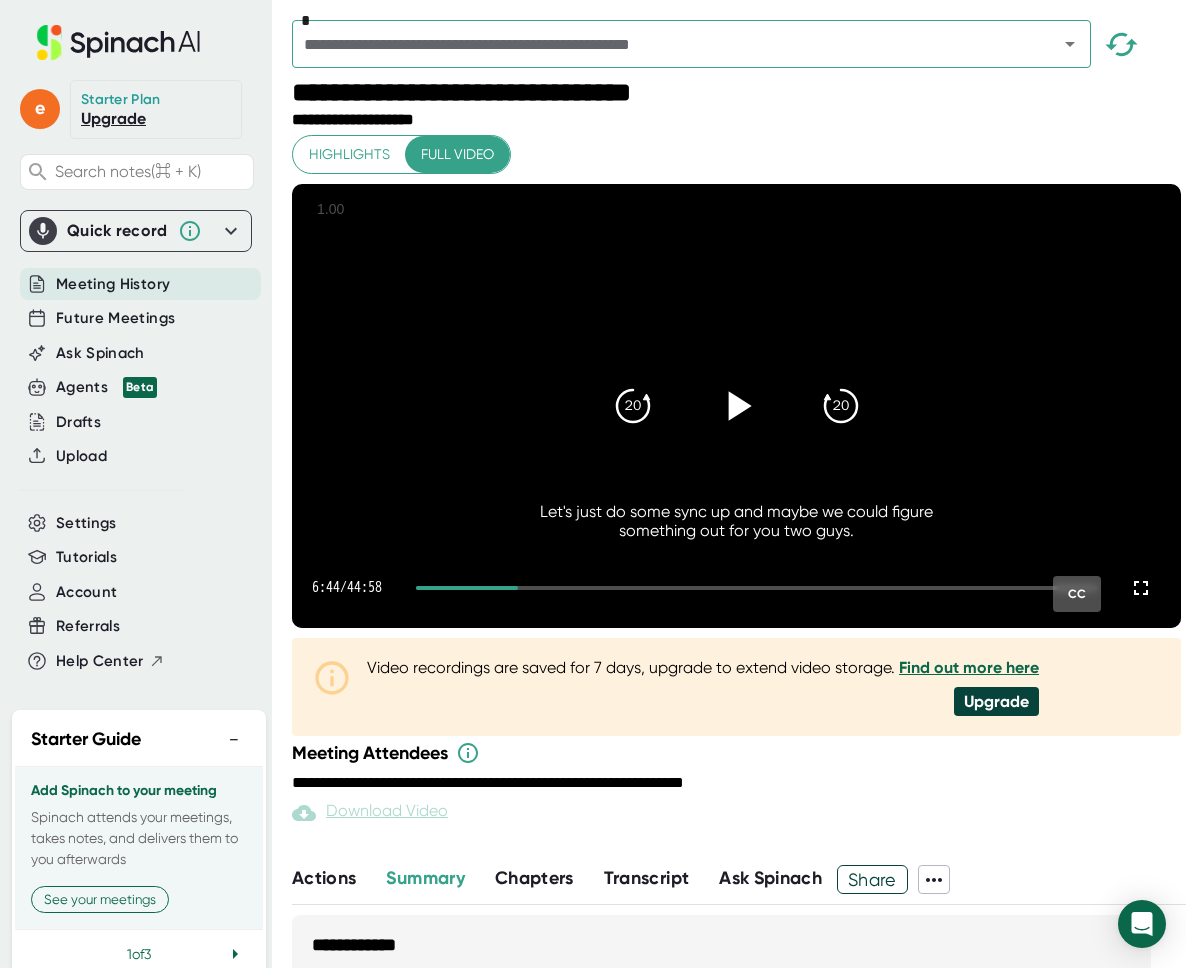 click 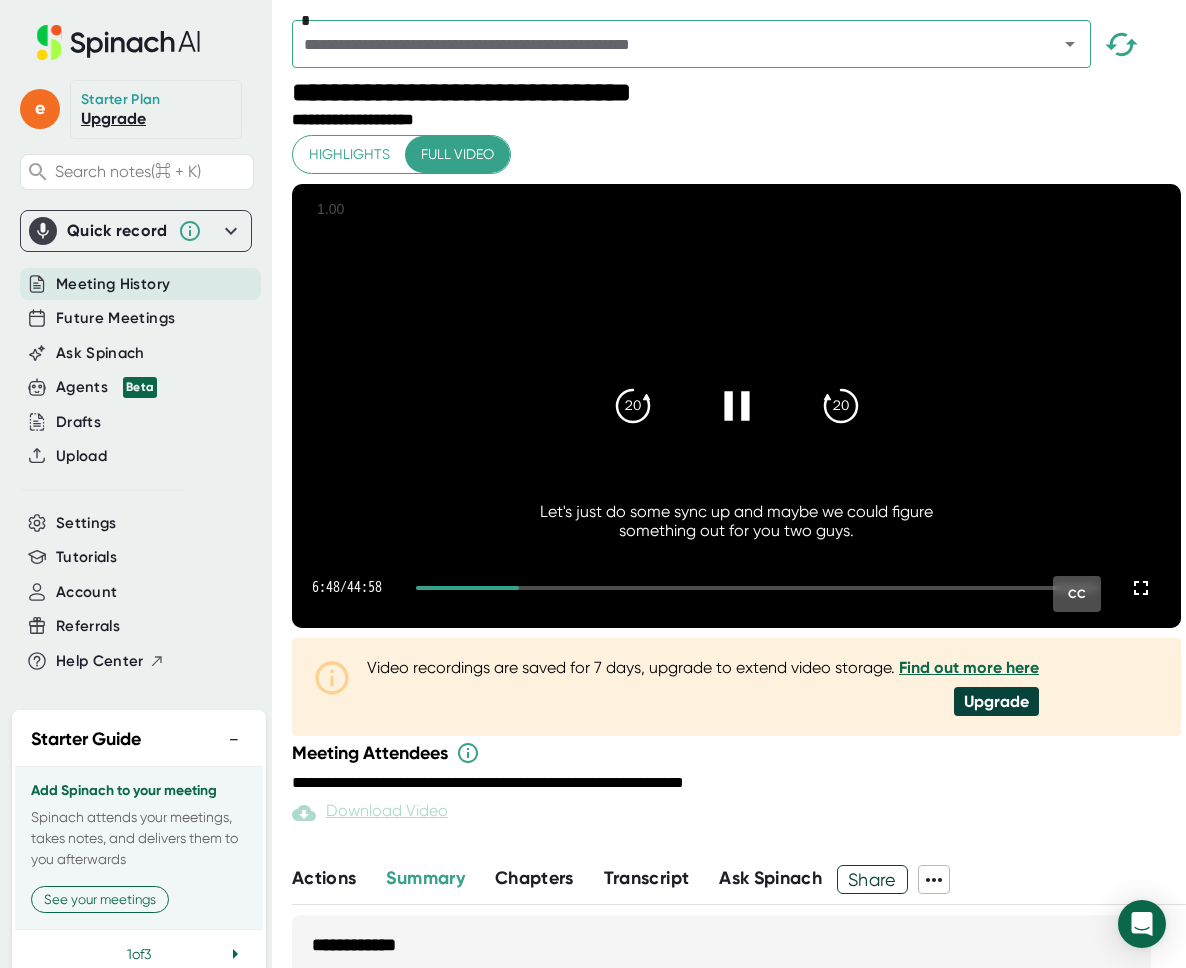 click at bounding box center (756, 588) 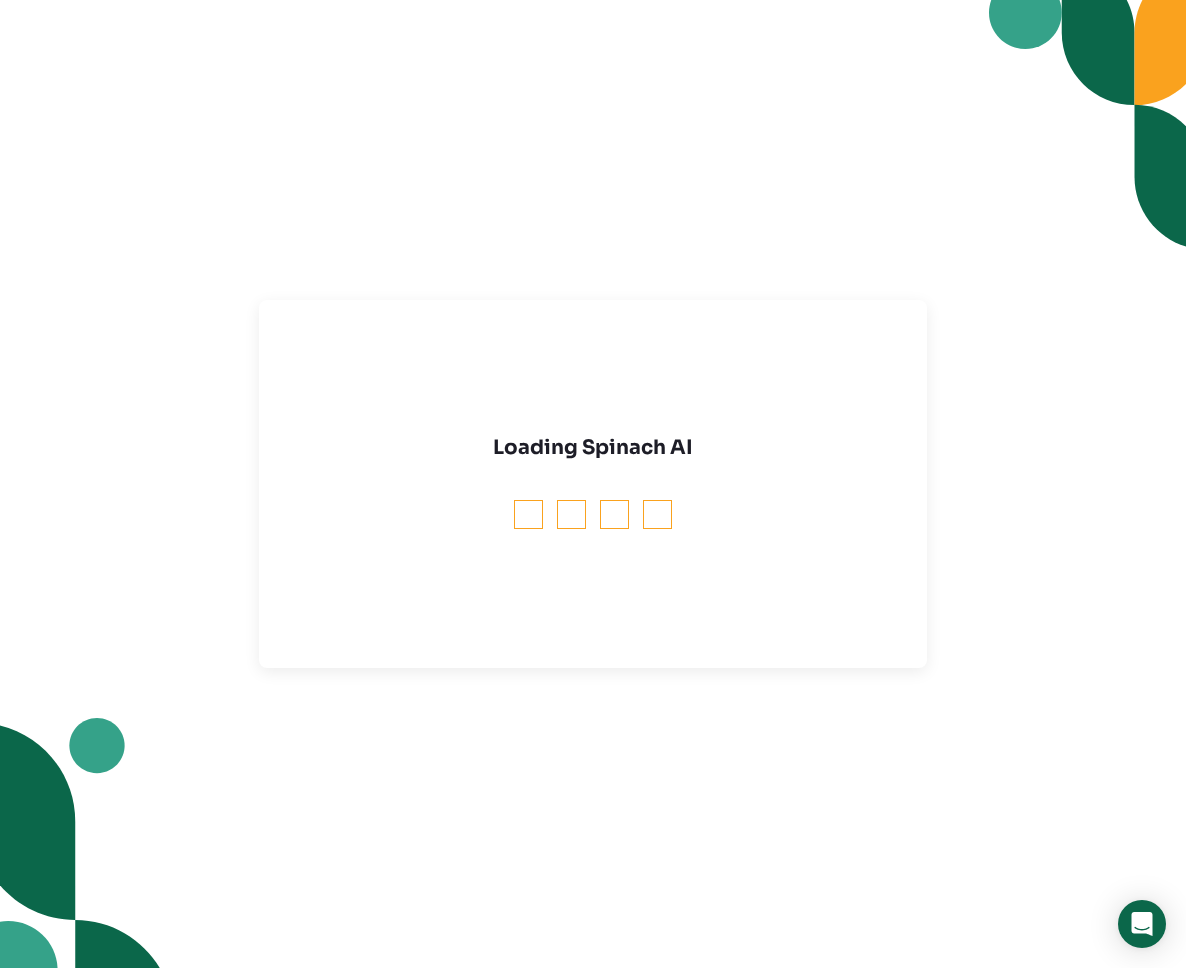 scroll, scrollTop: 0, scrollLeft: 0, axis: both 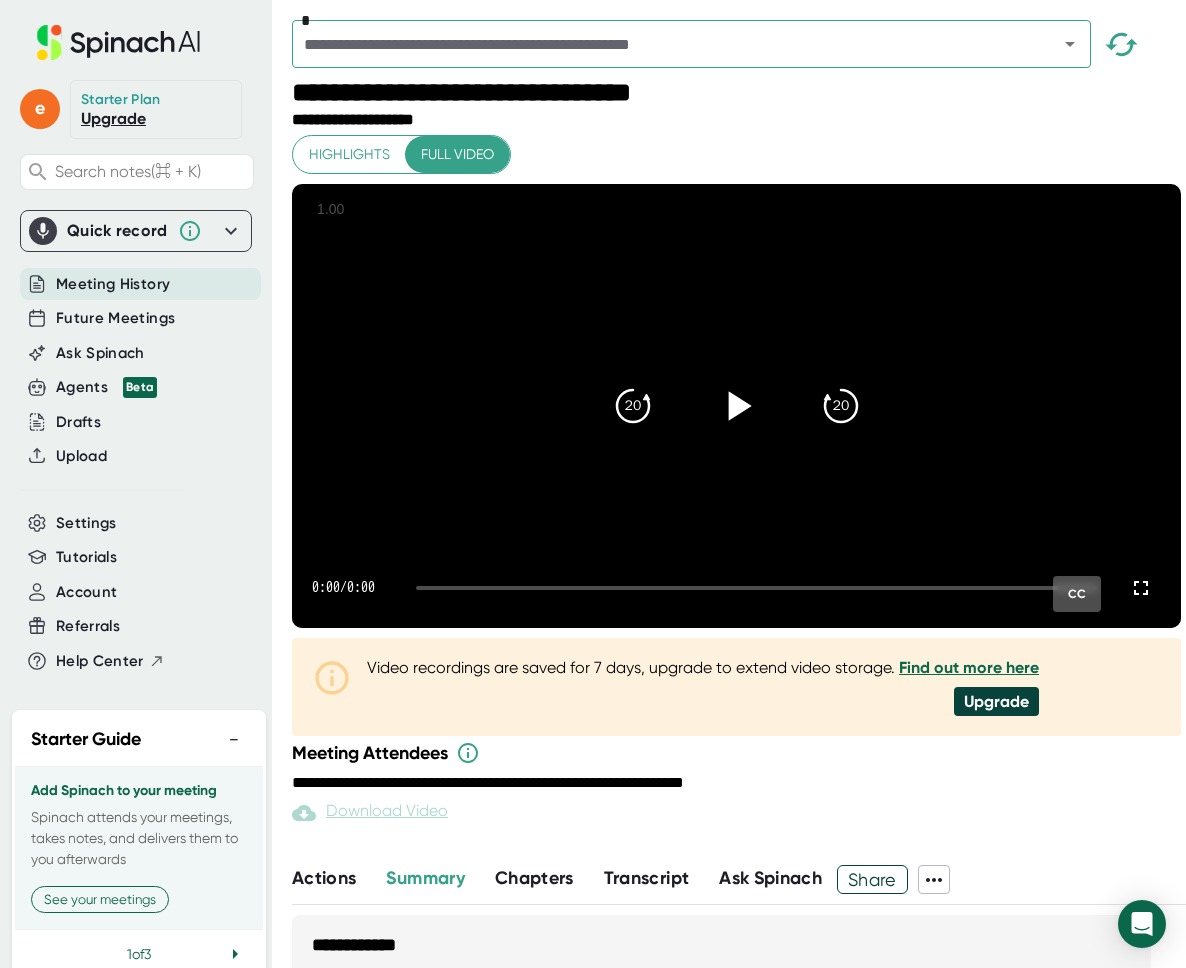 click 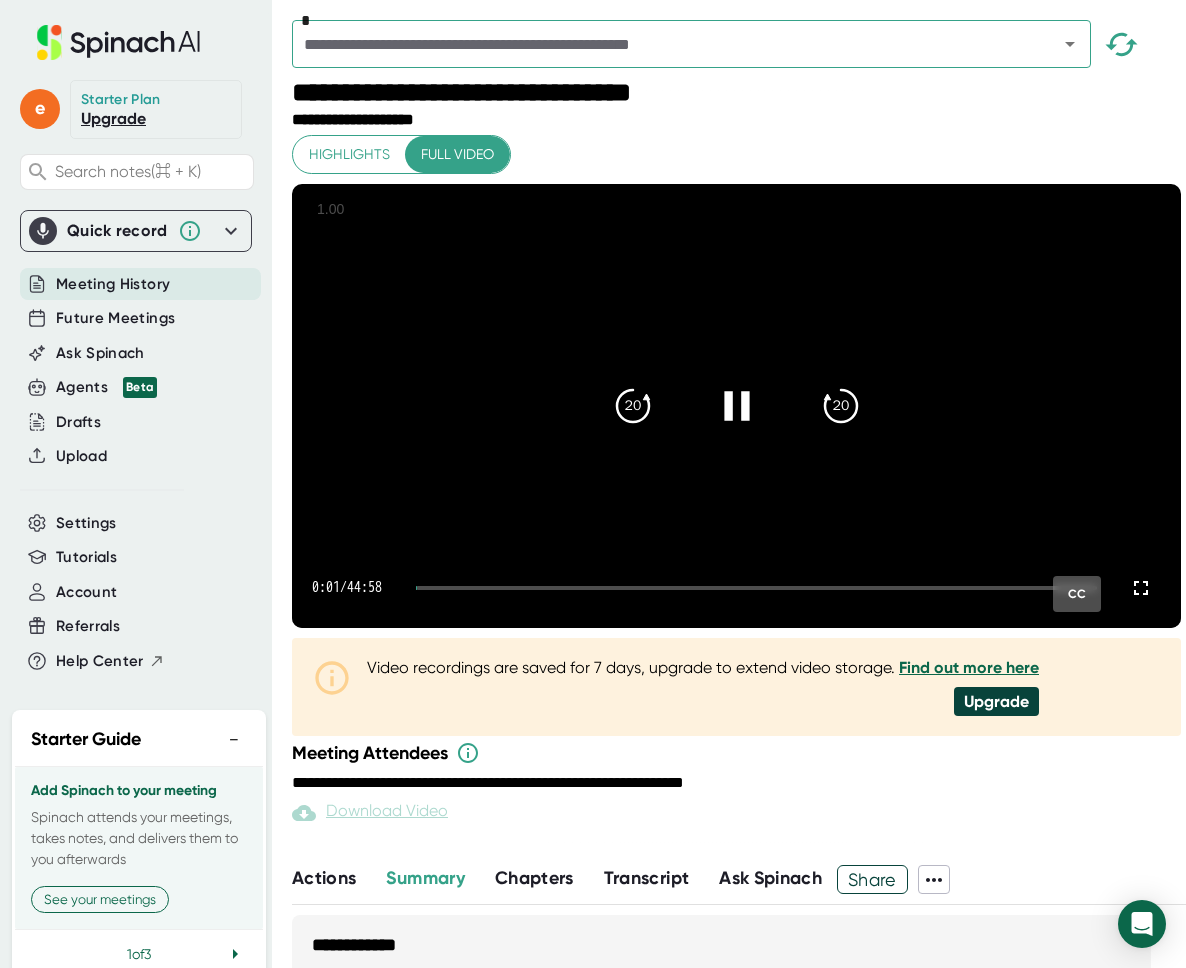 click on "0:01  /  44:58 CC" at bounding box center [736, 588] 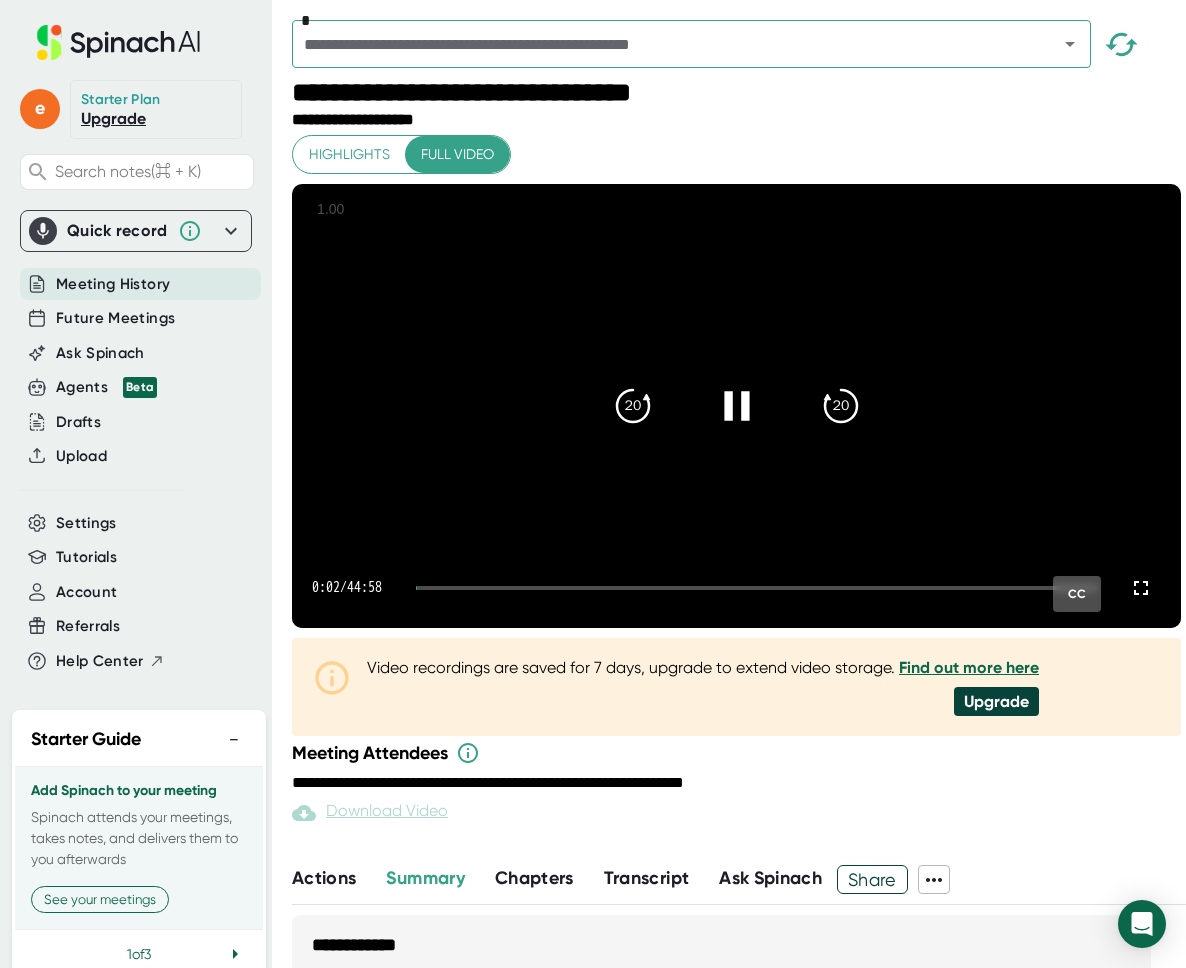 click at bounding box center (756, 588) 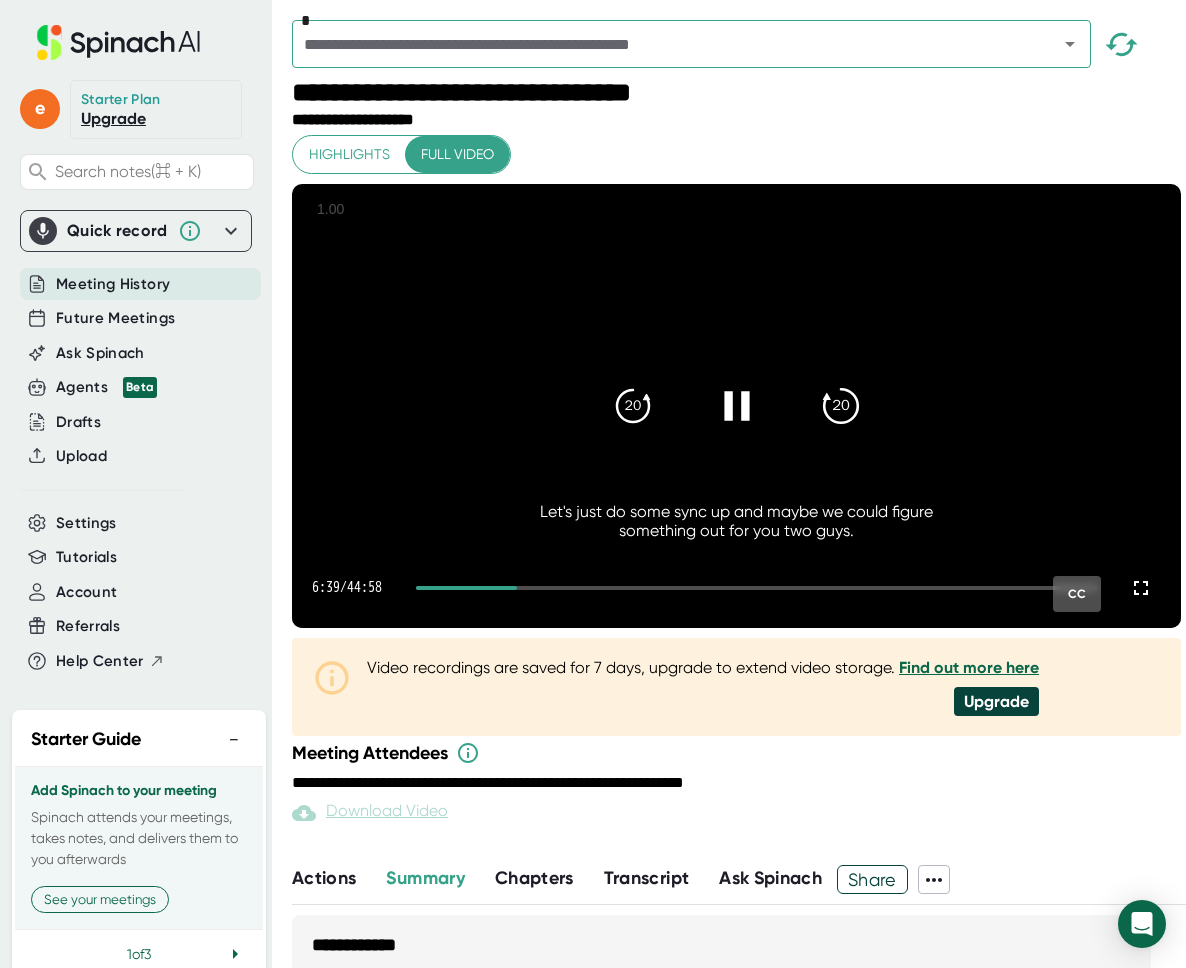 click on "20" 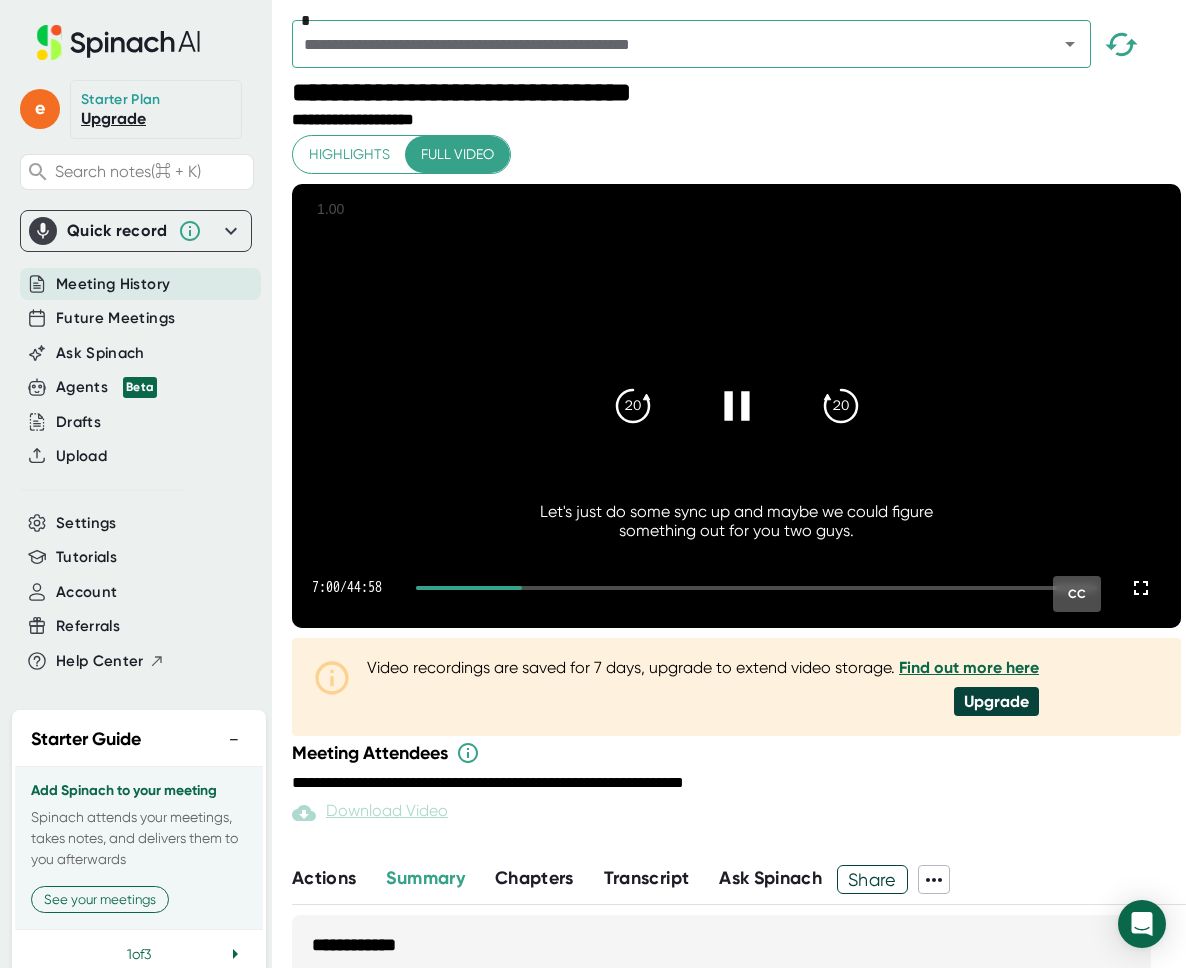 click at bounding box center (756, 588) 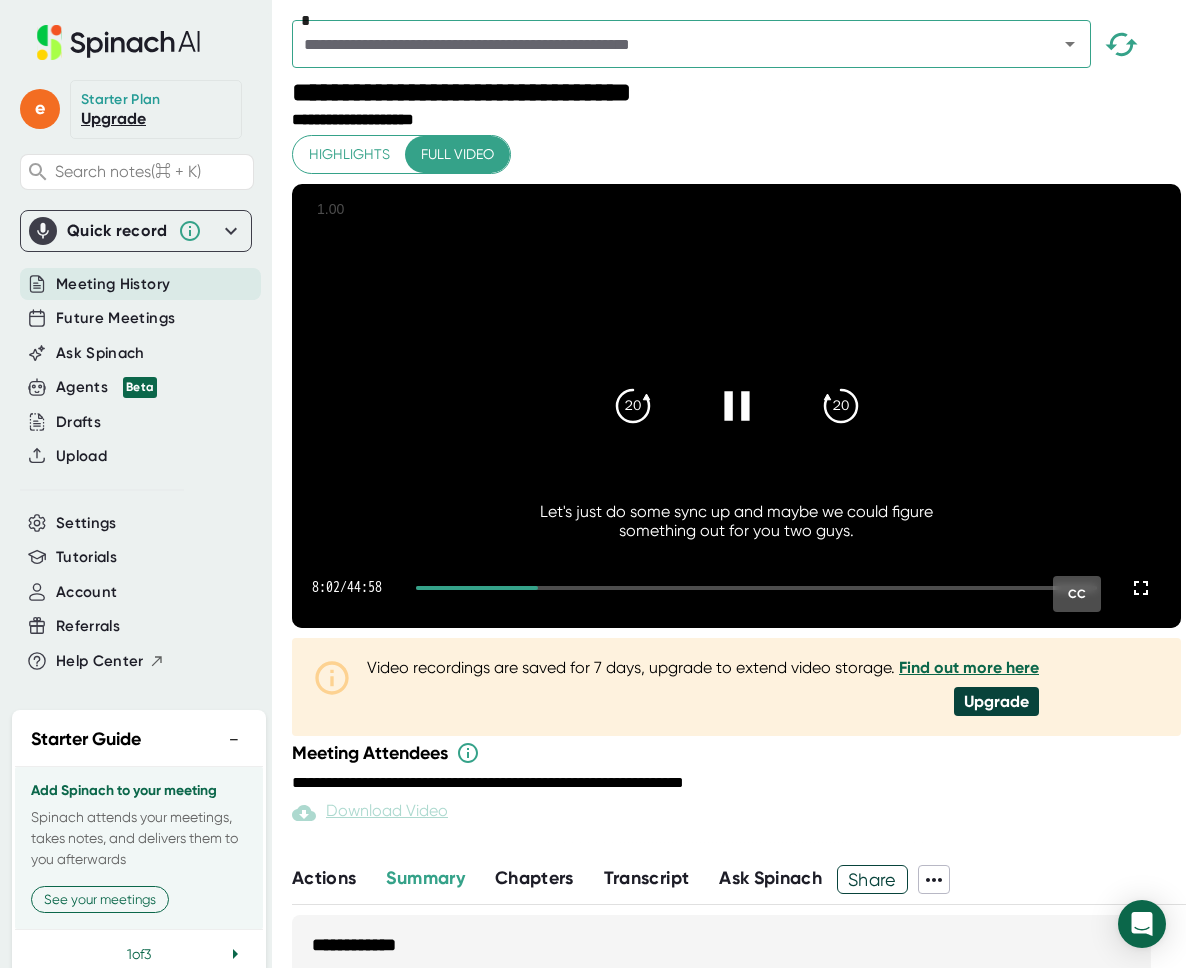 click at bounding box center [756, 588] 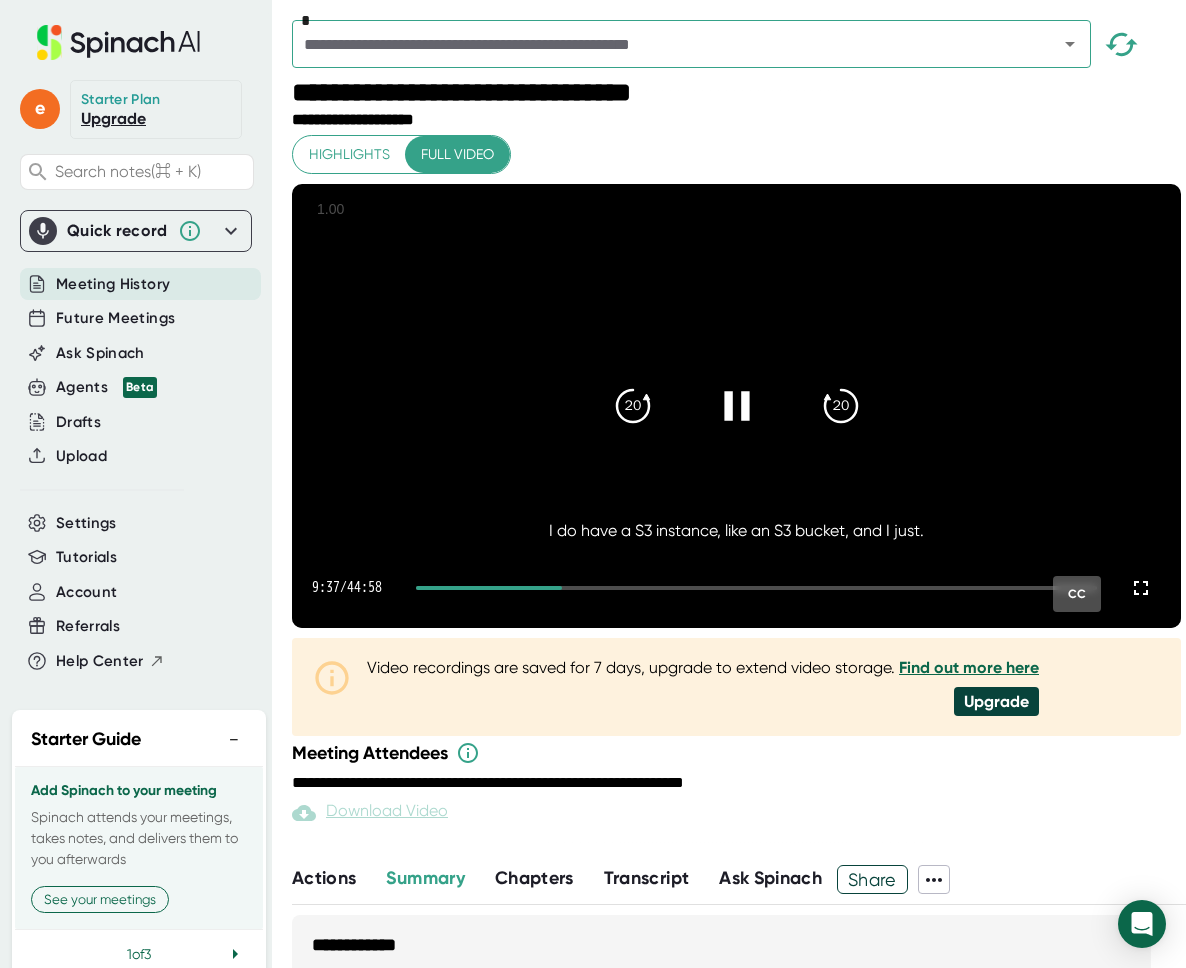 click on "9:37  /  44:58 CC" at bounding box center (736, 588) 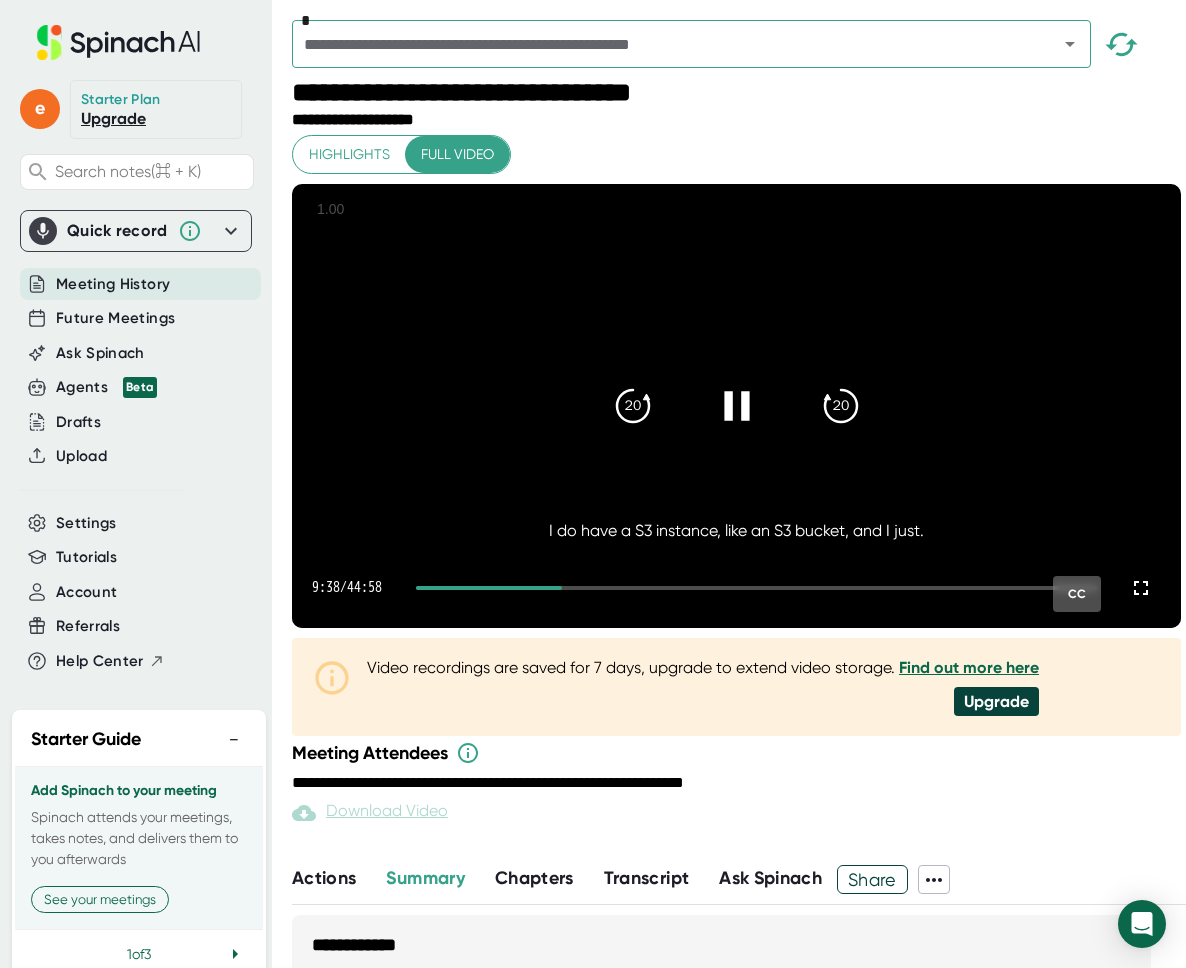 click at bounding box center (756, 588) 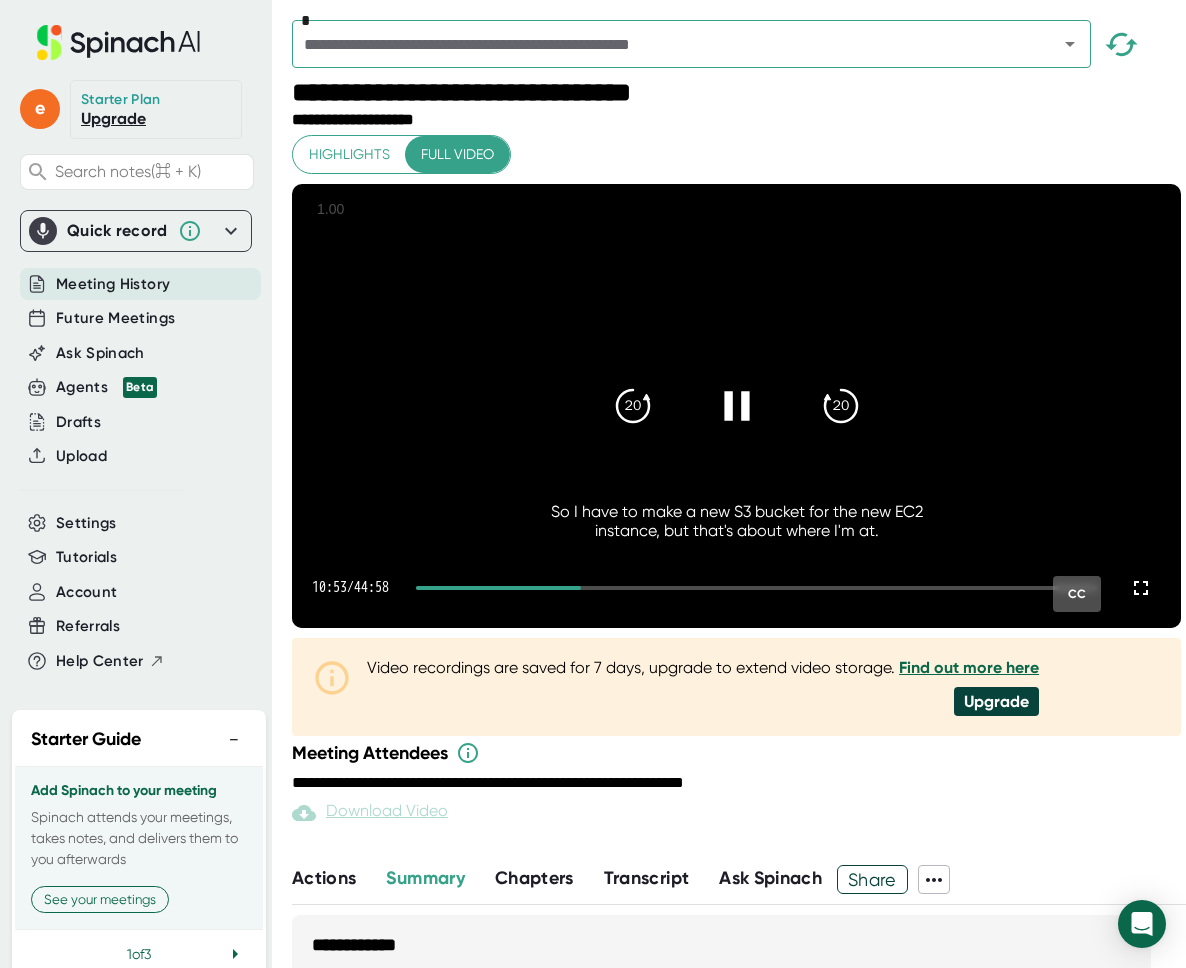click at bounding box center [756, 588] 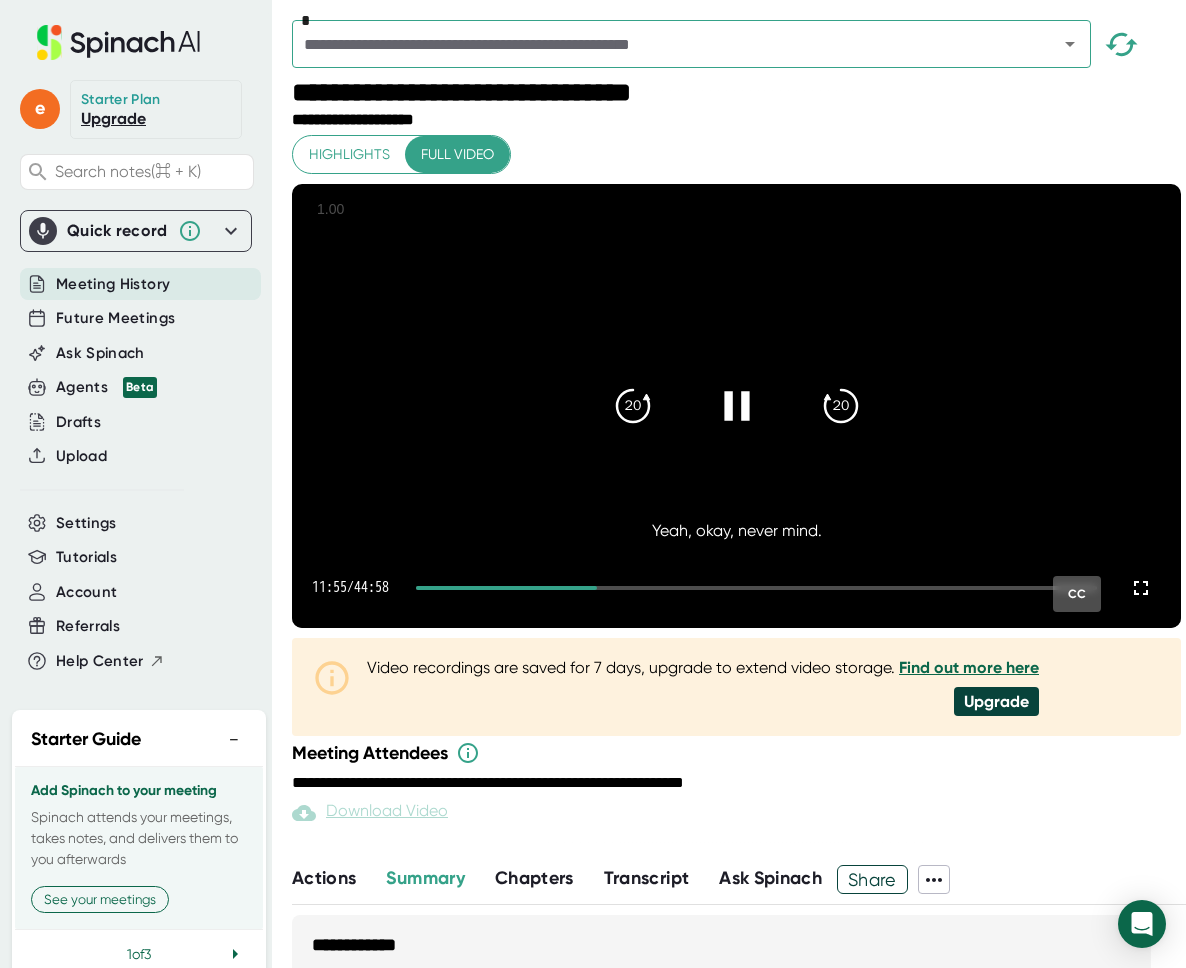 click at bounding box center [756, 588] 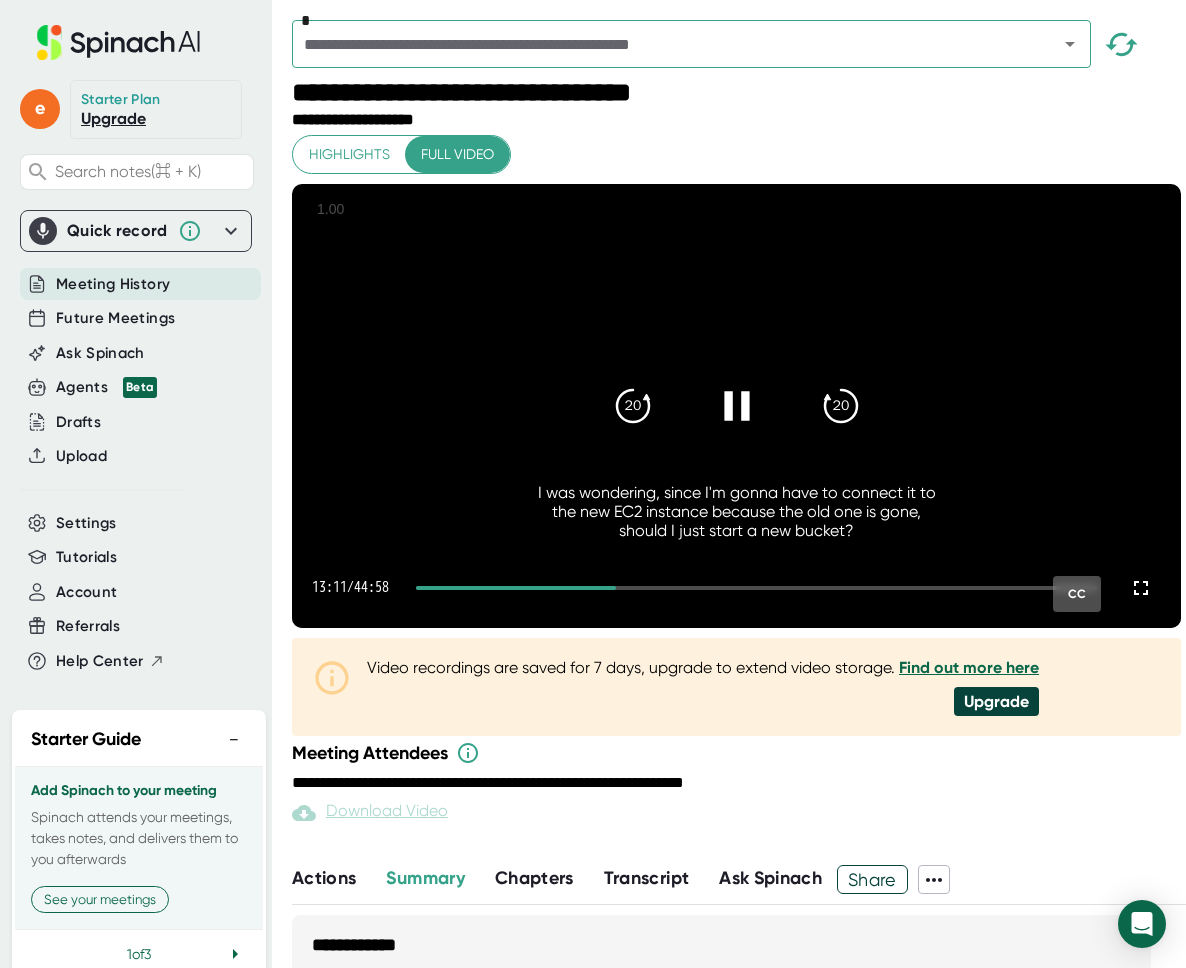 click at bounding box center [516, 588] 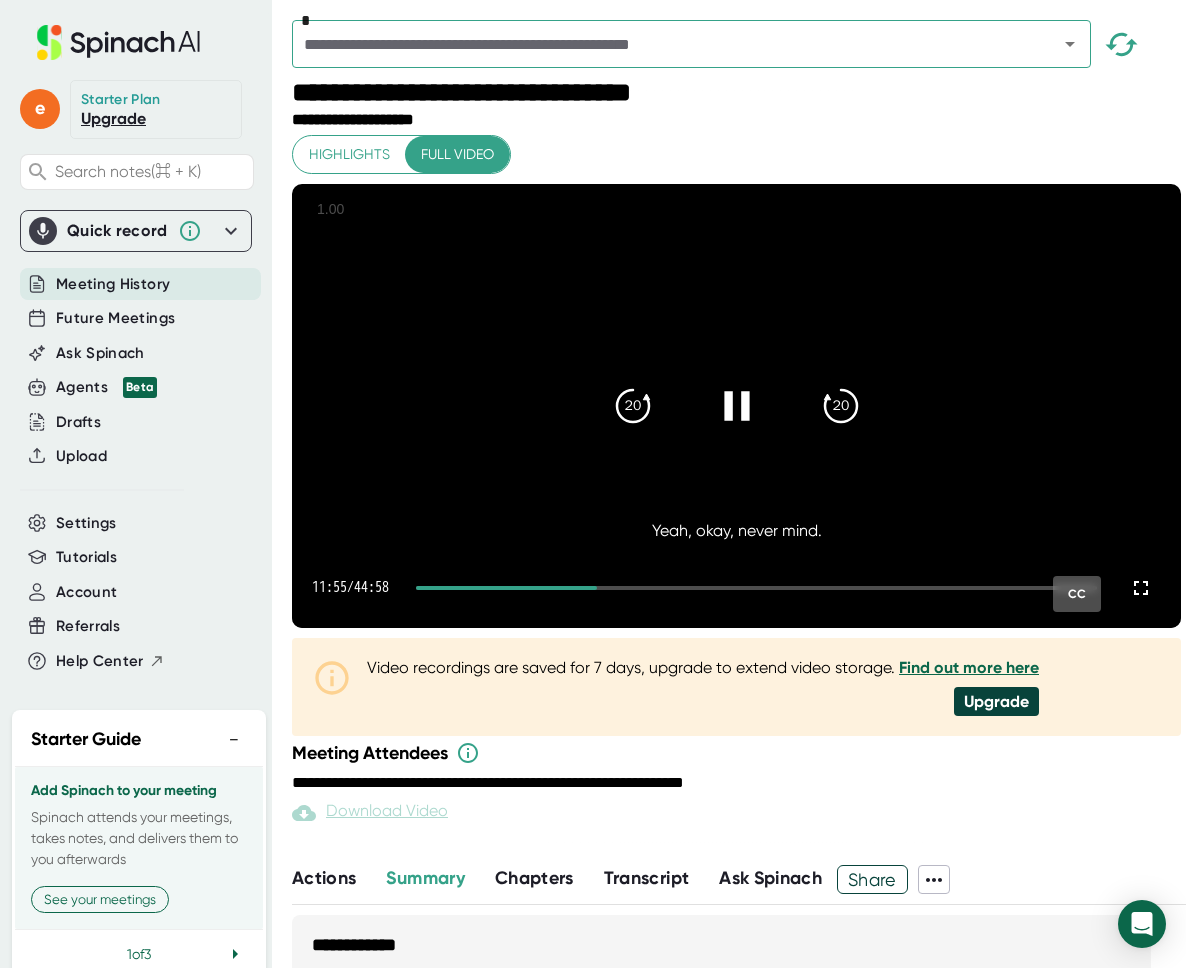click at bounding box center (756, 588) 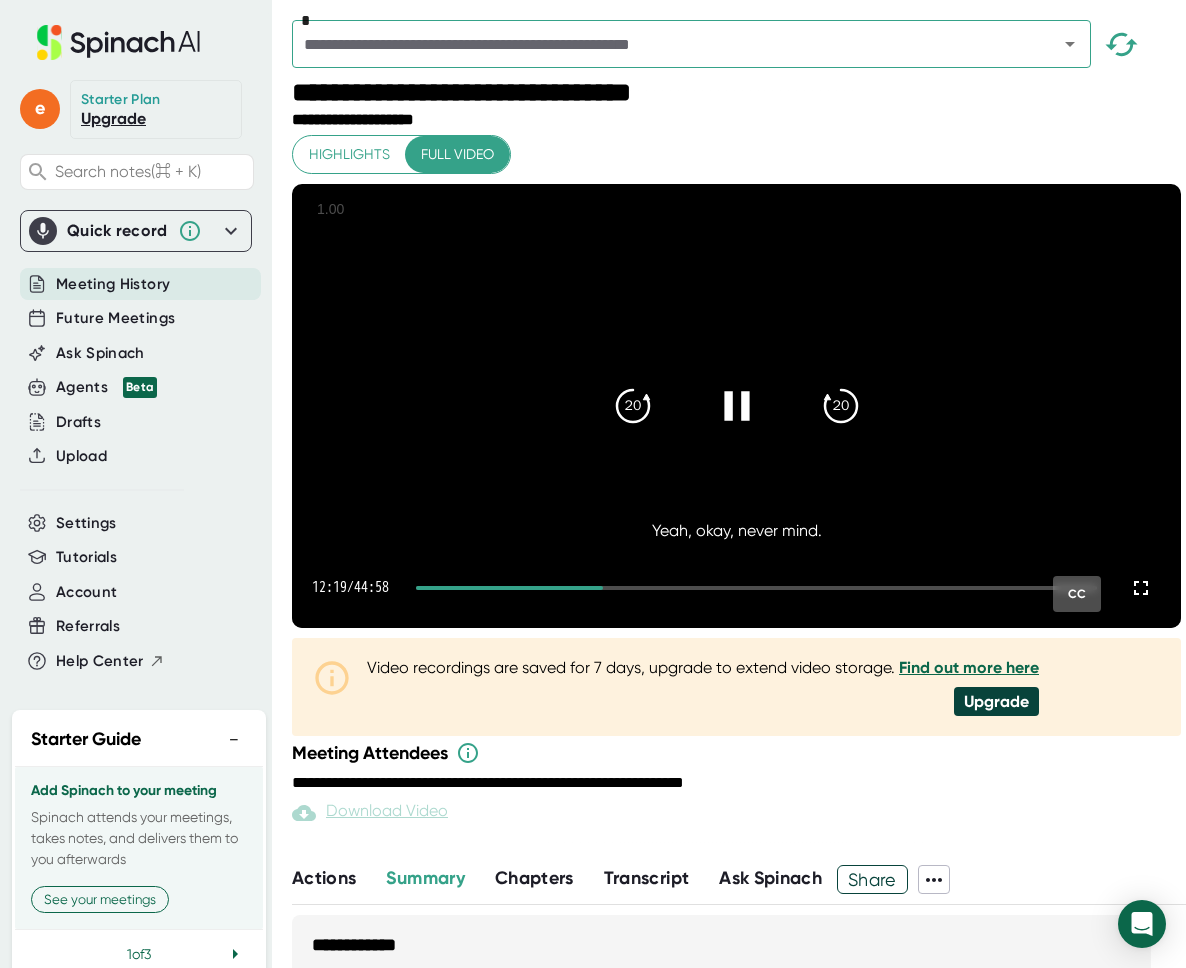 click at bounding box center [756, 588] 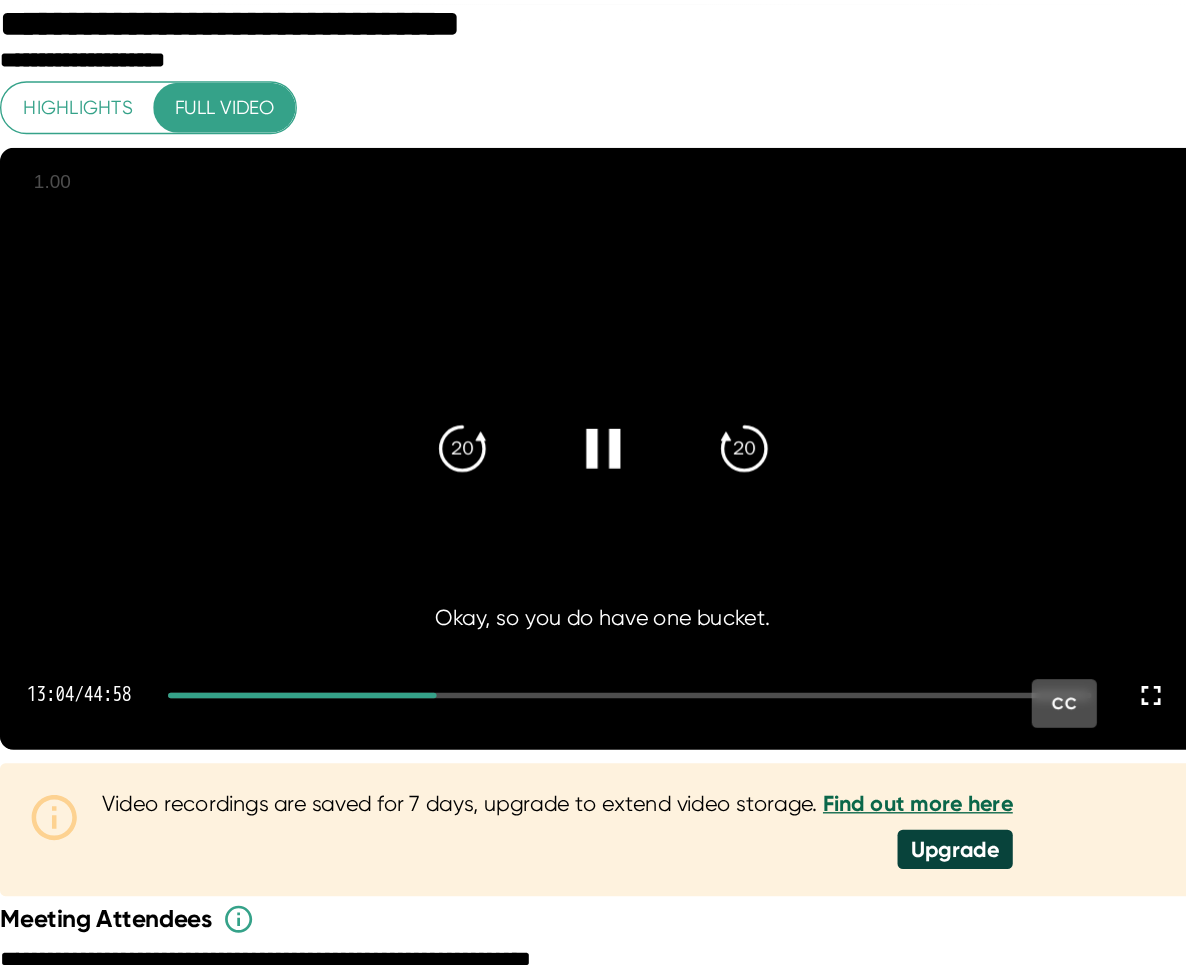 click 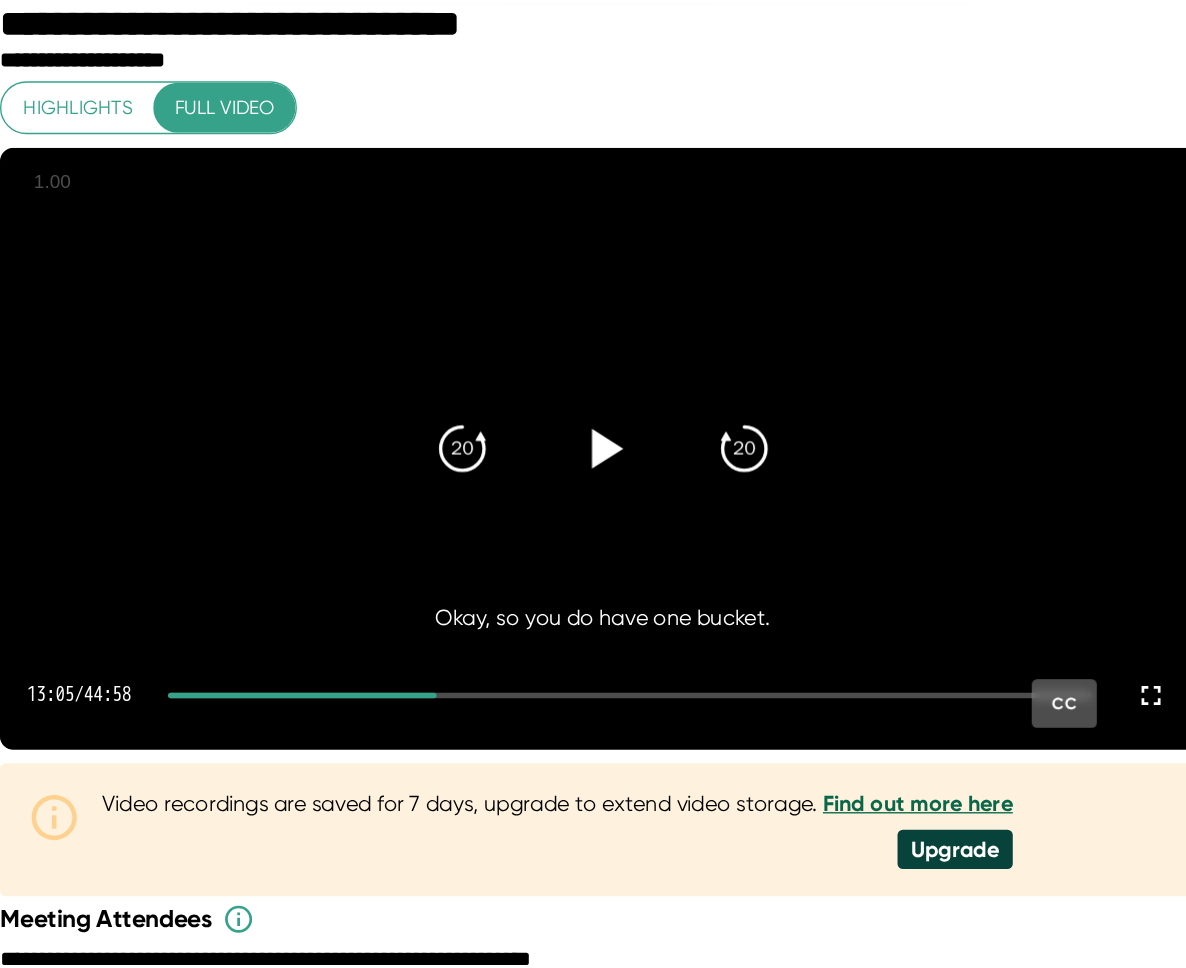click at bounding box center [737, 406] 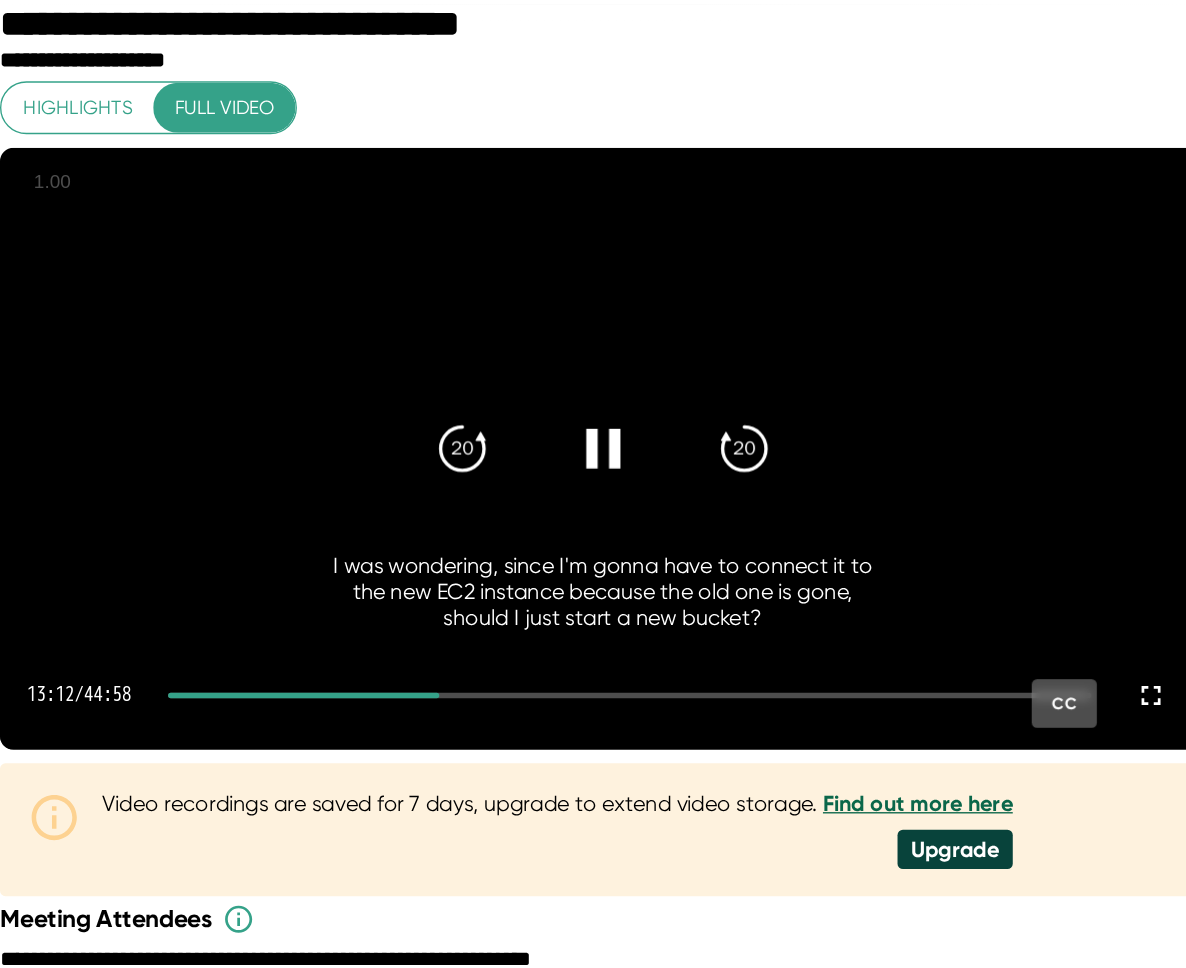 click 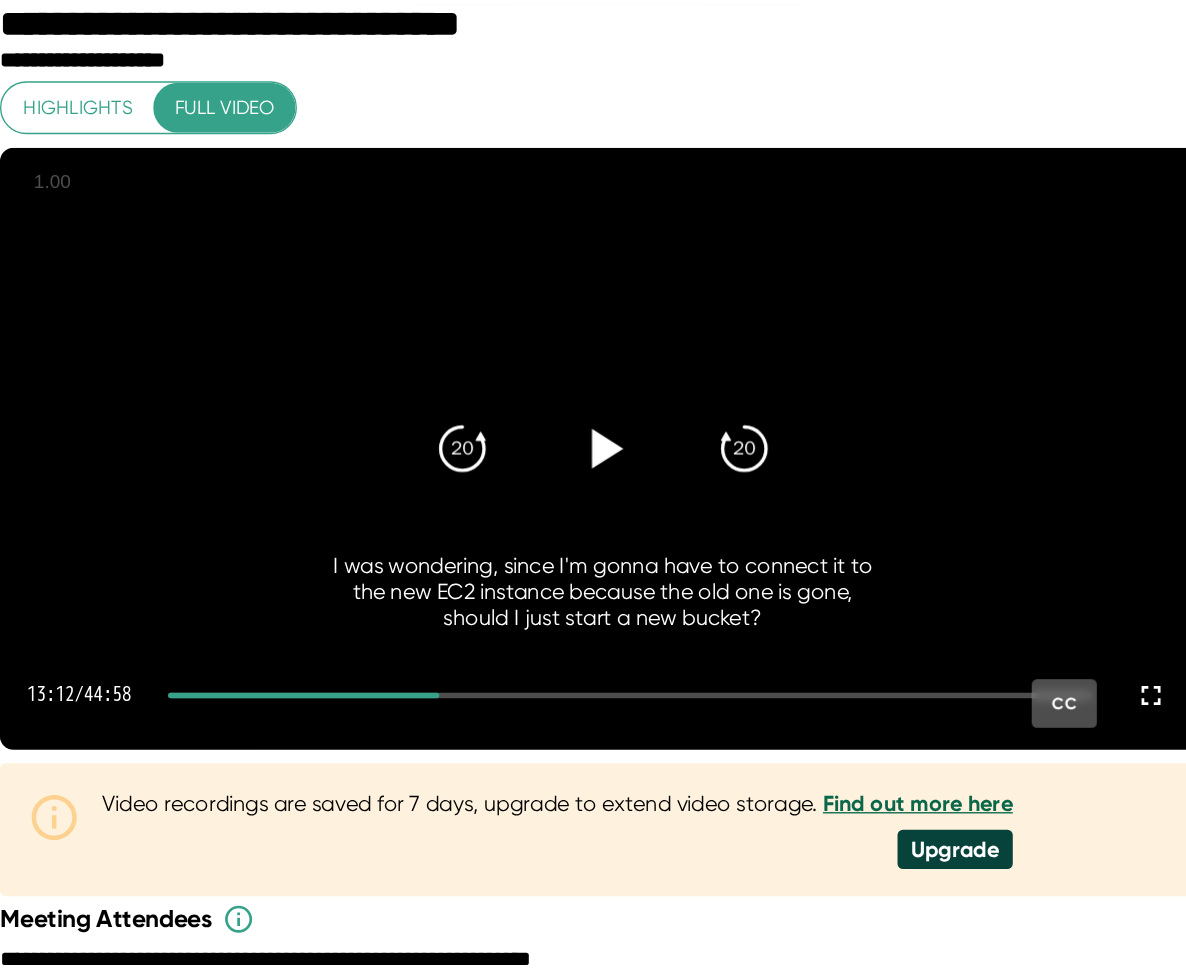 click 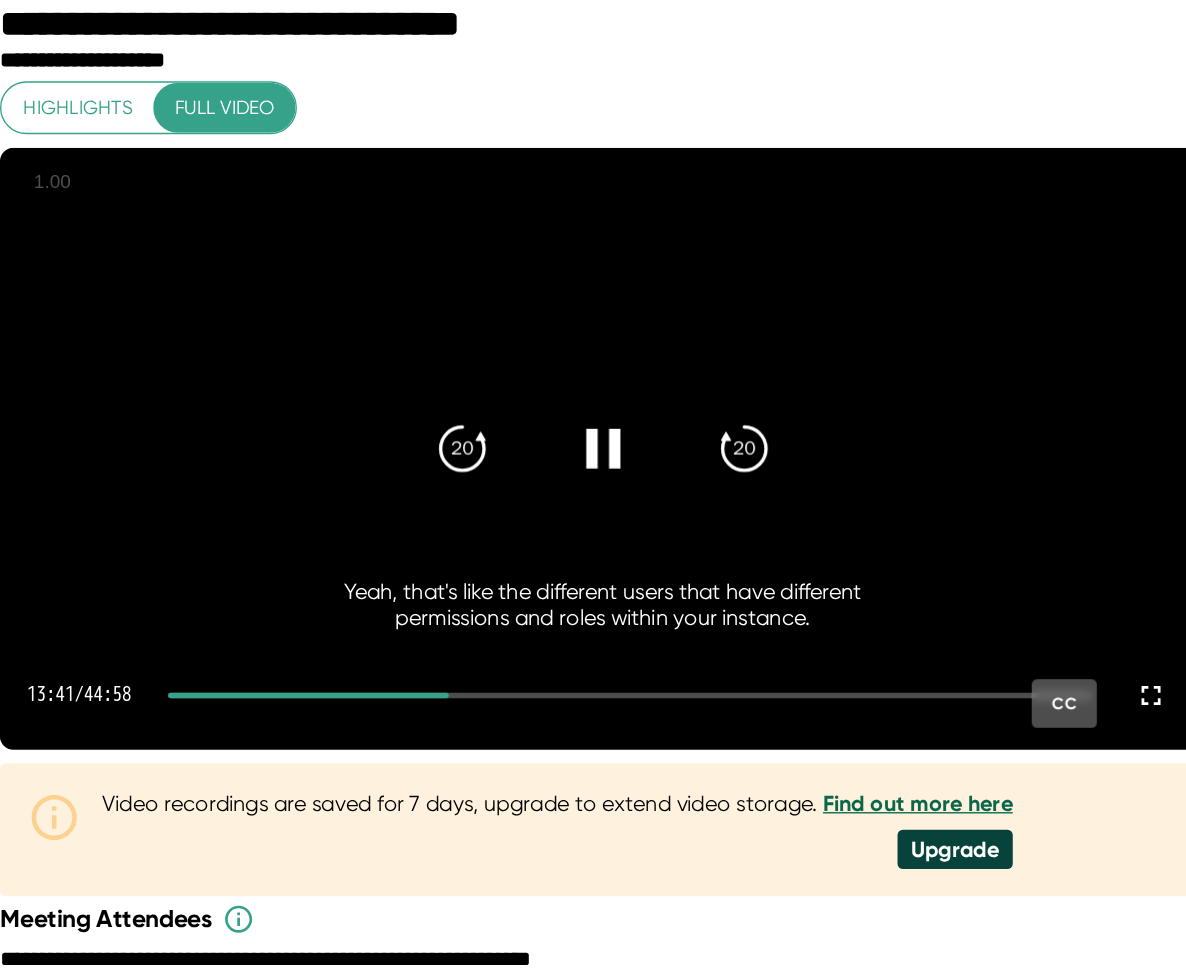 click 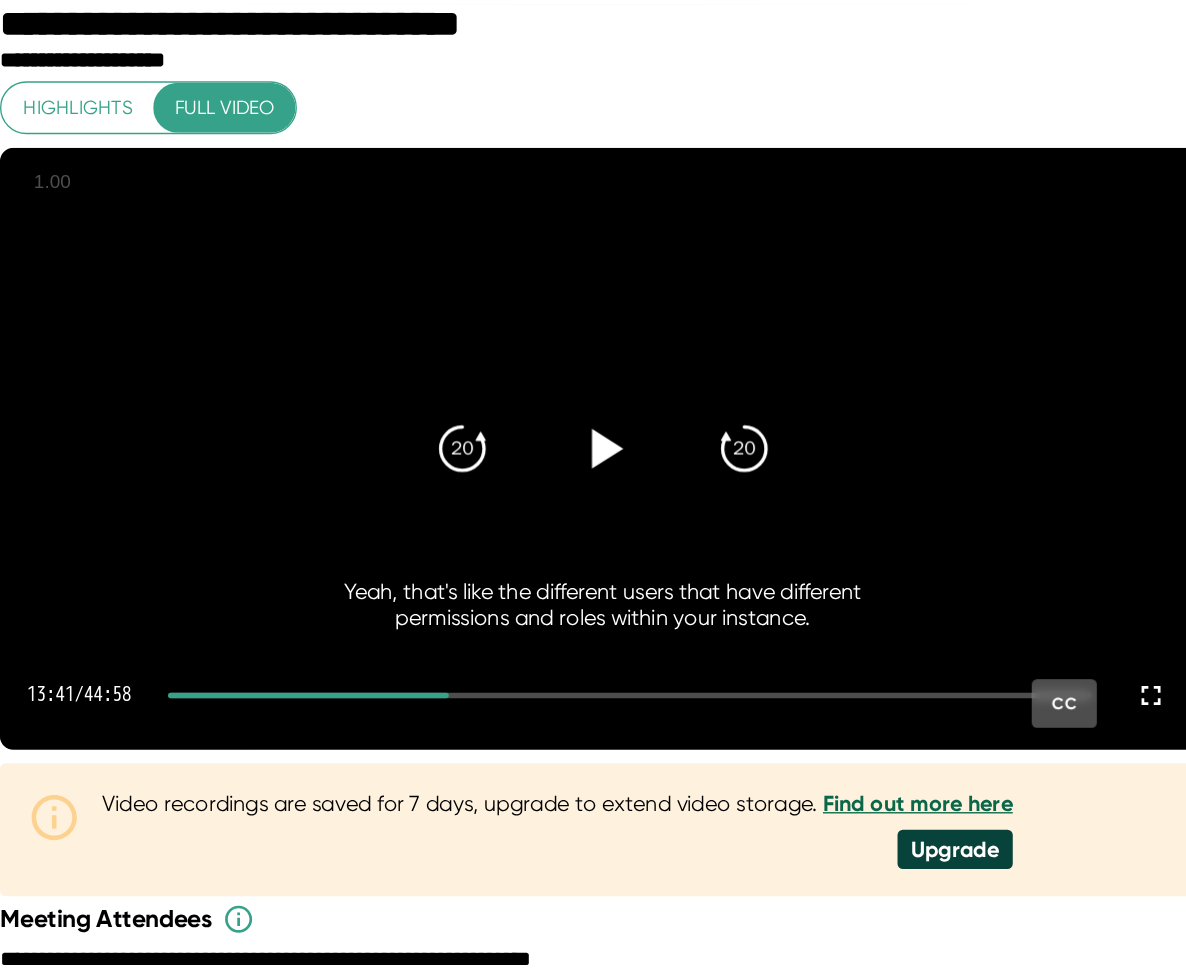 click 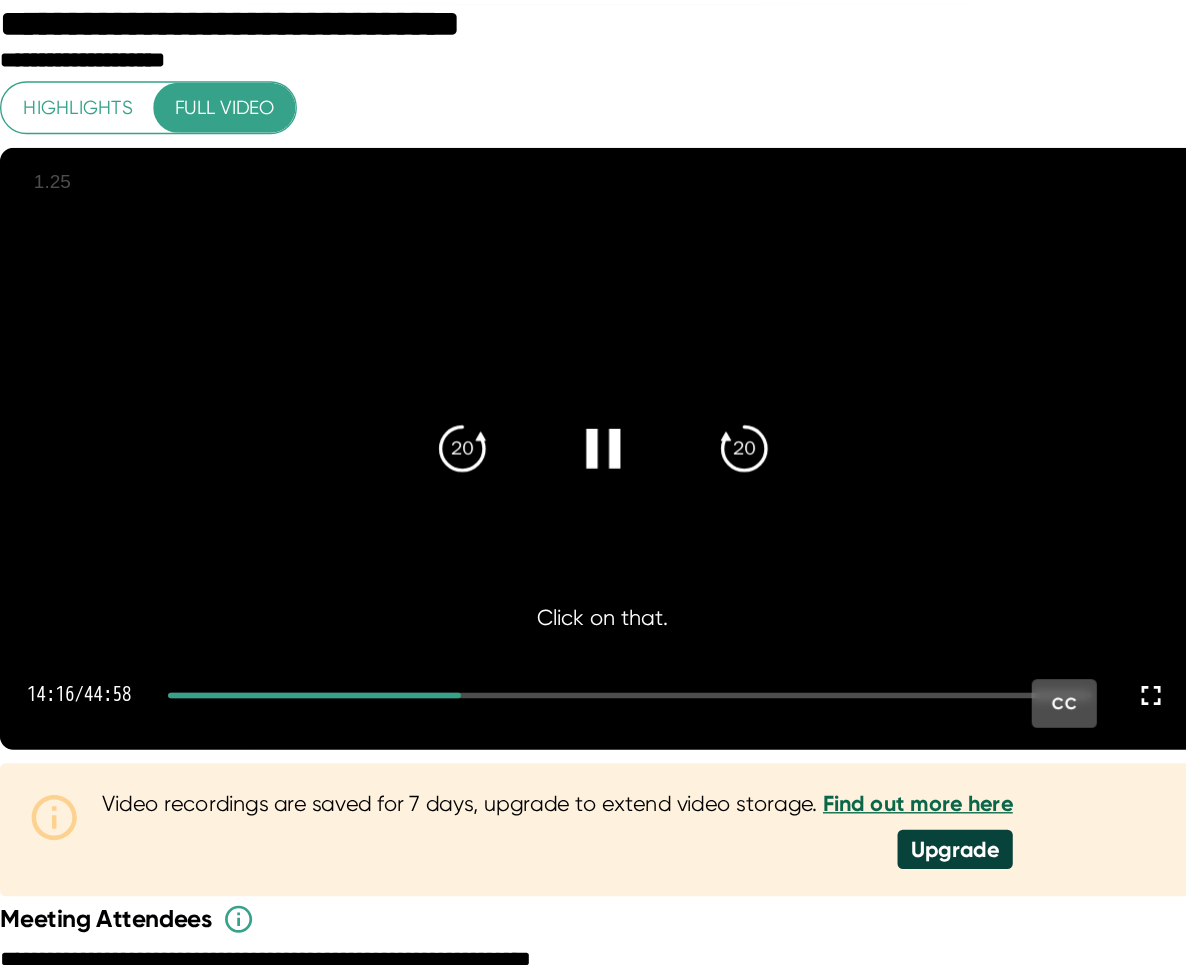 click 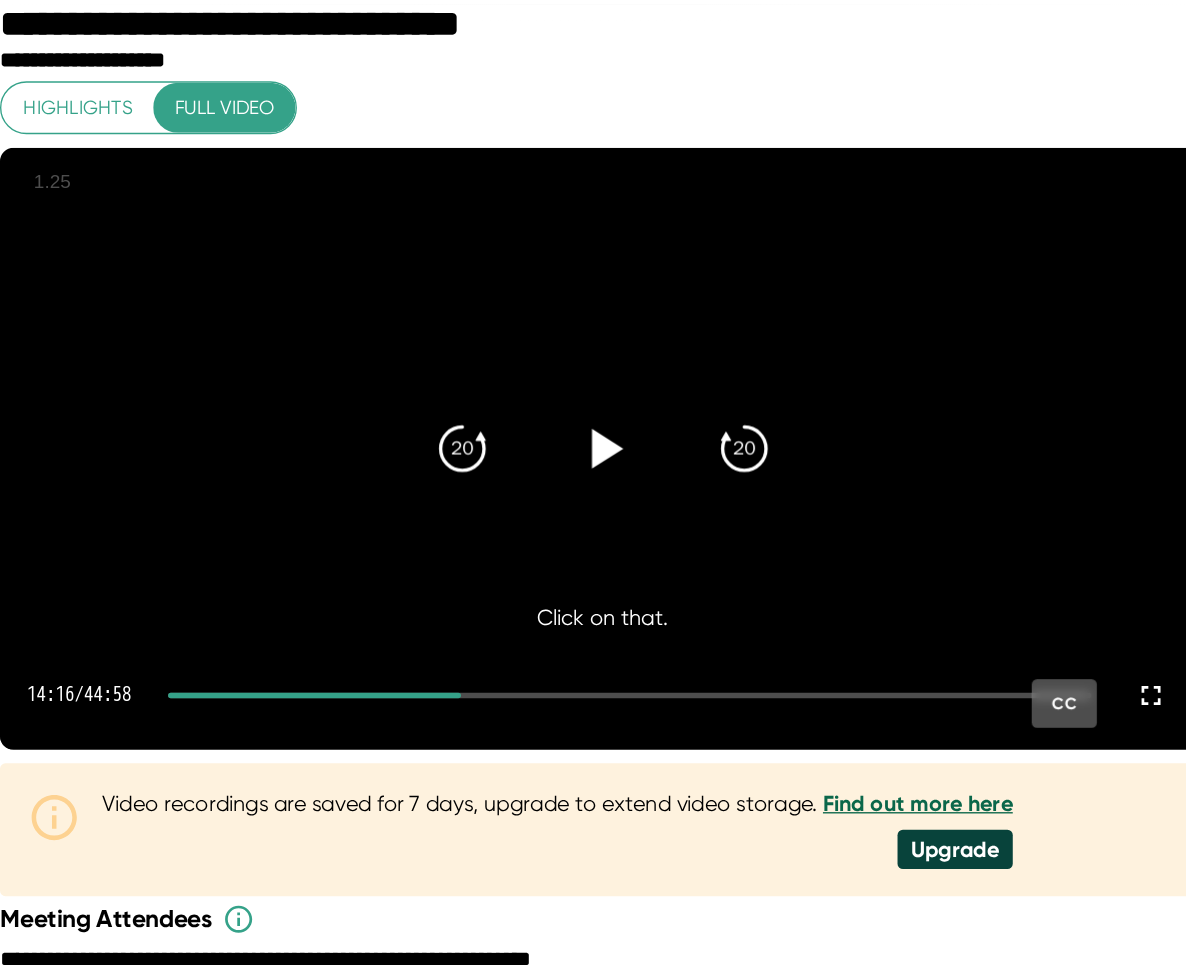 click at bounding box center (737, 406) 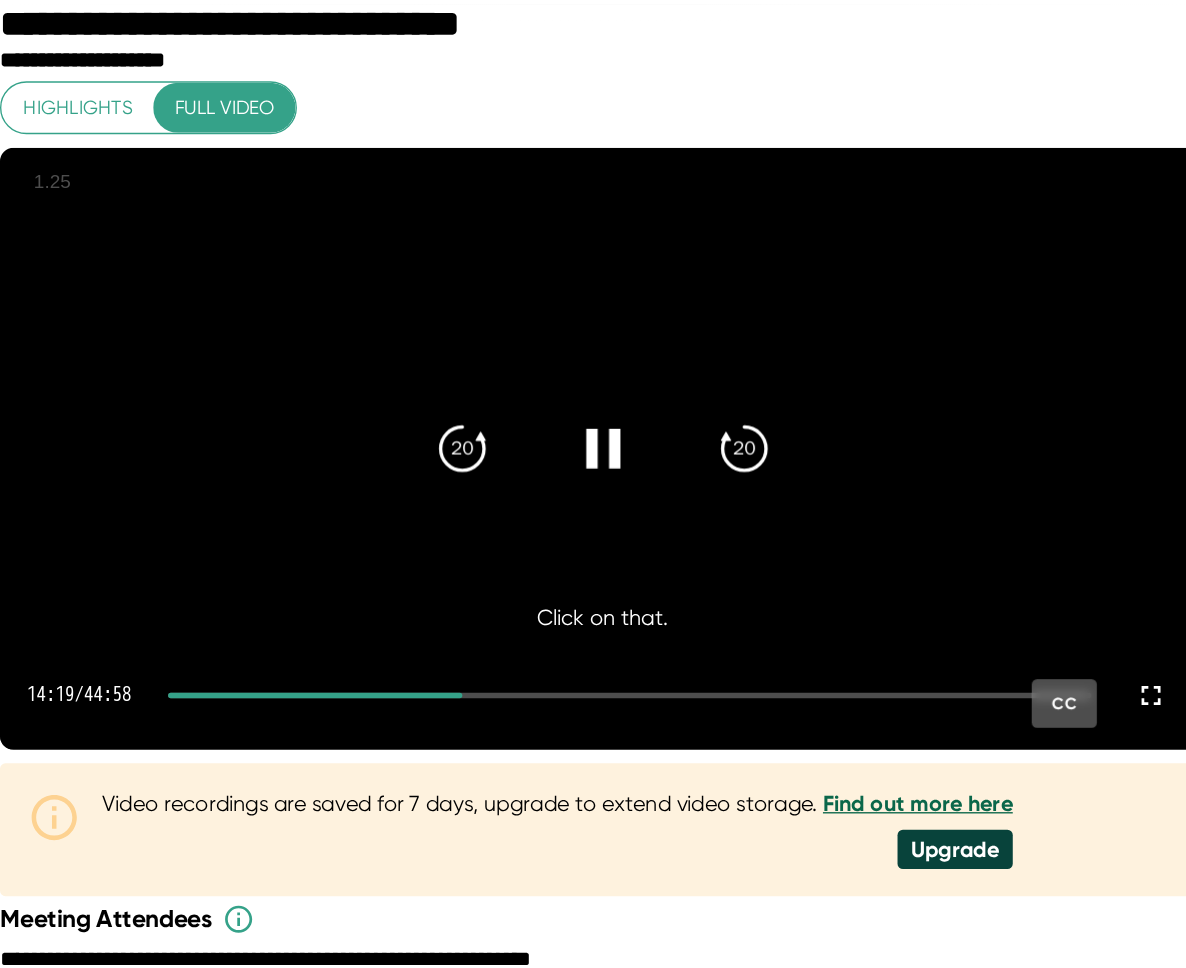 click at bounding box center (737, 406) 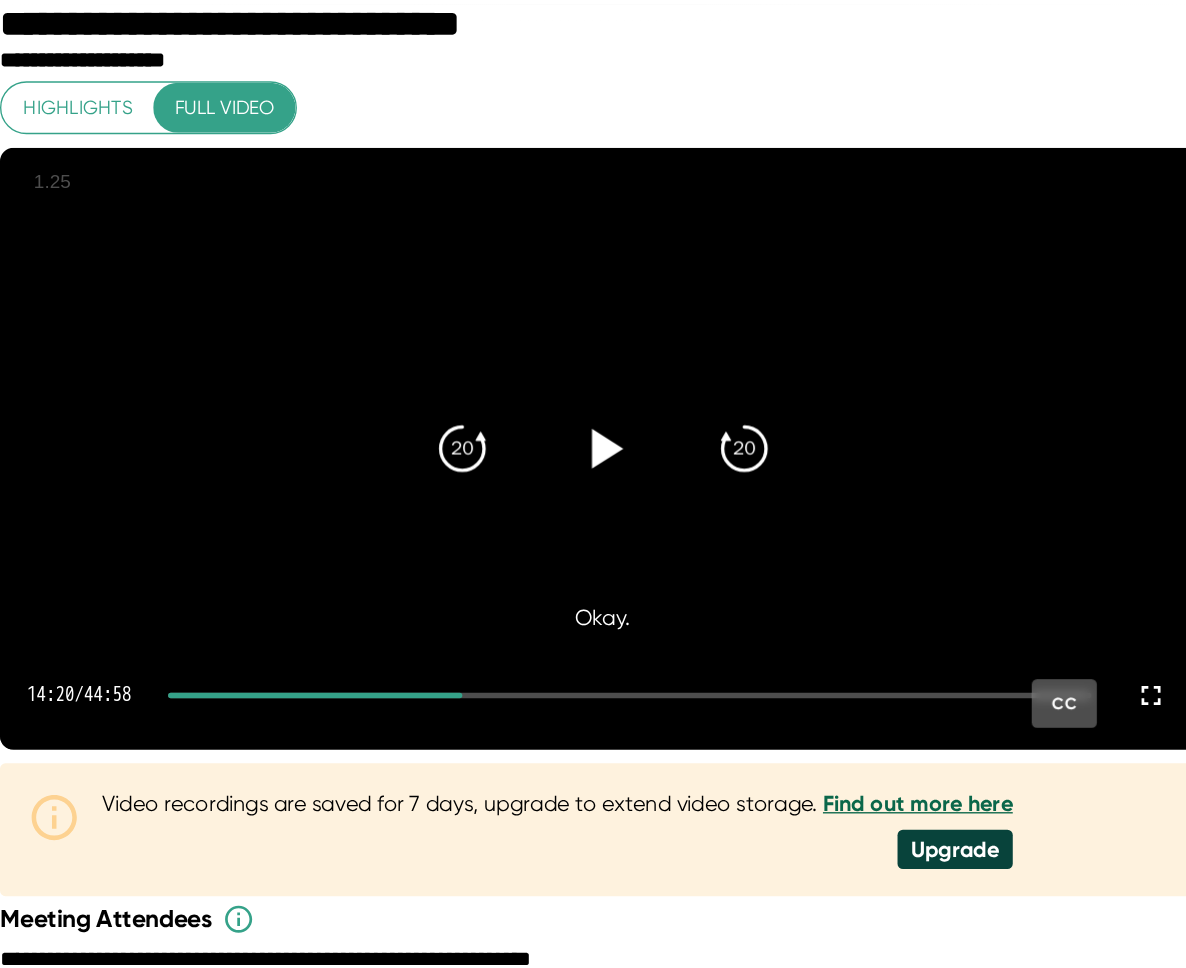 click 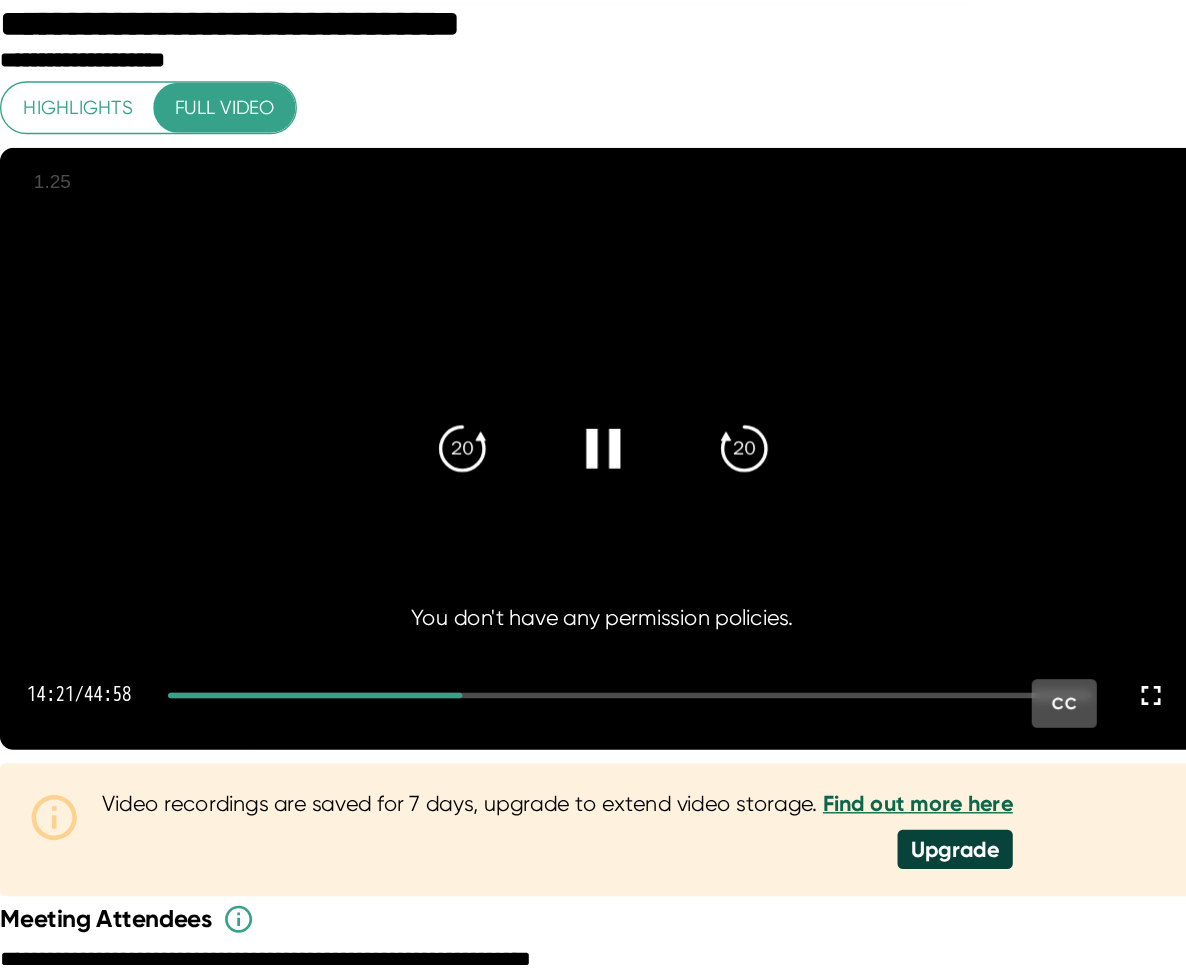 click 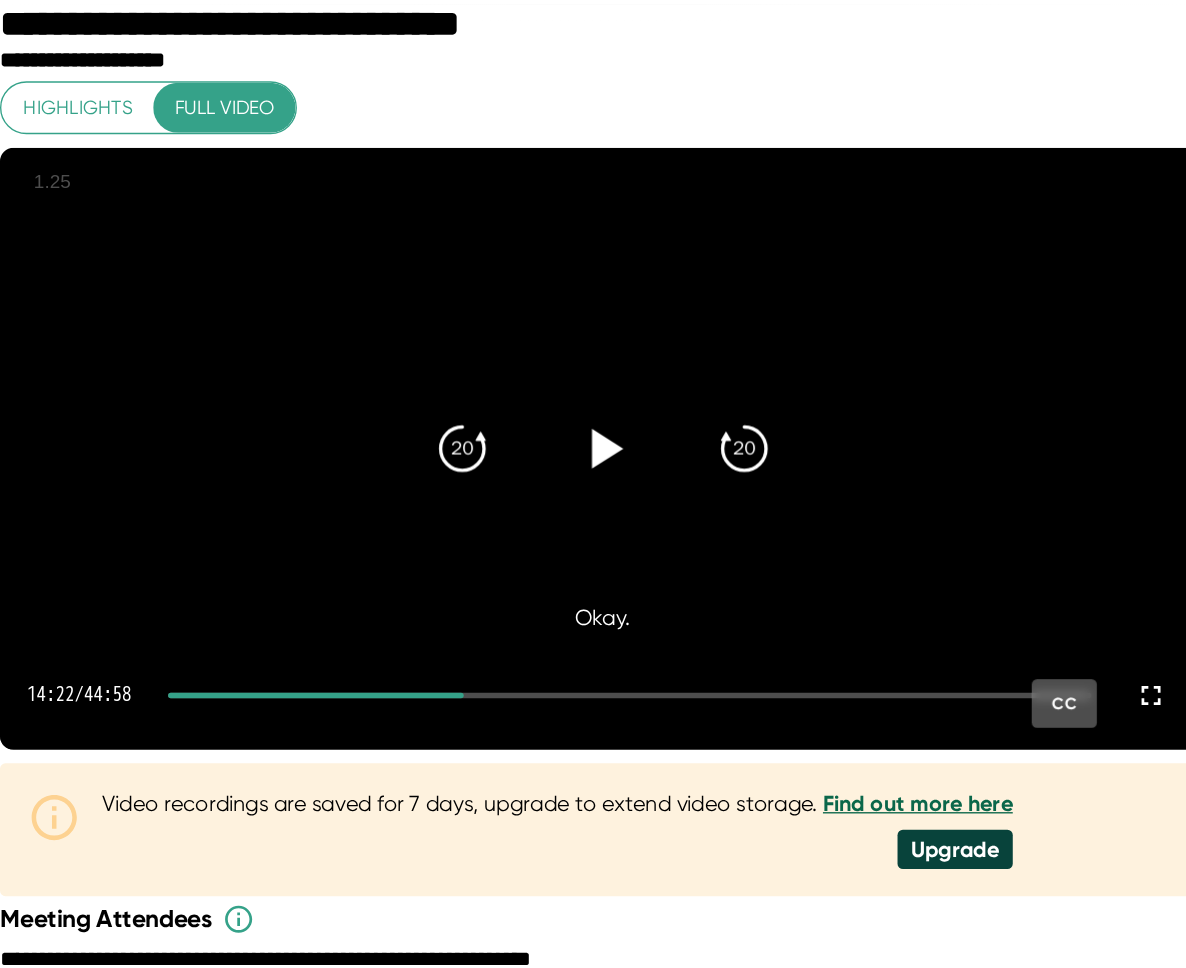 click 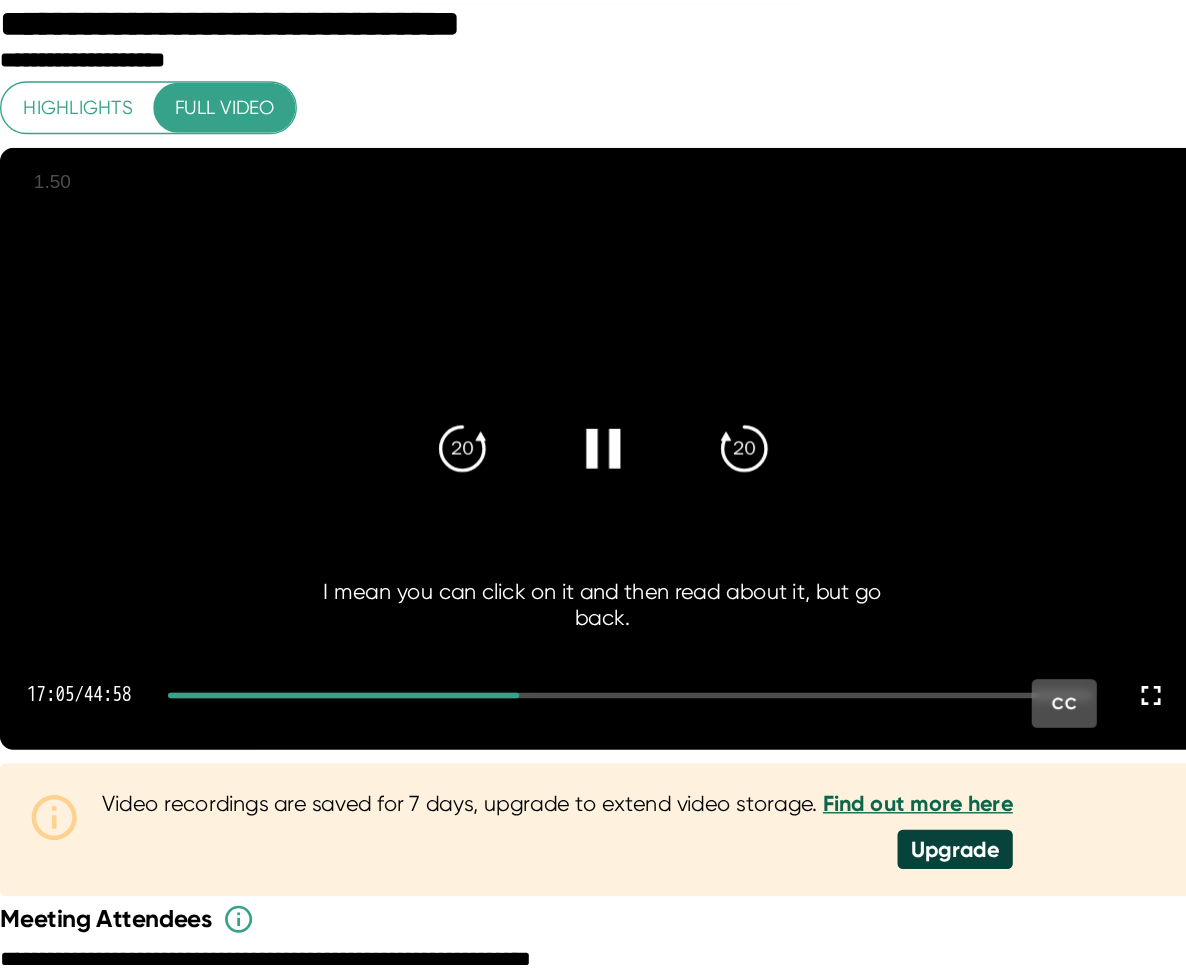 click 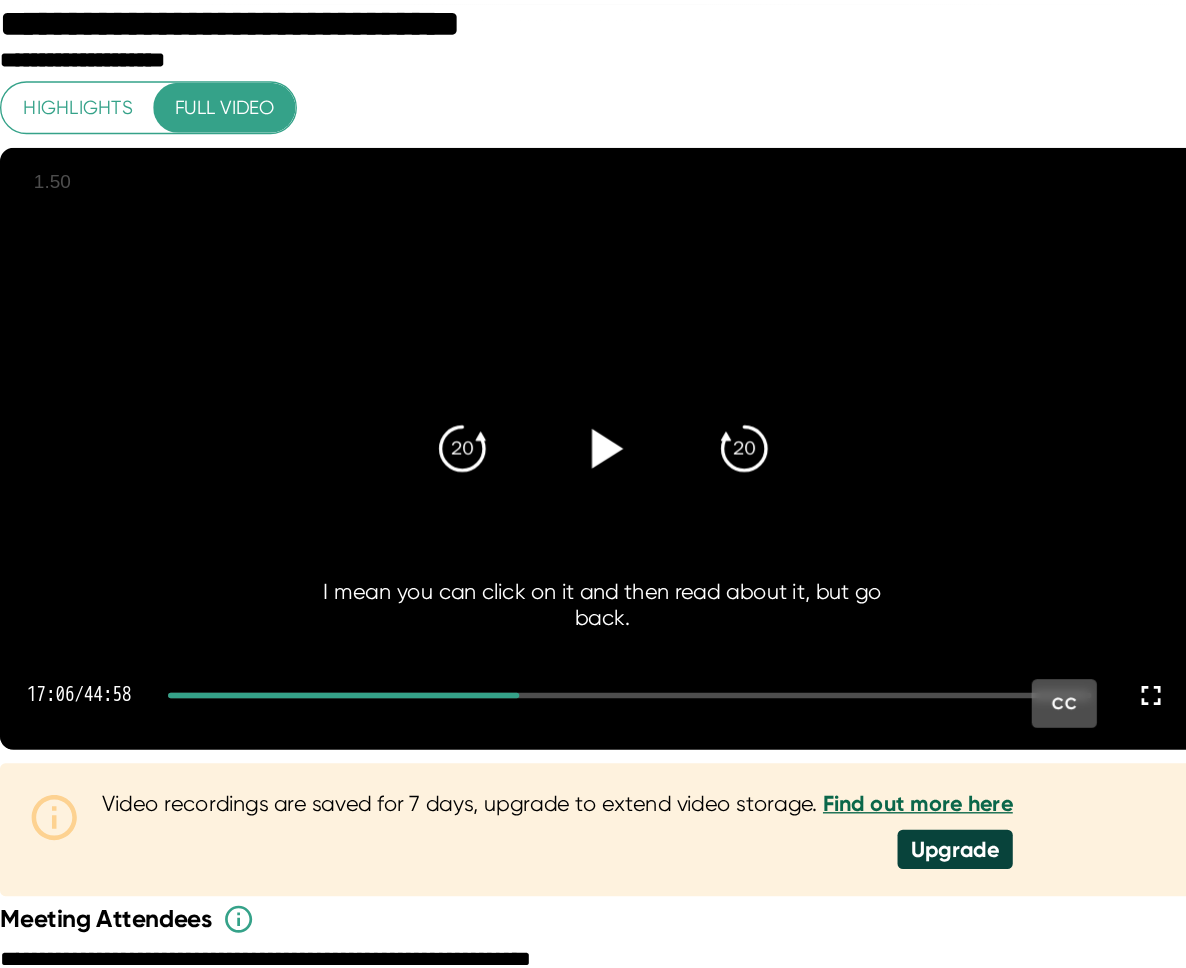 click 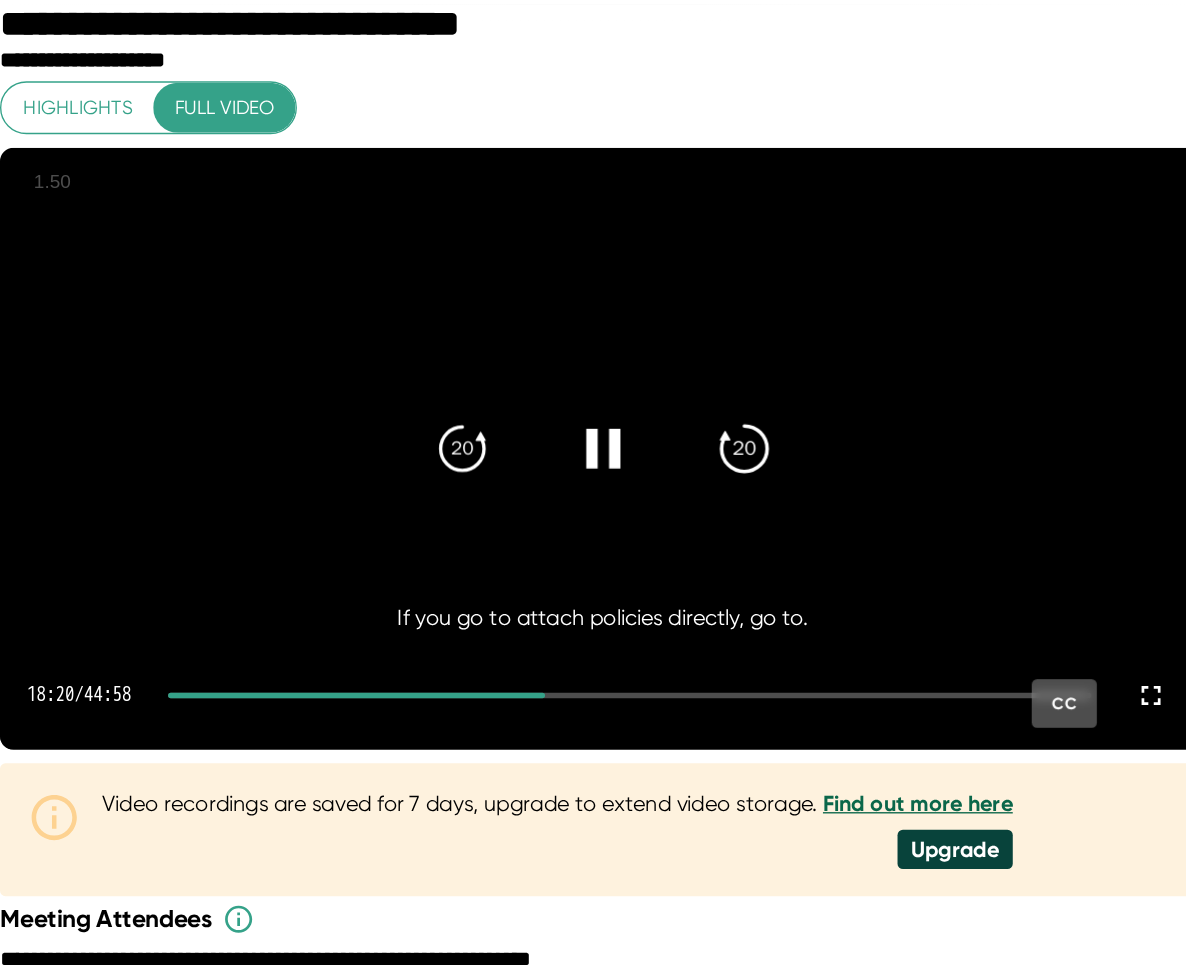 click on "20" 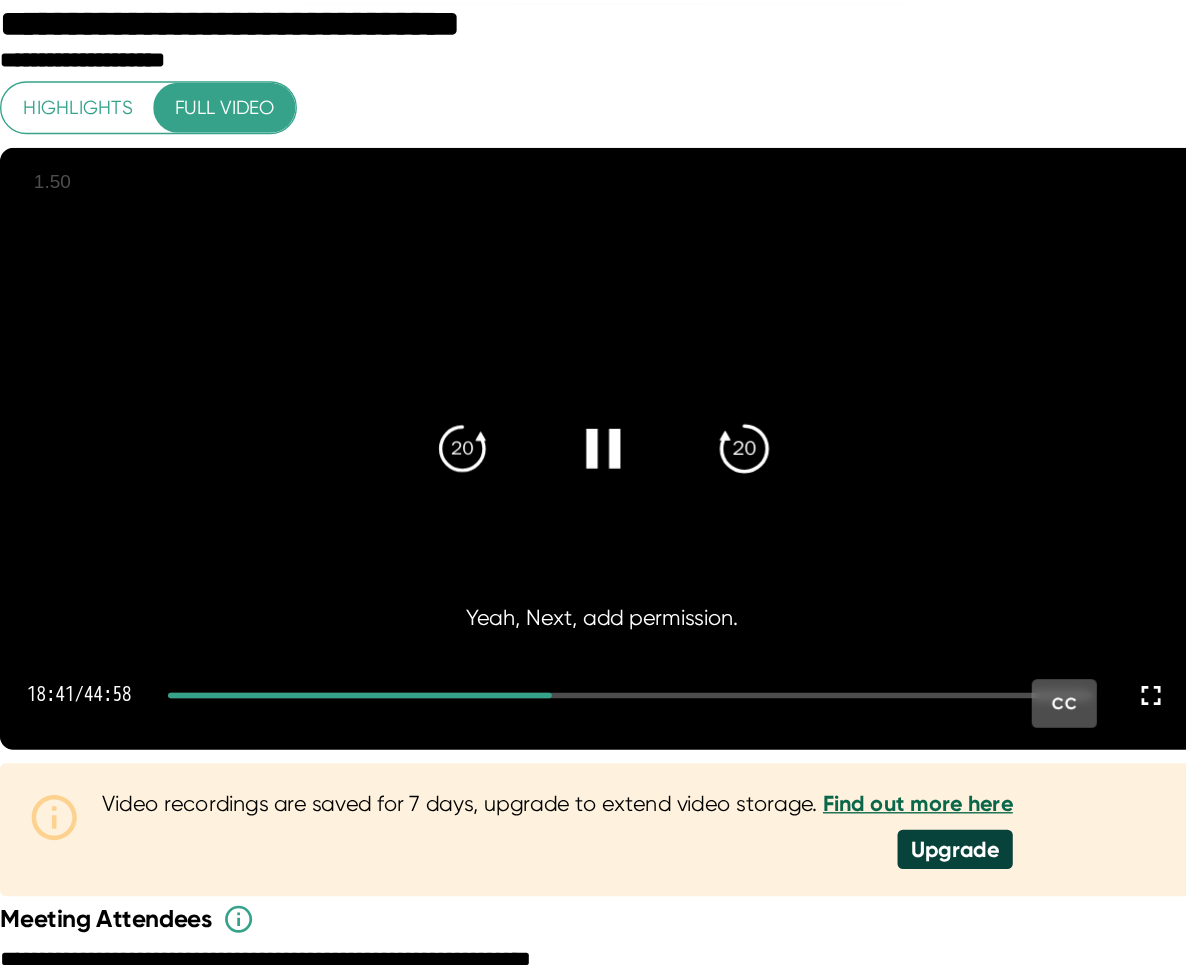 click on "20" 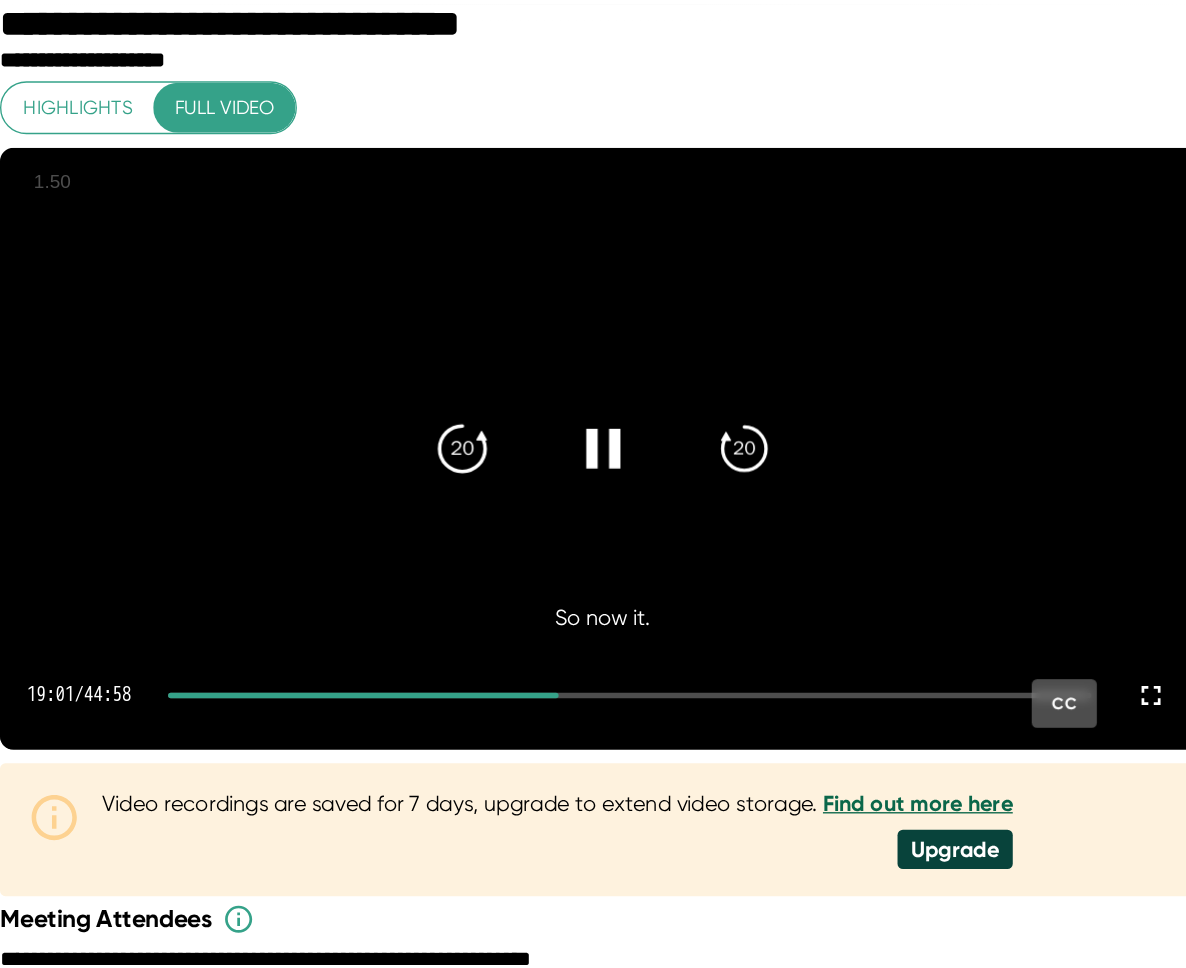 click on "20" 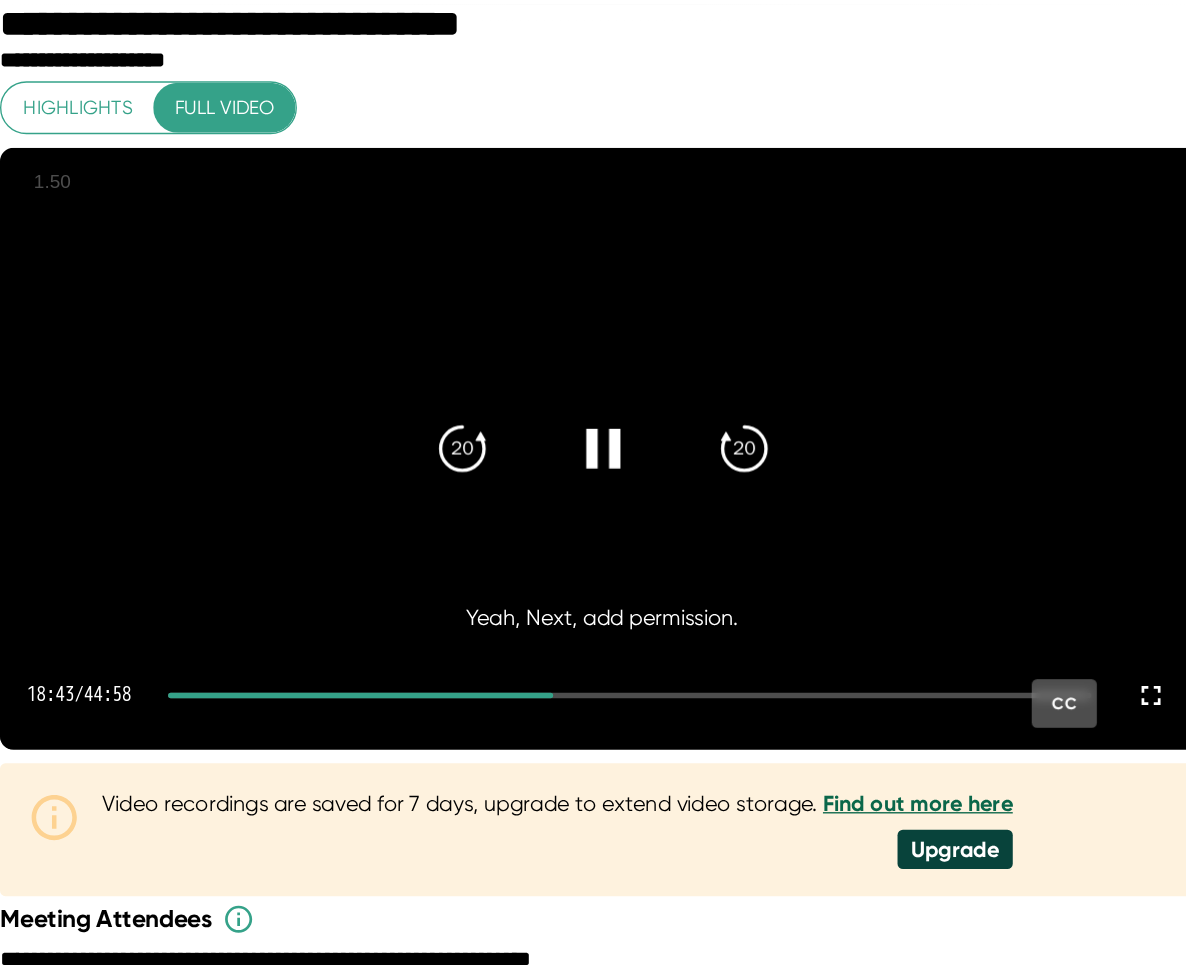 click 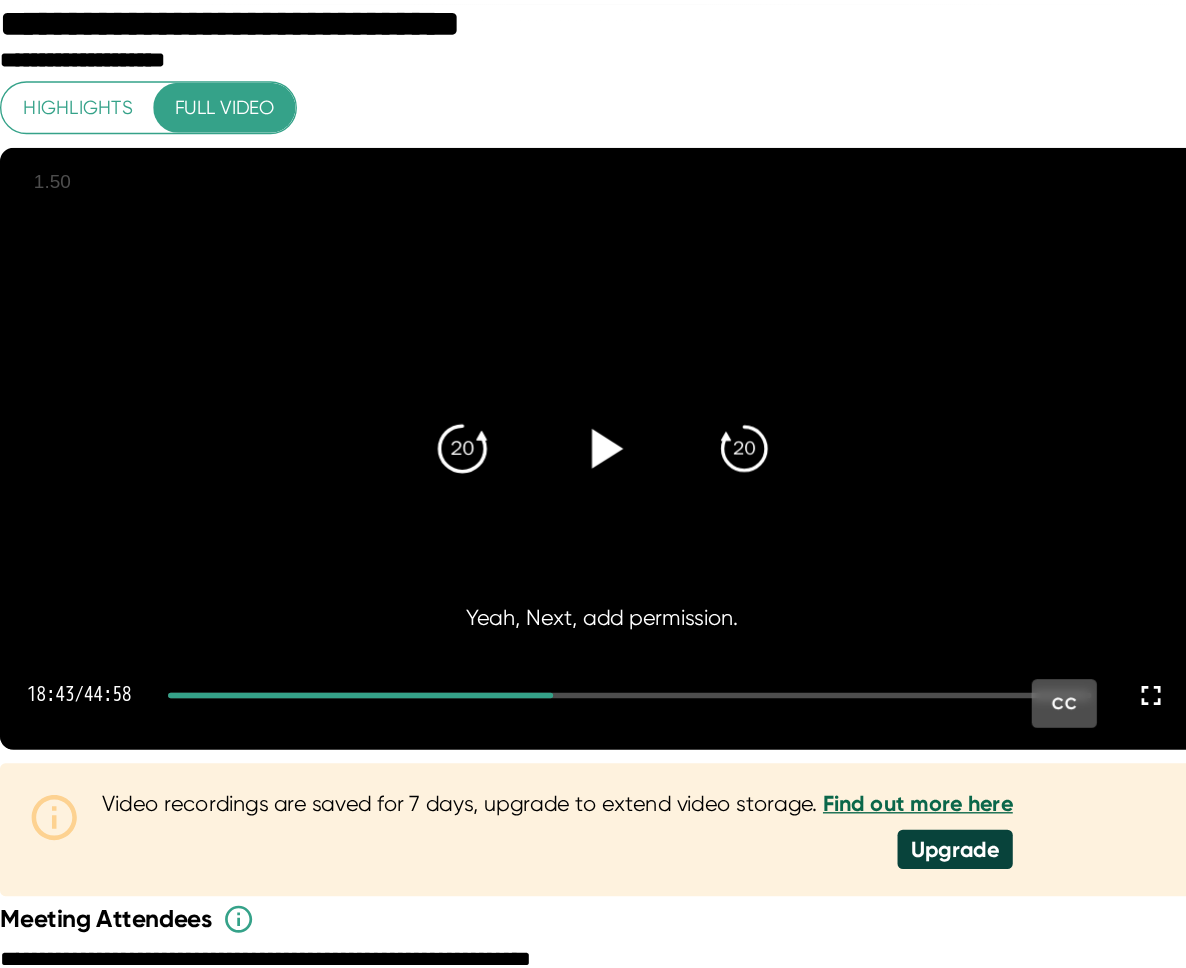click on "20" 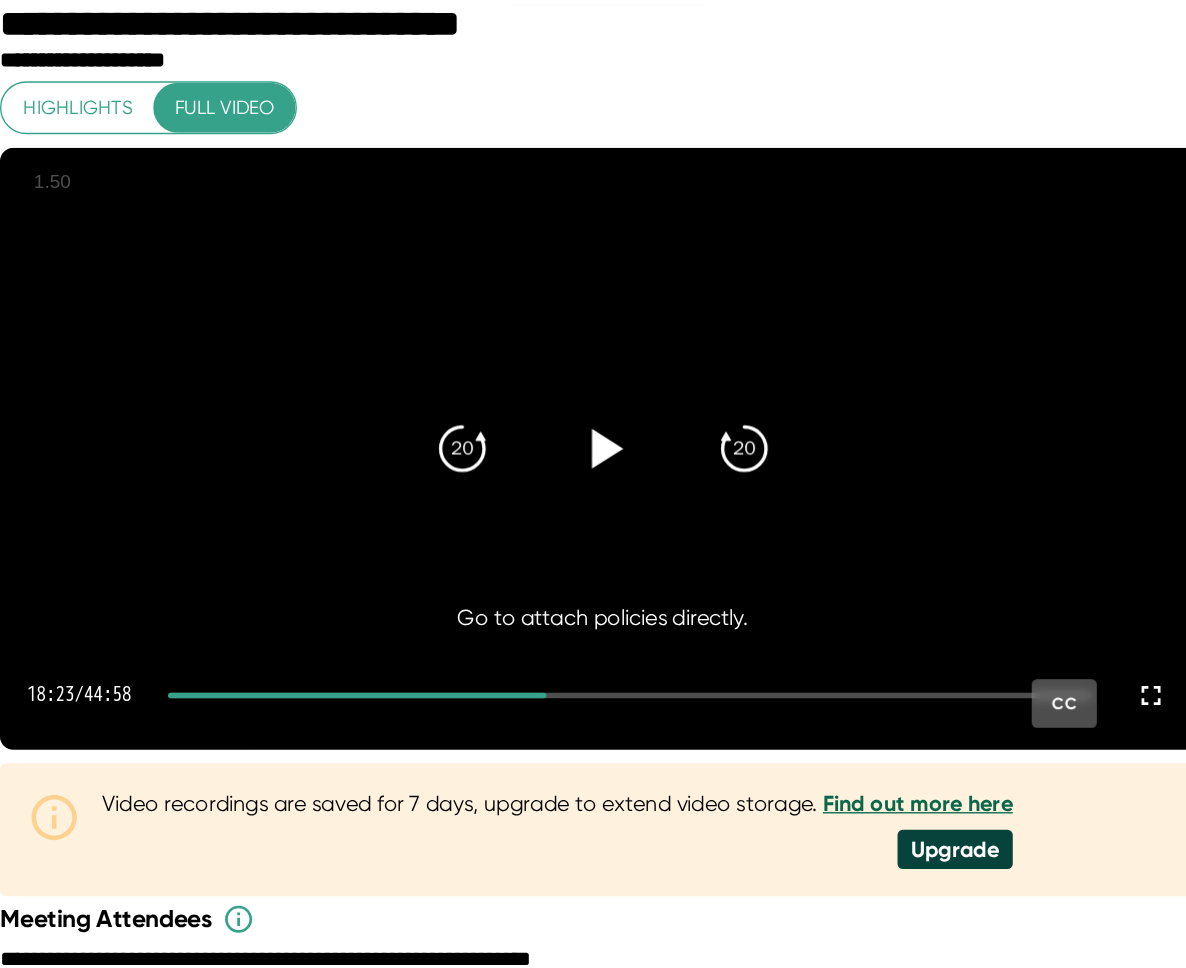 click 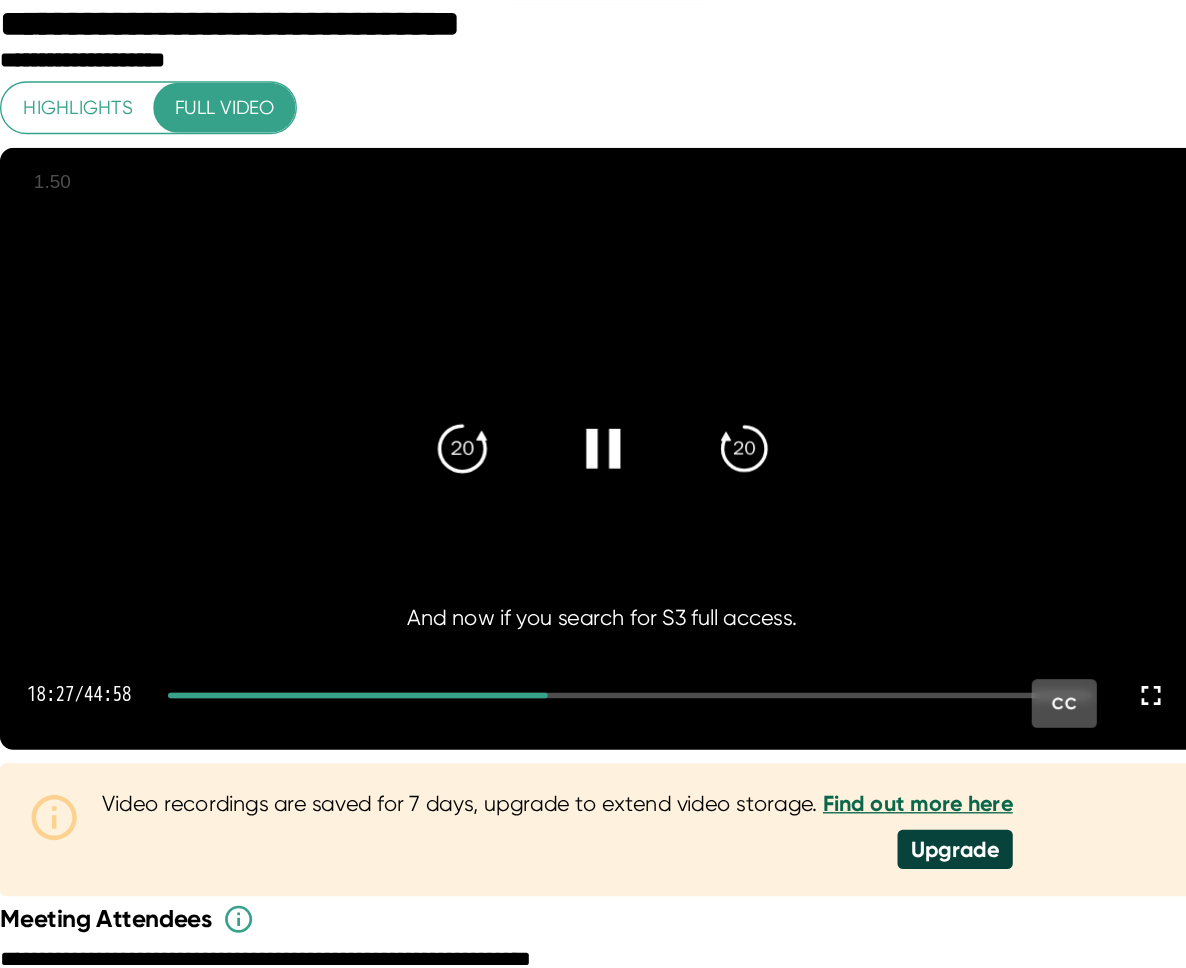 click on "20" at bounding box center [633, 406] 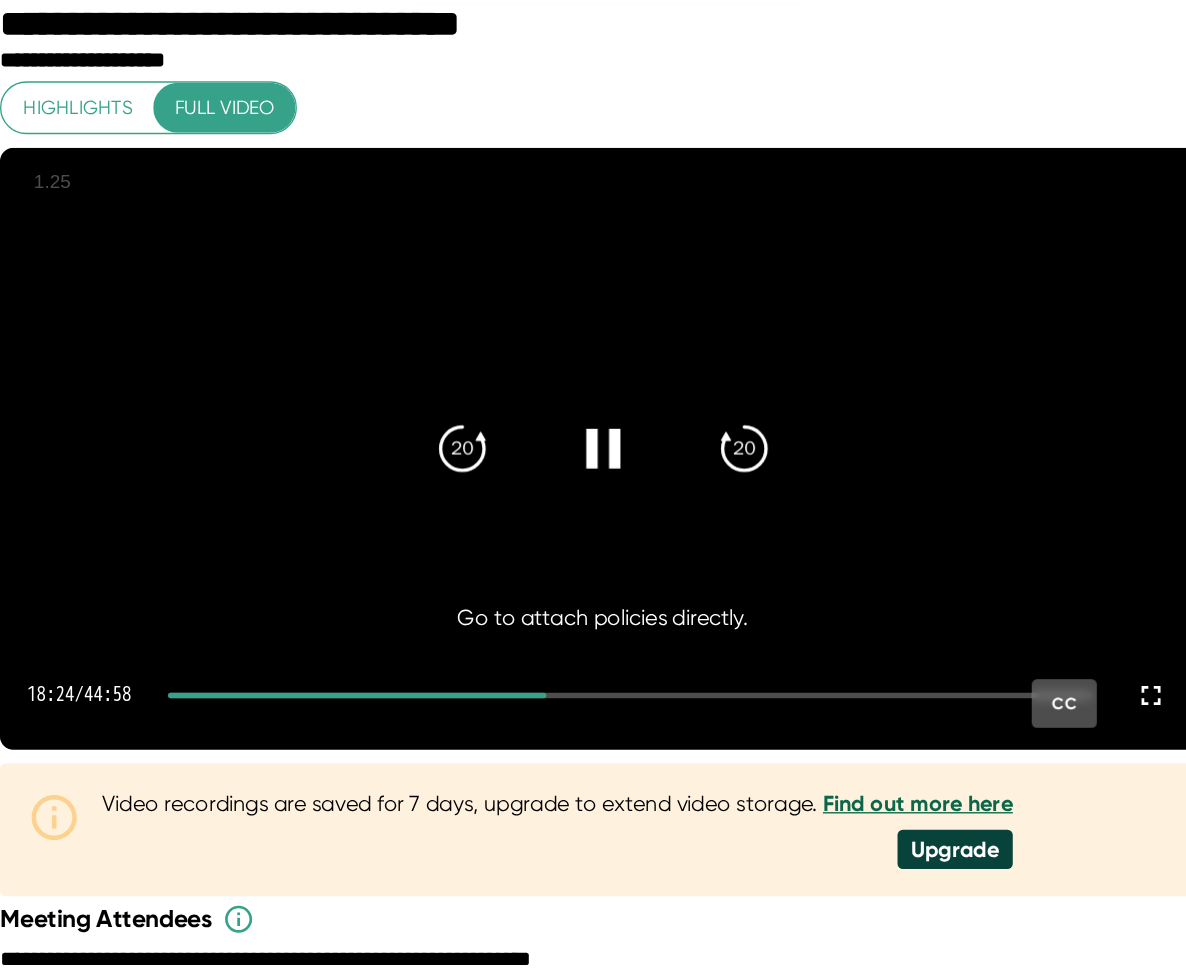 click 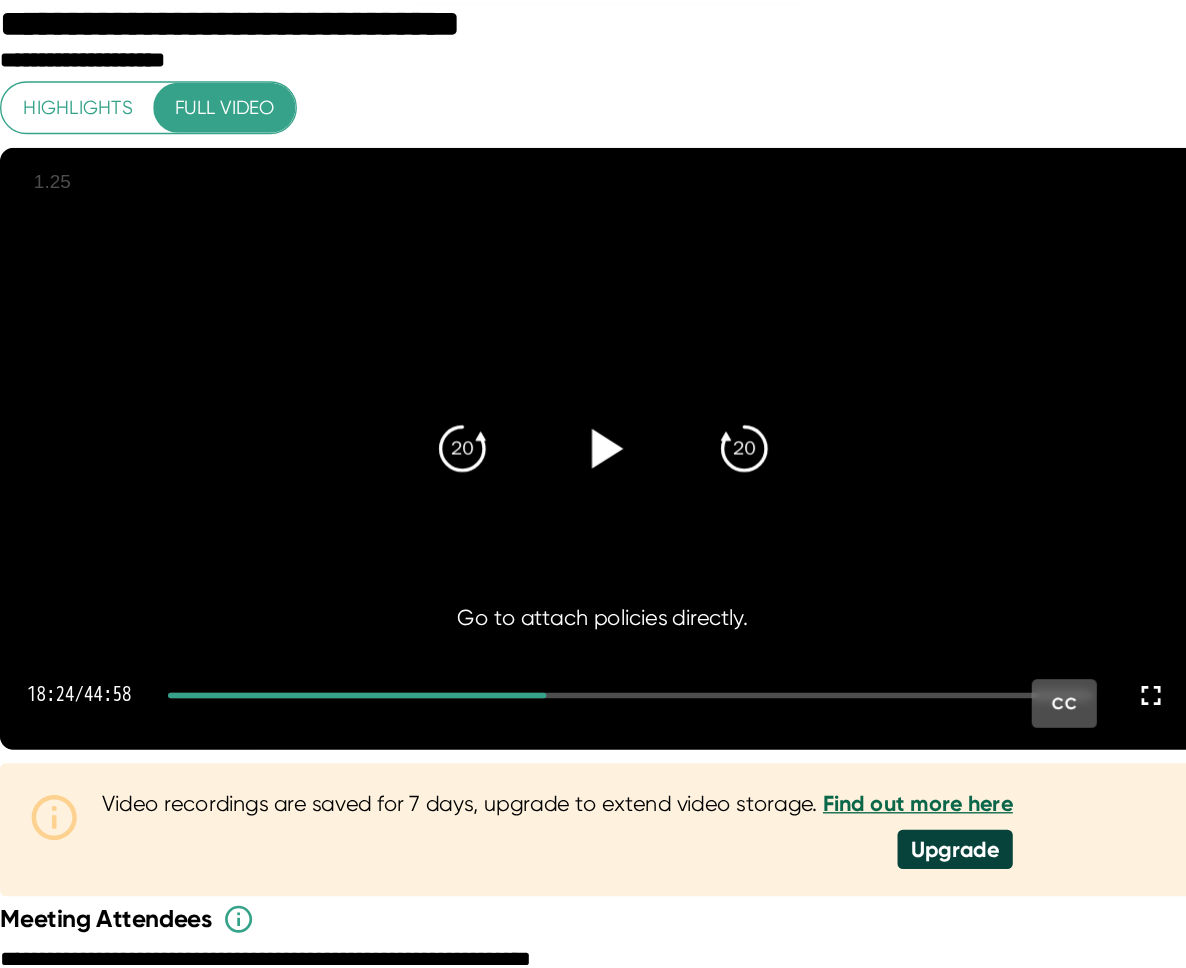 click at bounding box center [737, 406] 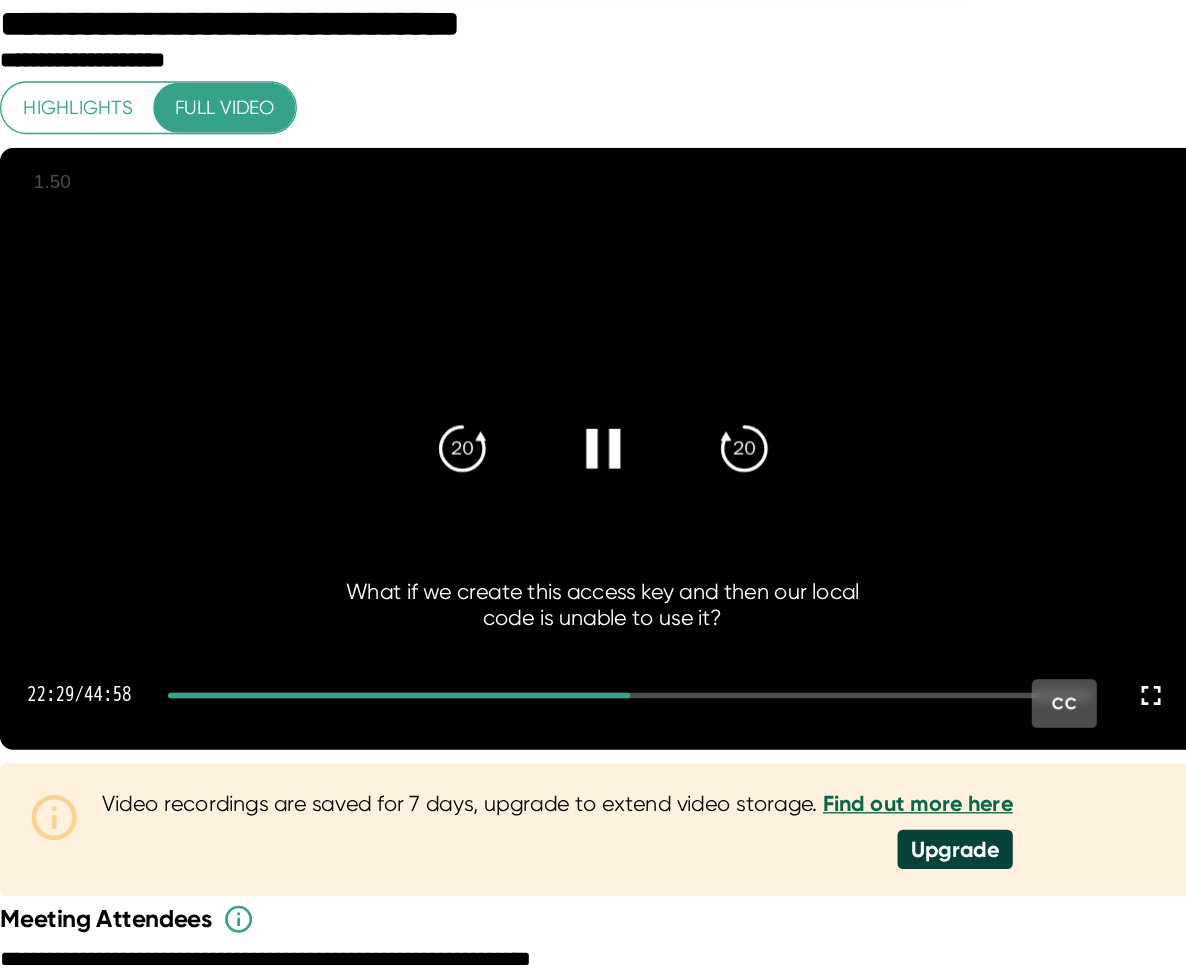 click 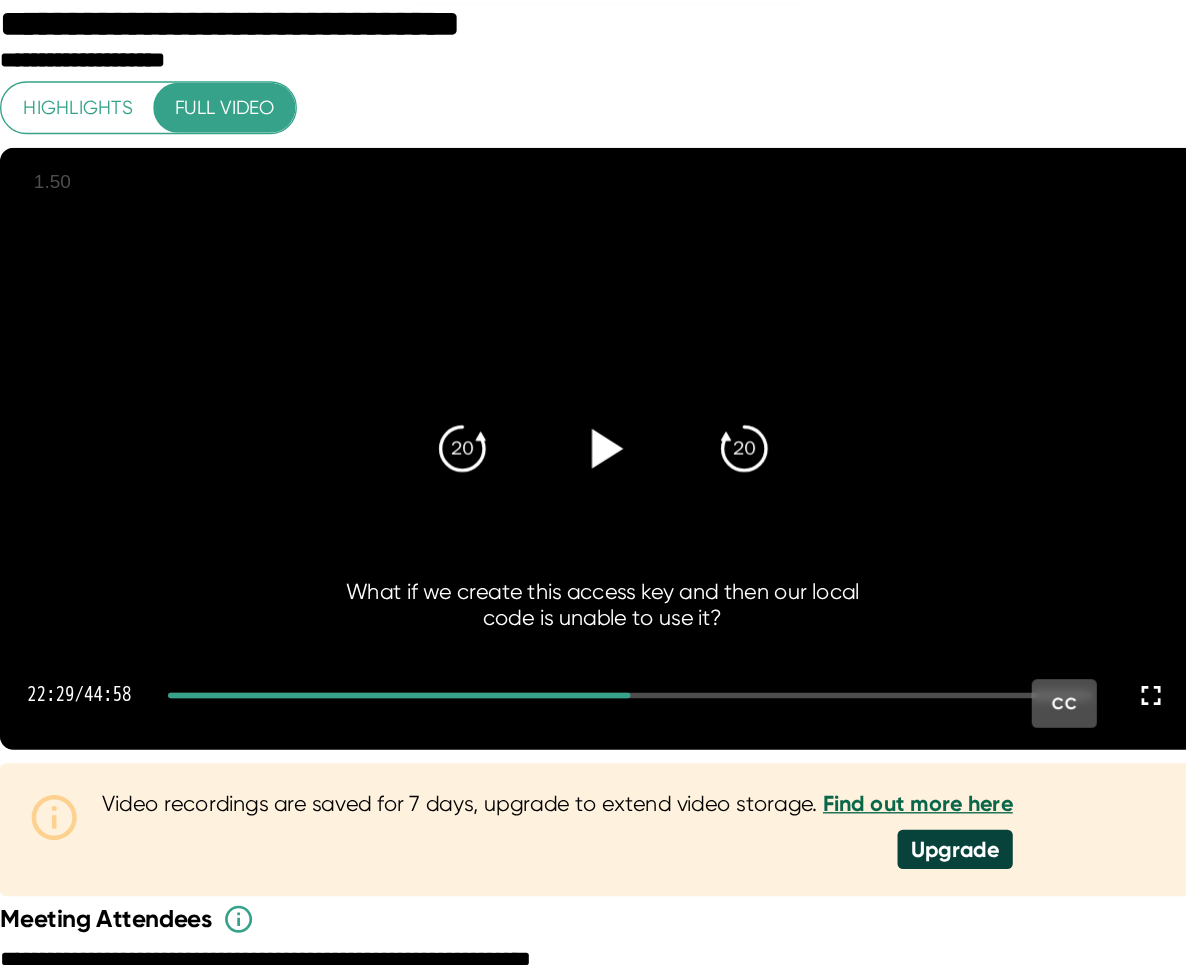 click 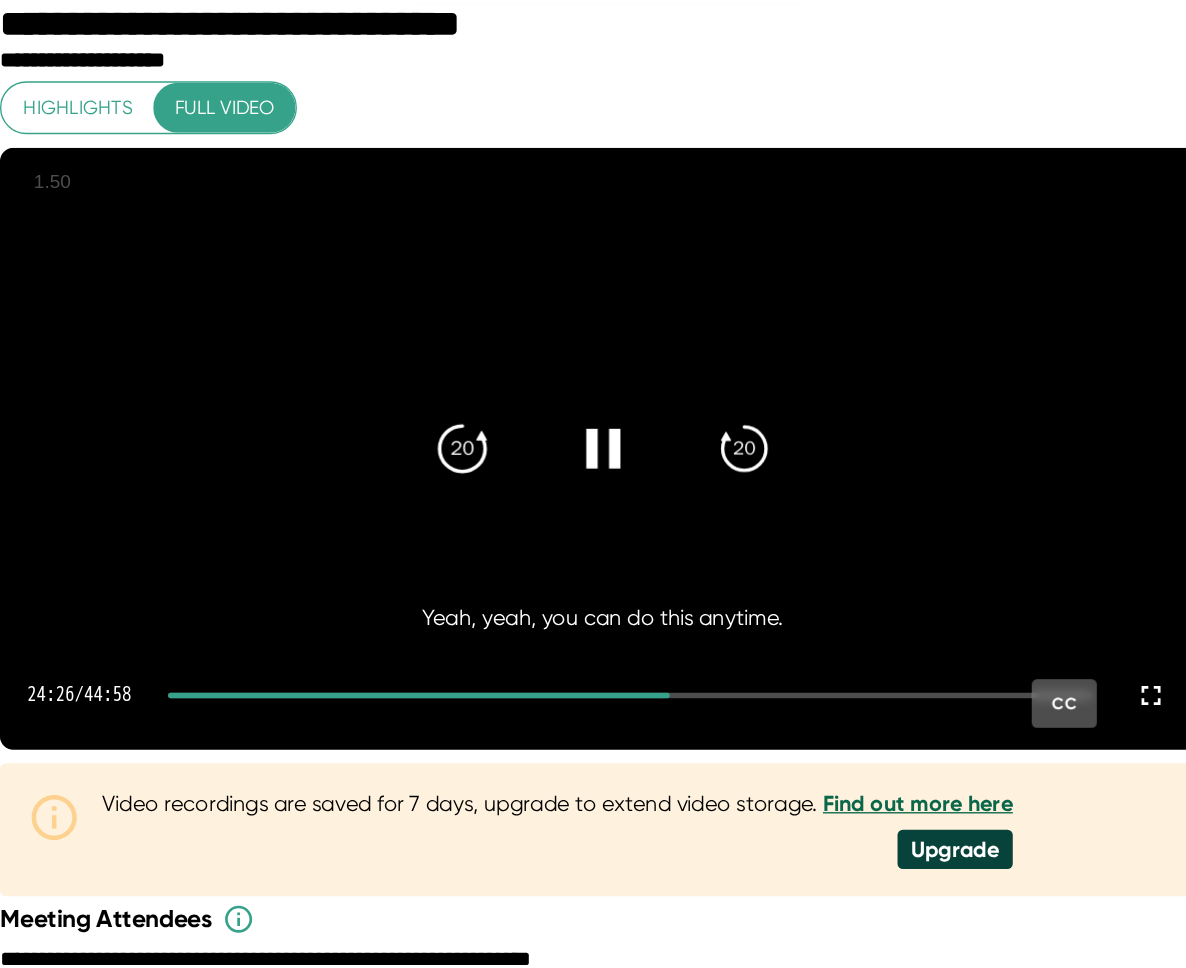 click 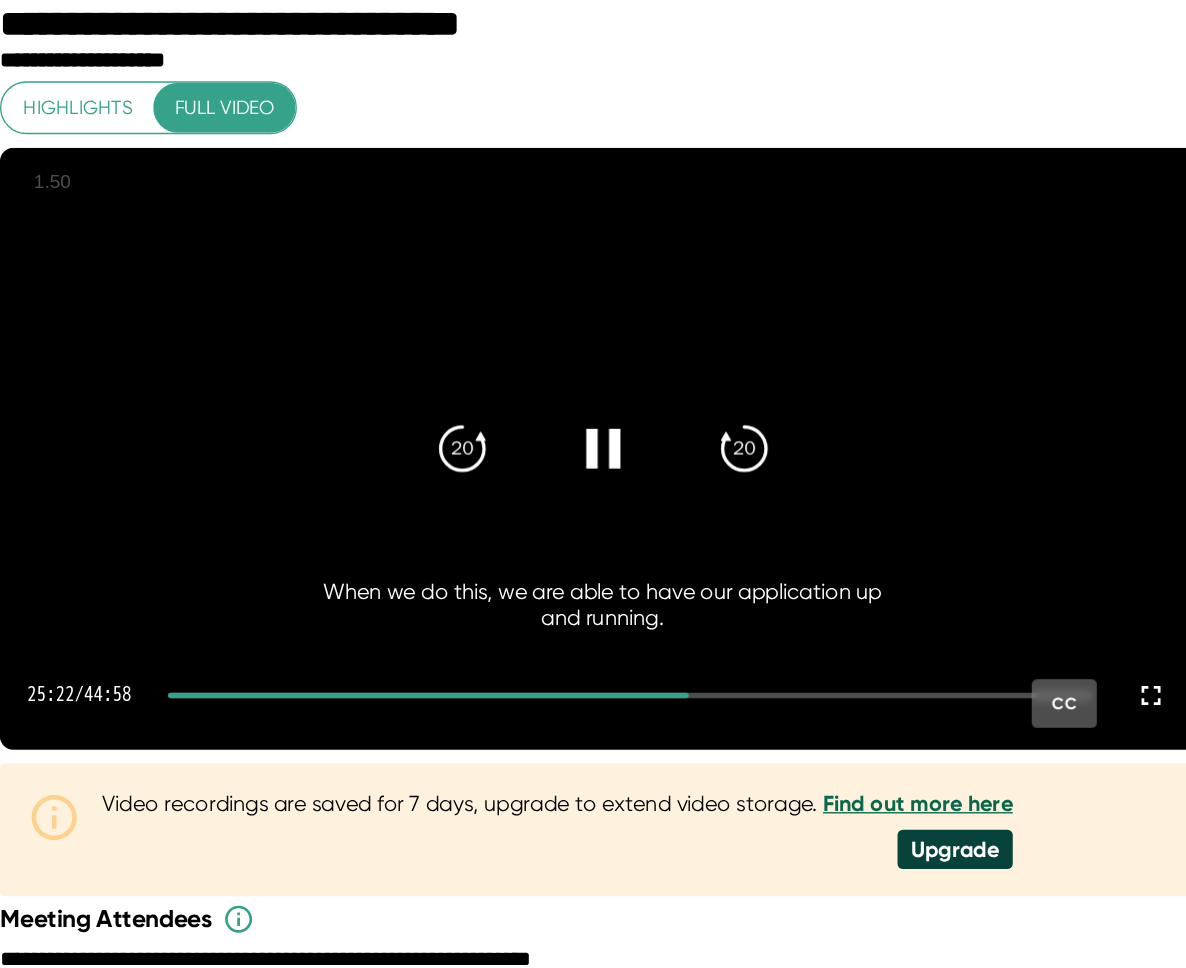 click at bounding box center (737, 406) 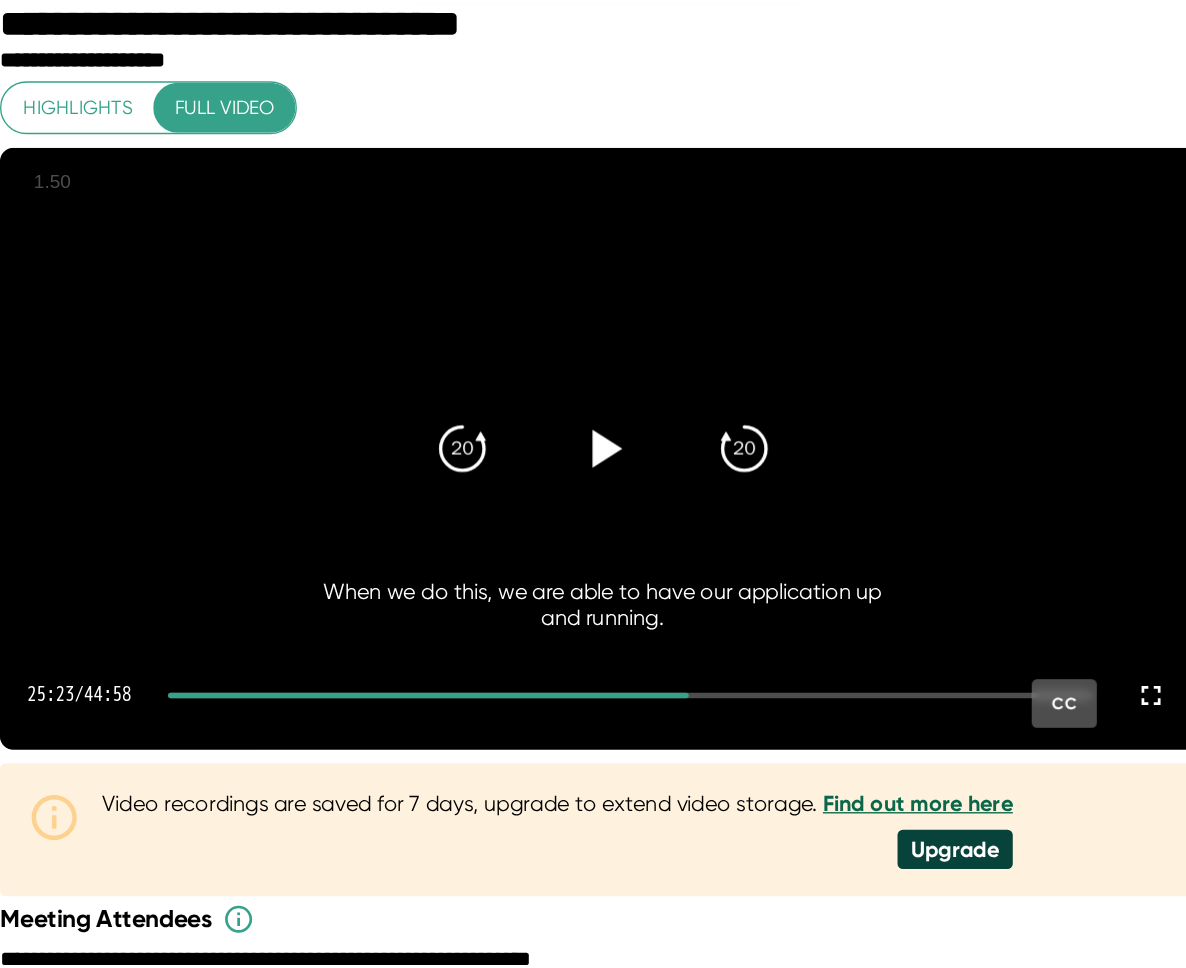 click at bounding box center (608, 588) 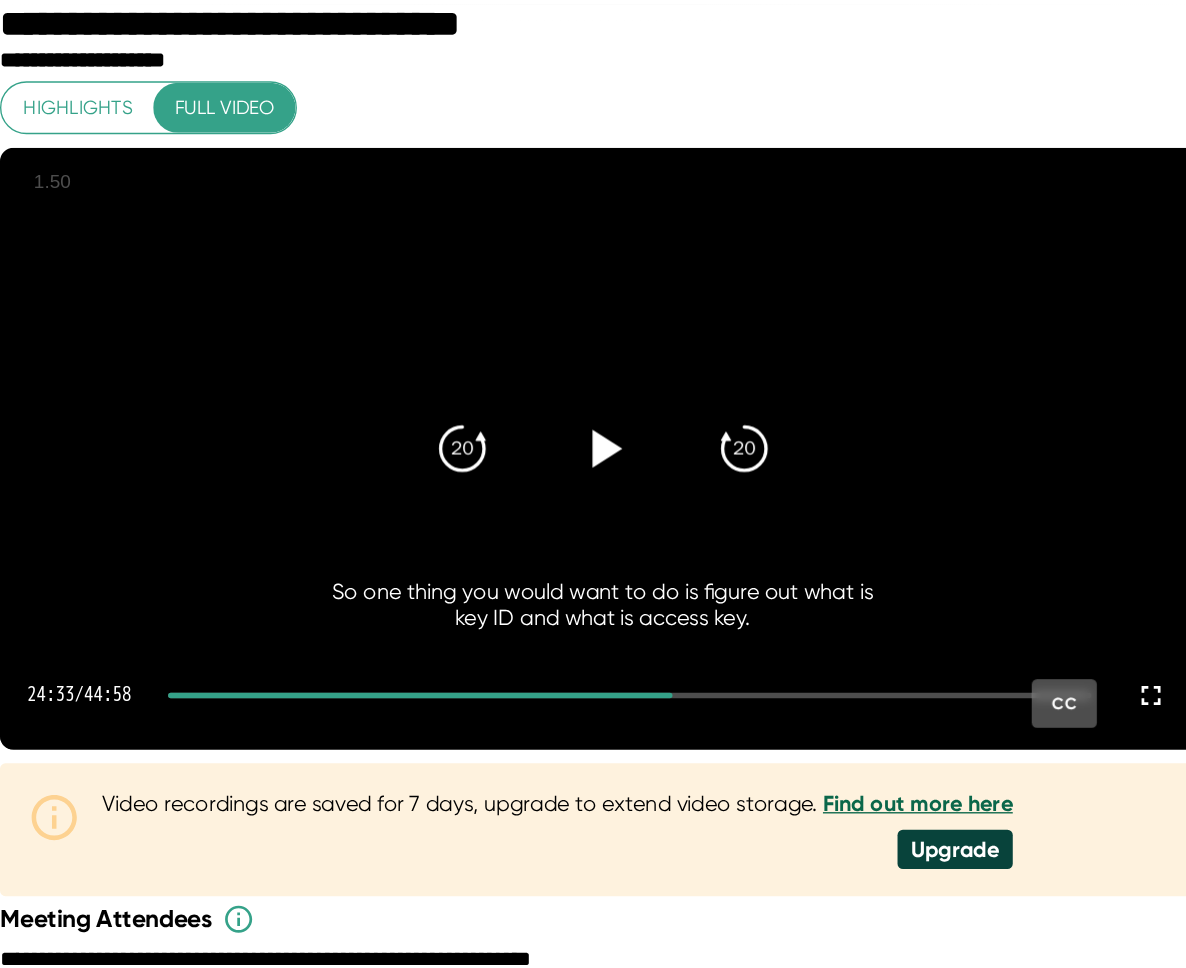 click at bounding box center [602, 588] 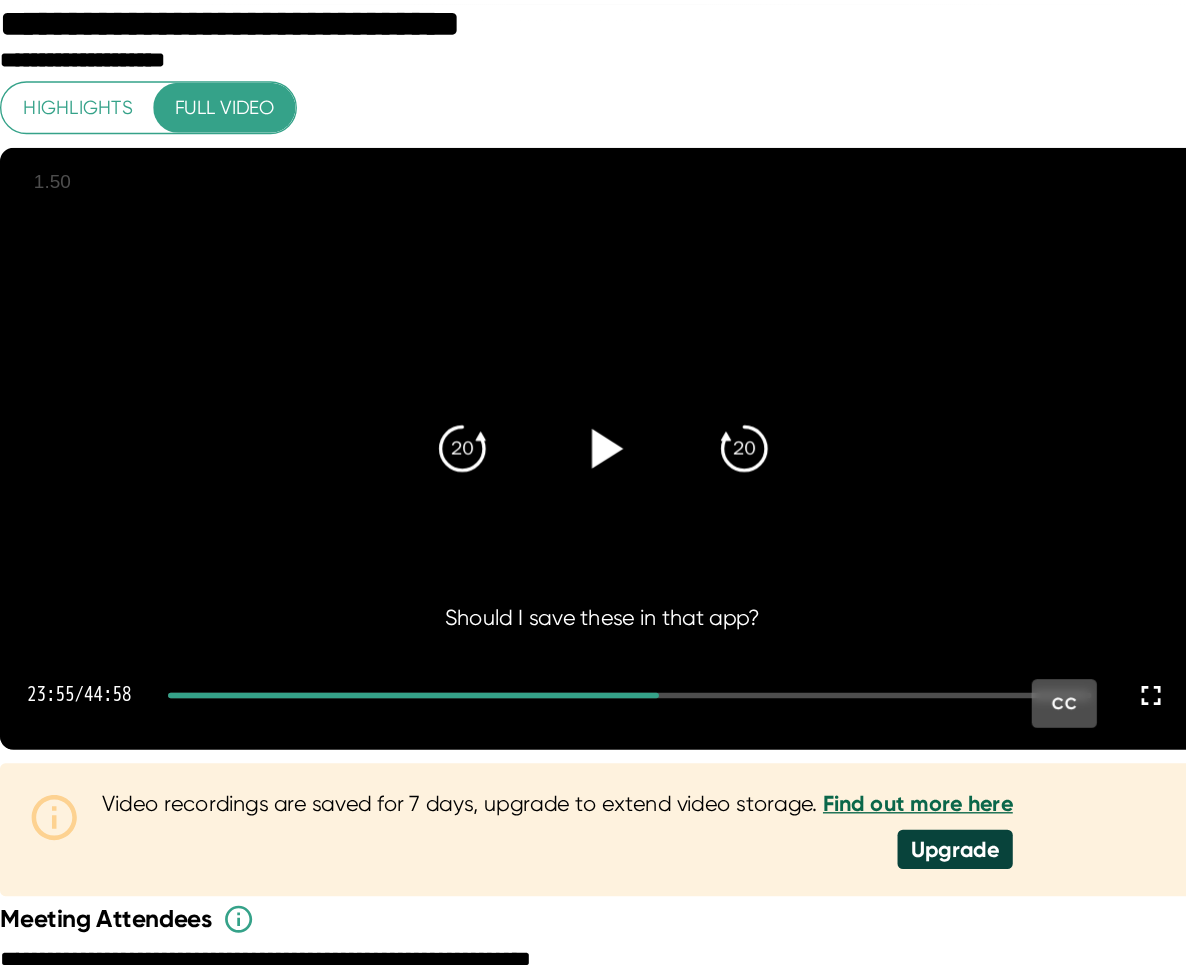 click 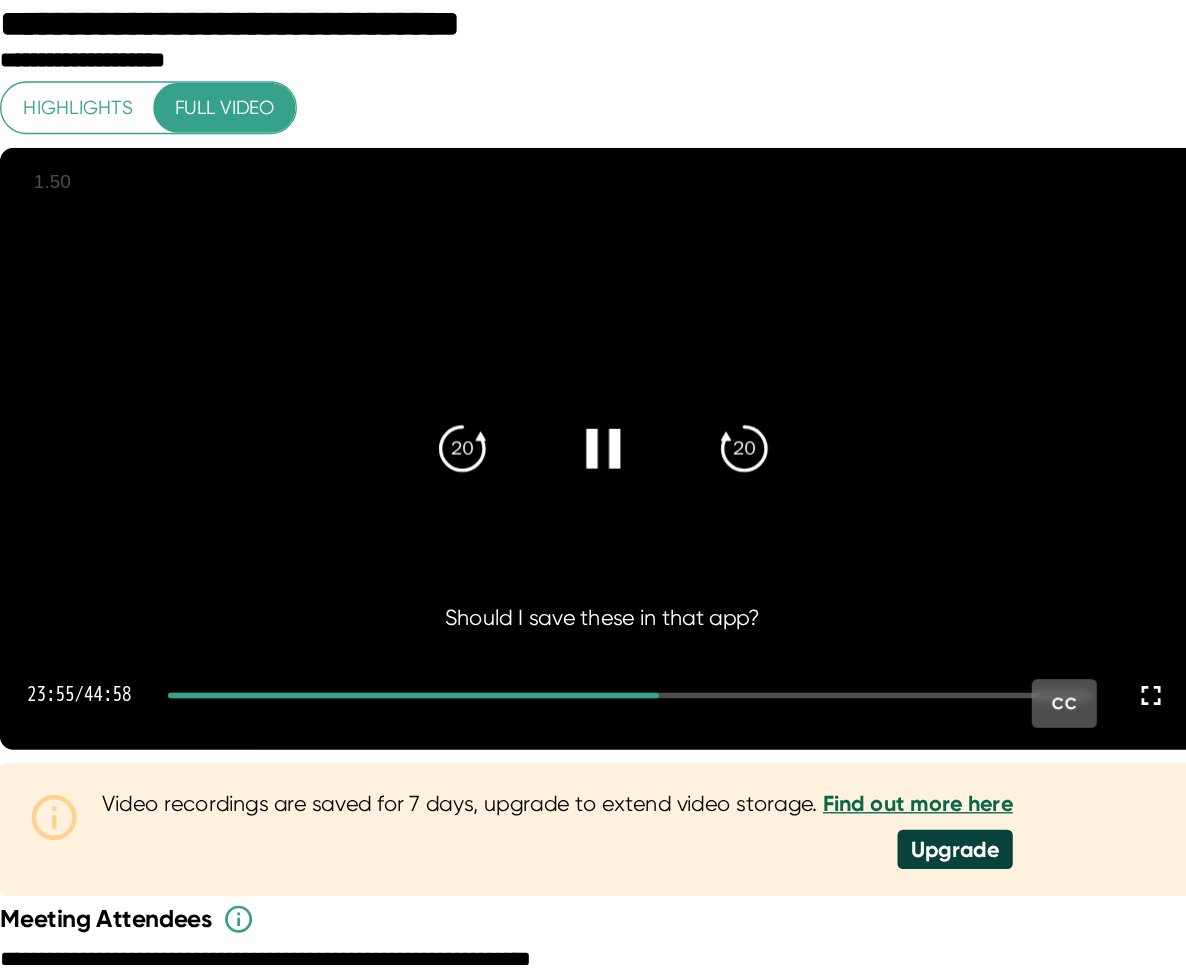 click at bounding box center [597, 588] 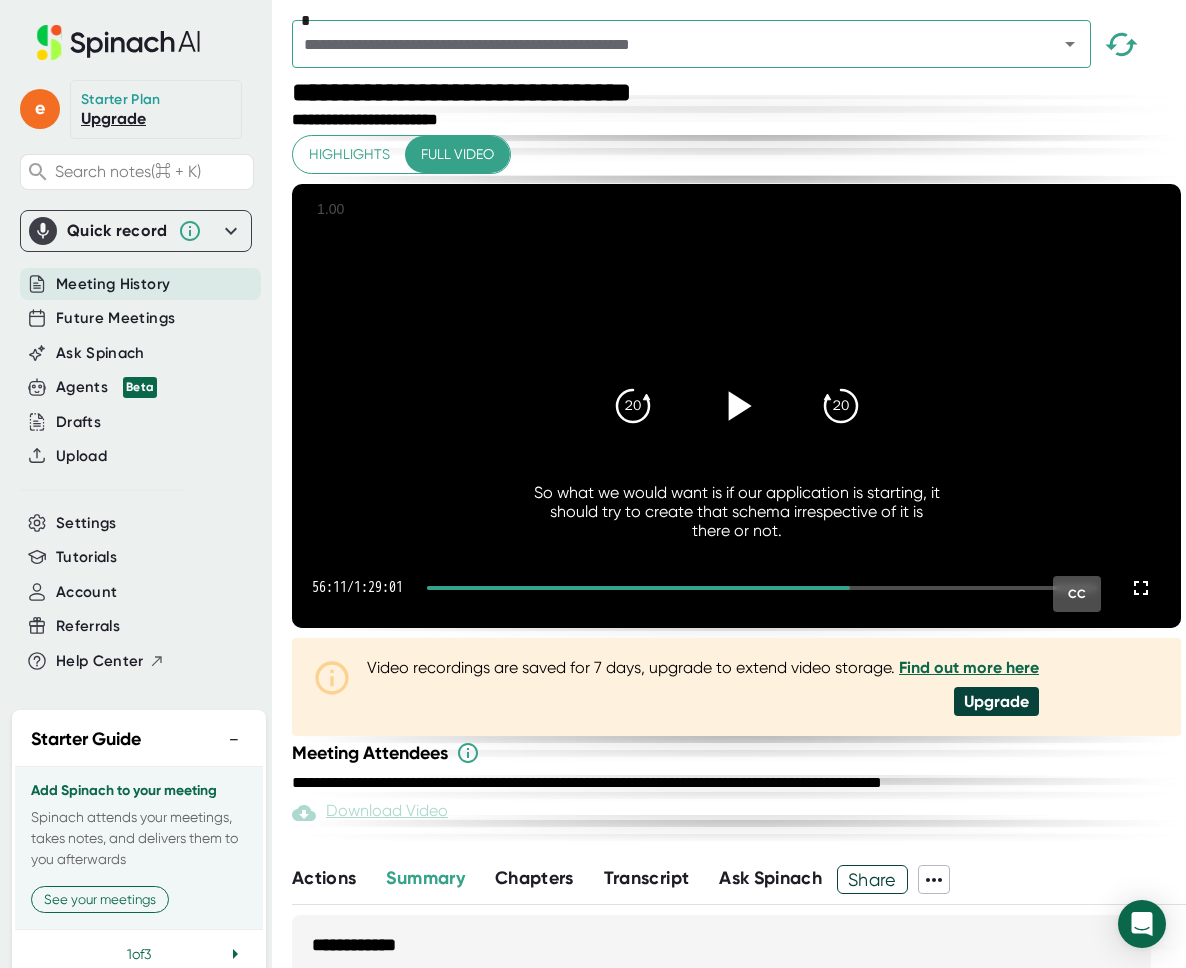 scroll, scrollTop: 0, scrollLeft: 0, axis: both 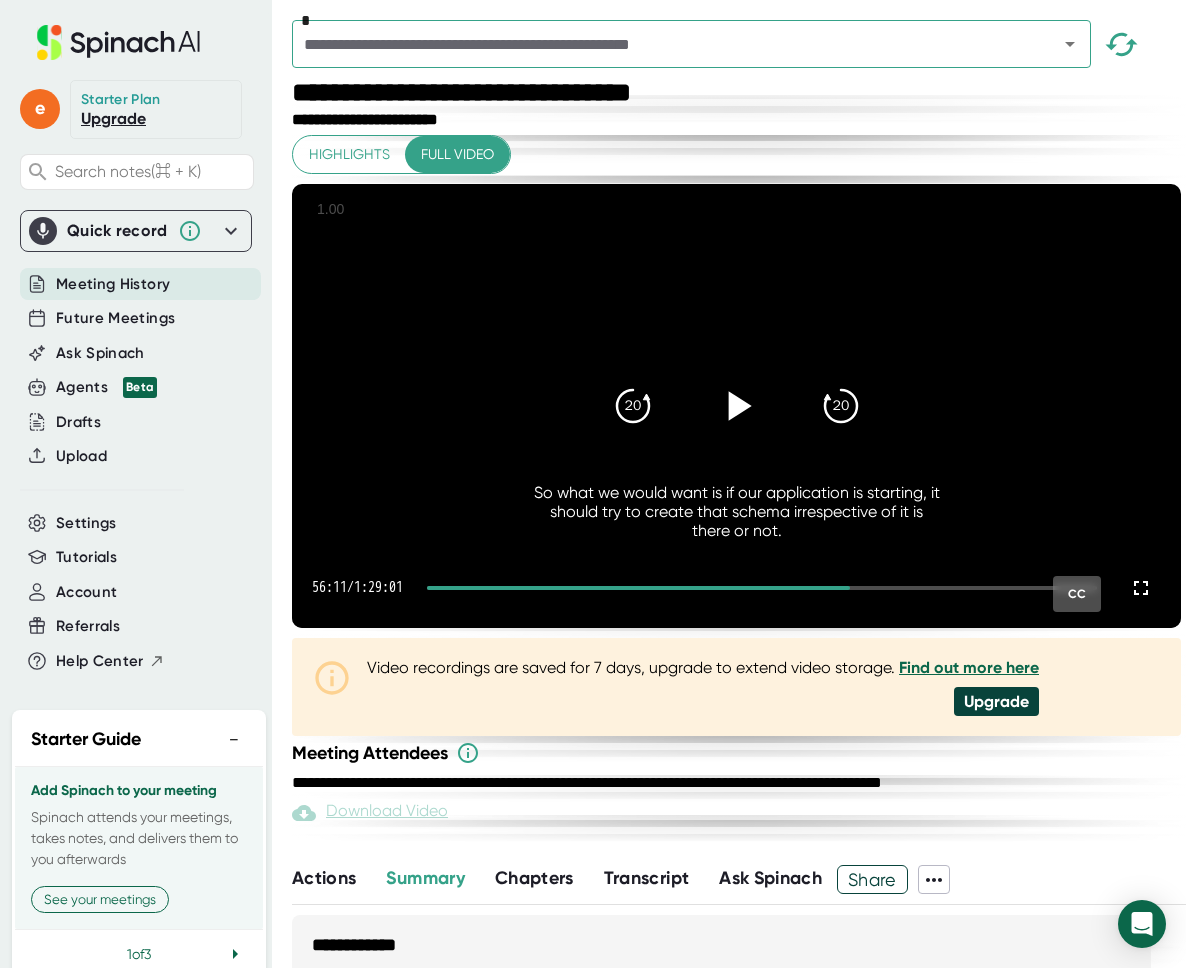 click 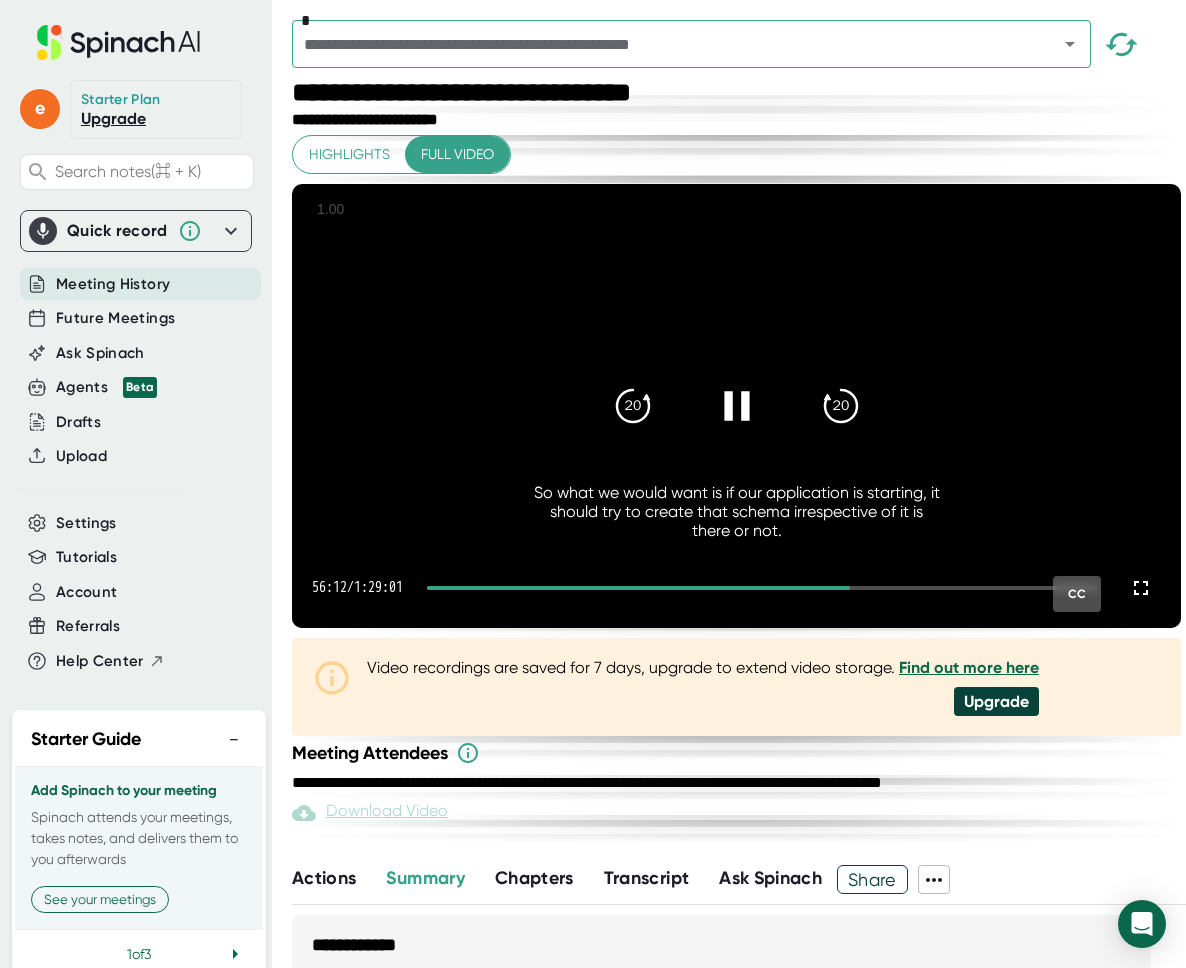click at bounding box center (762, 588) 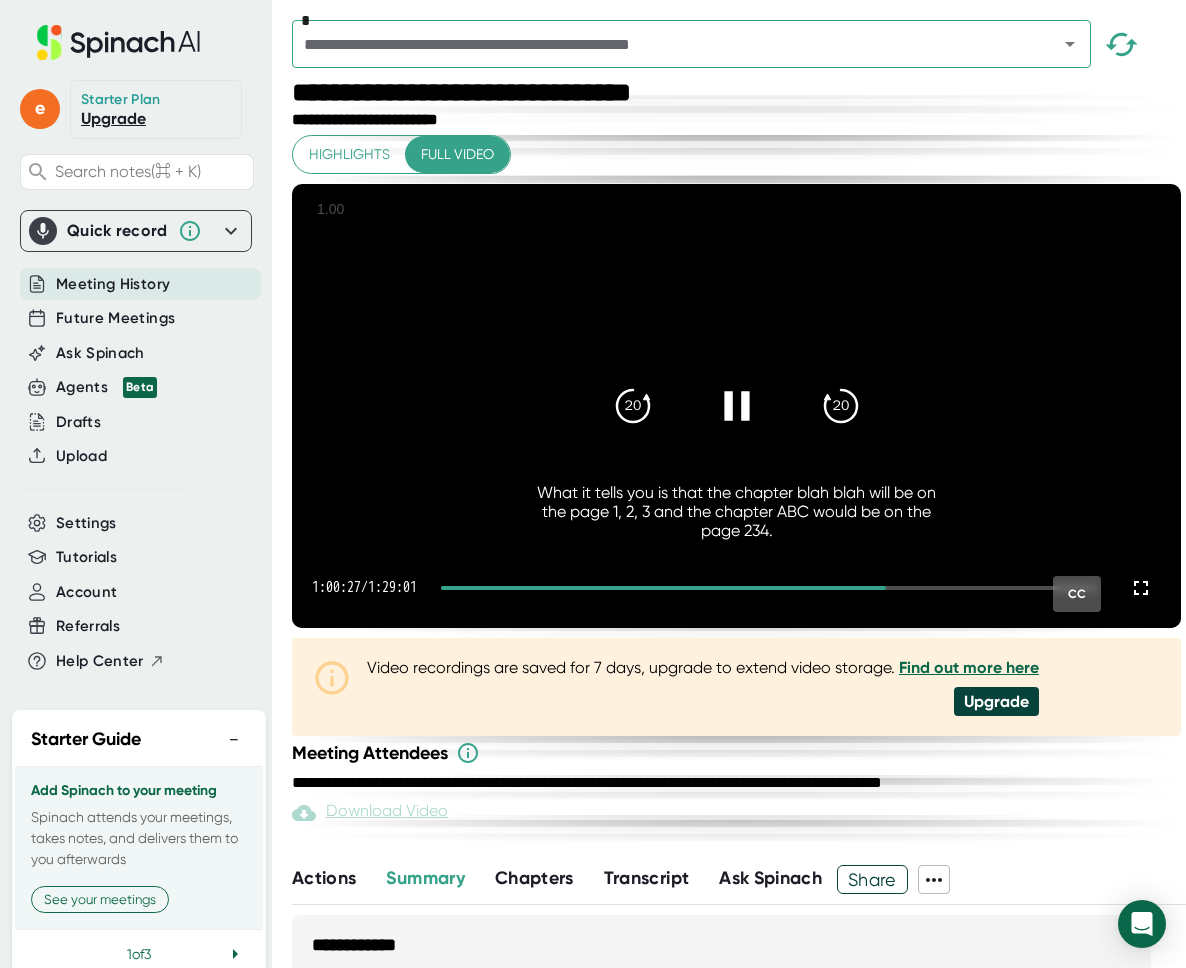click at bounding box center [769, 588] 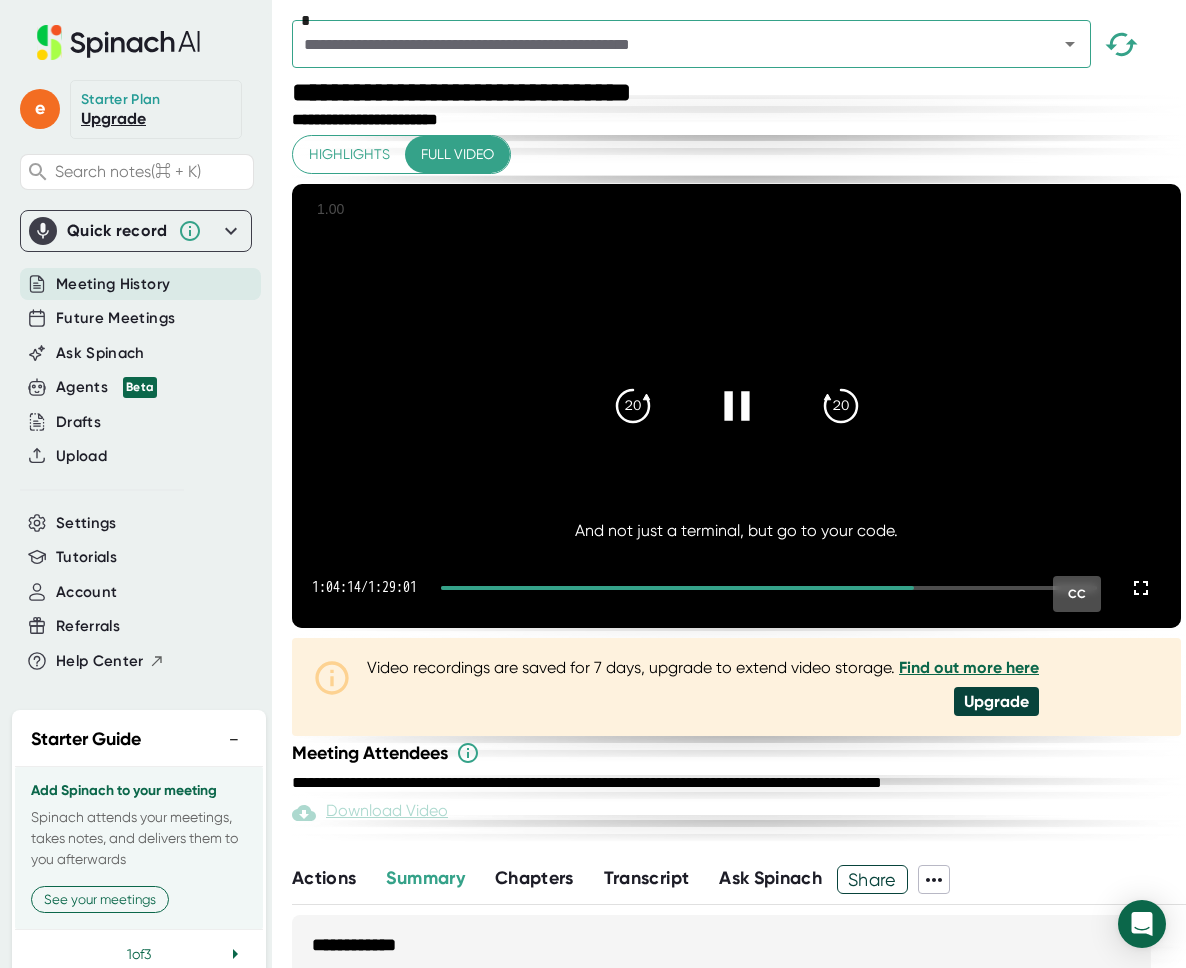 click on "1:04:14  /  1:29:01 CC" at bounding box center (736, 588) 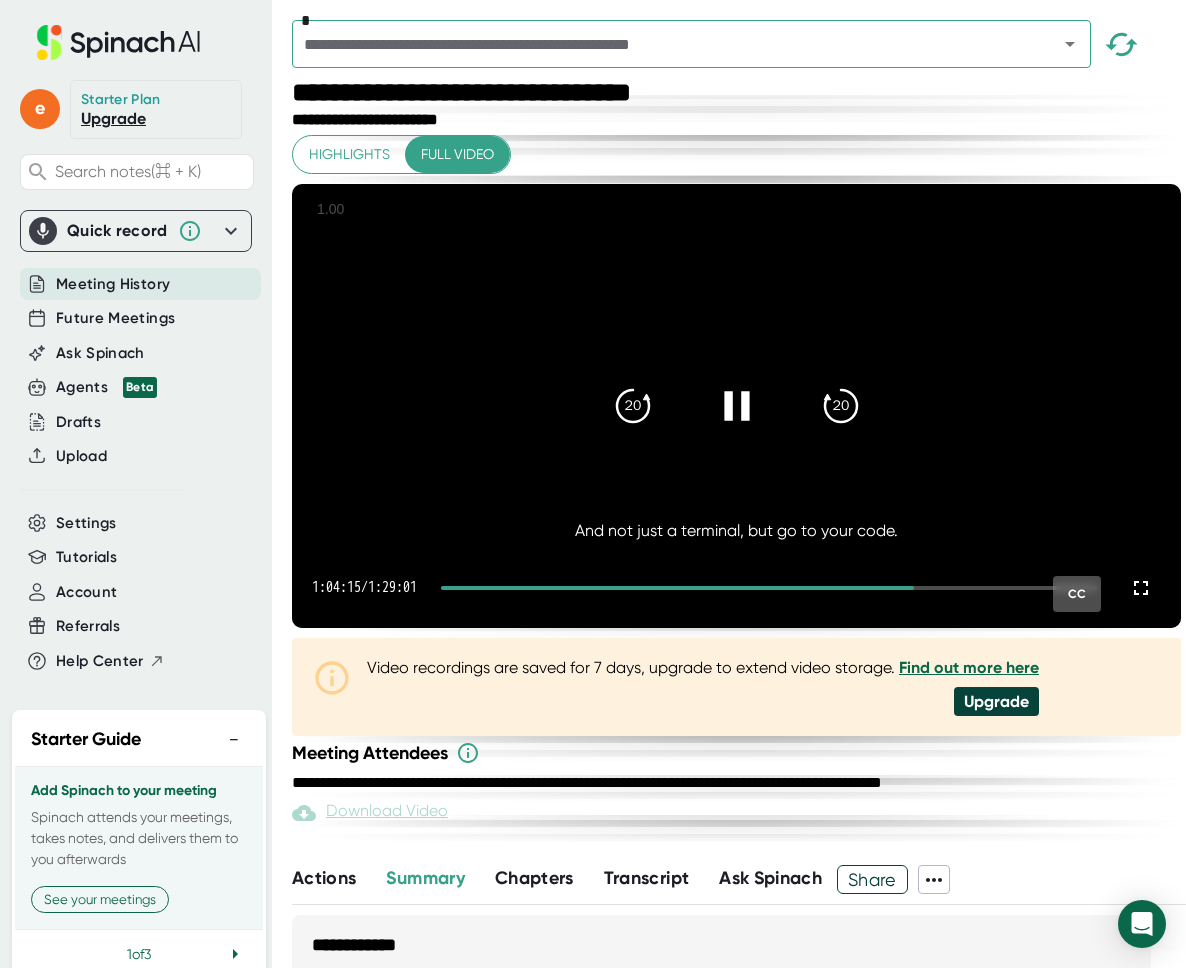click on "1:04:15  /  1:29:01 CC" at bounding box center [736, 588] 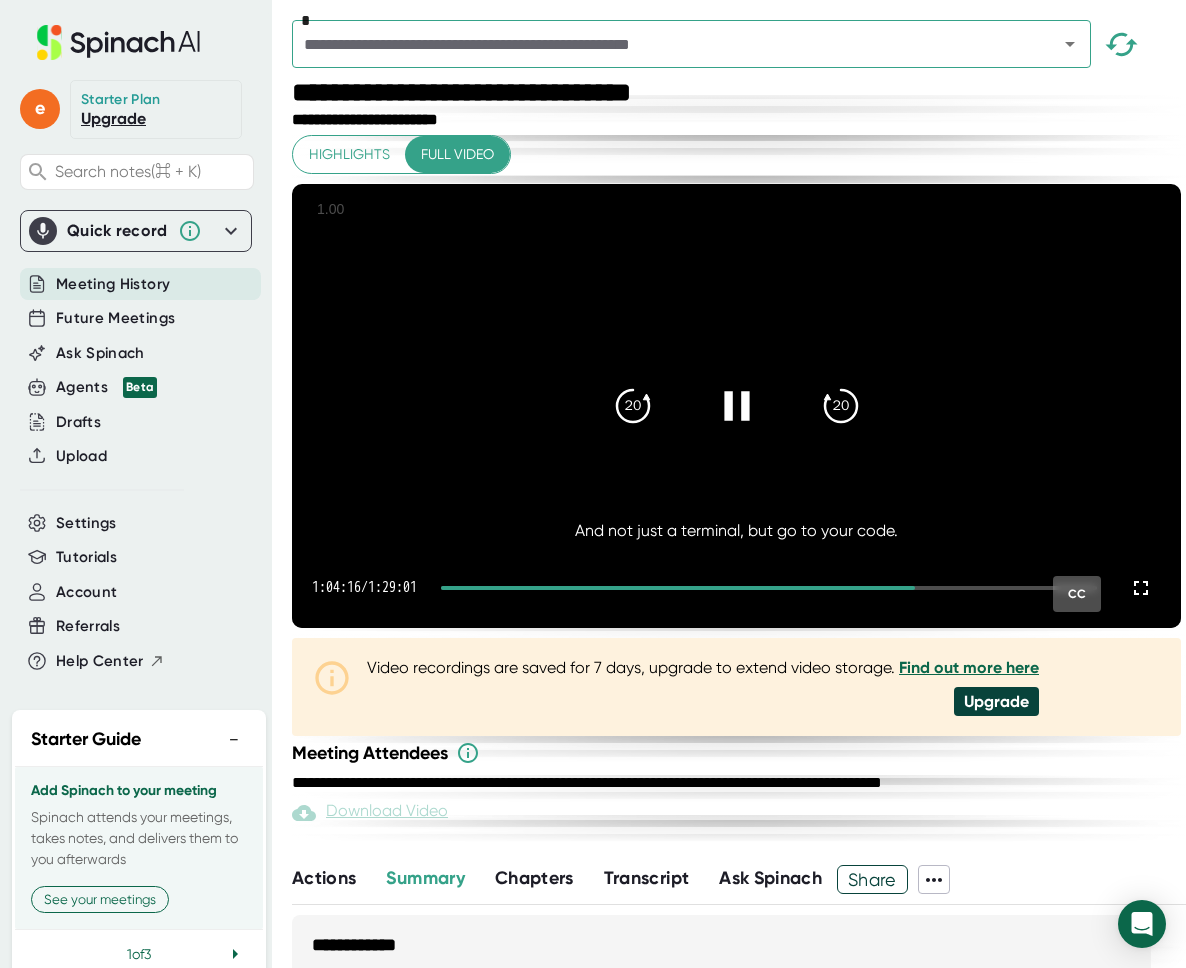 click at bounding box center [769, 588] 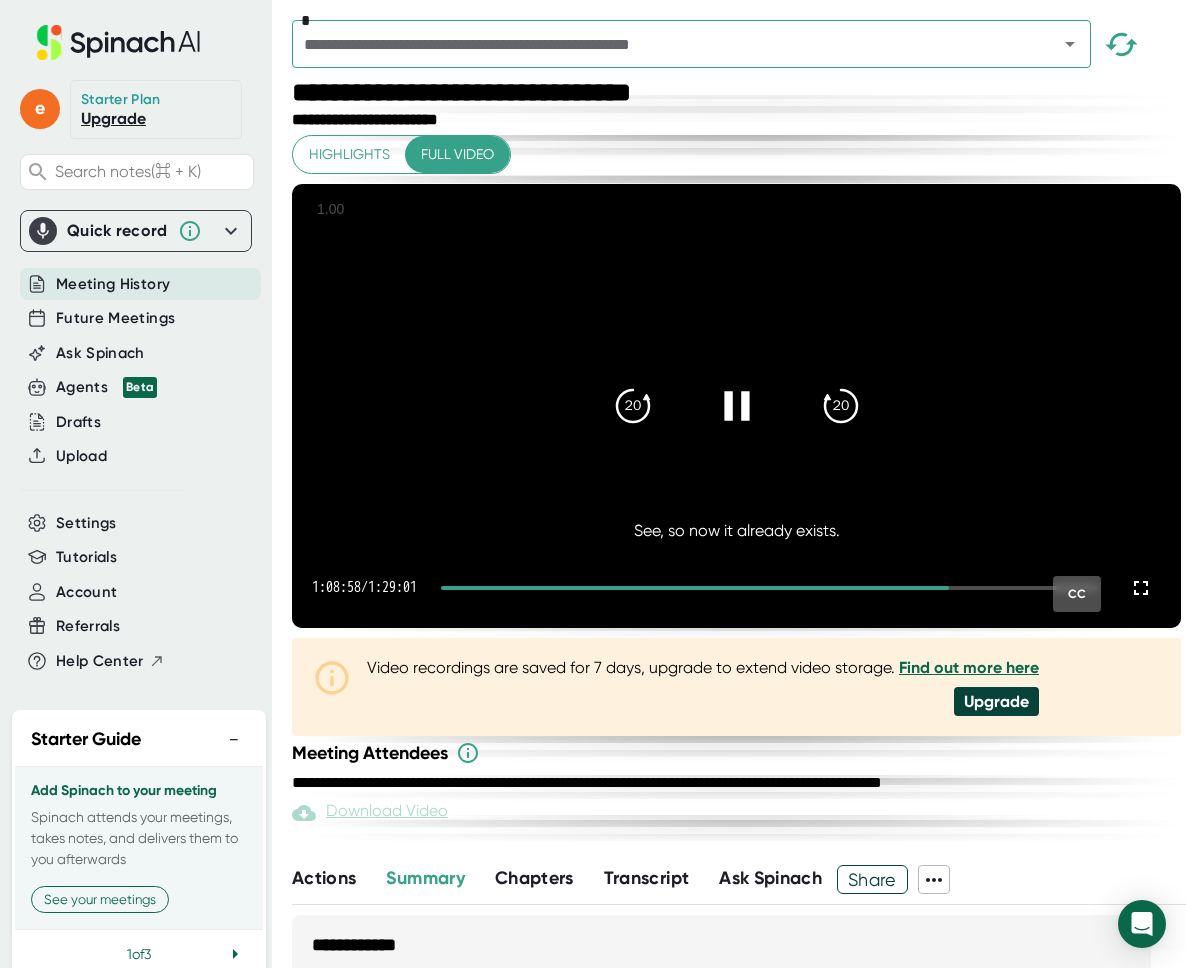 click at bounding box center [769, 588] 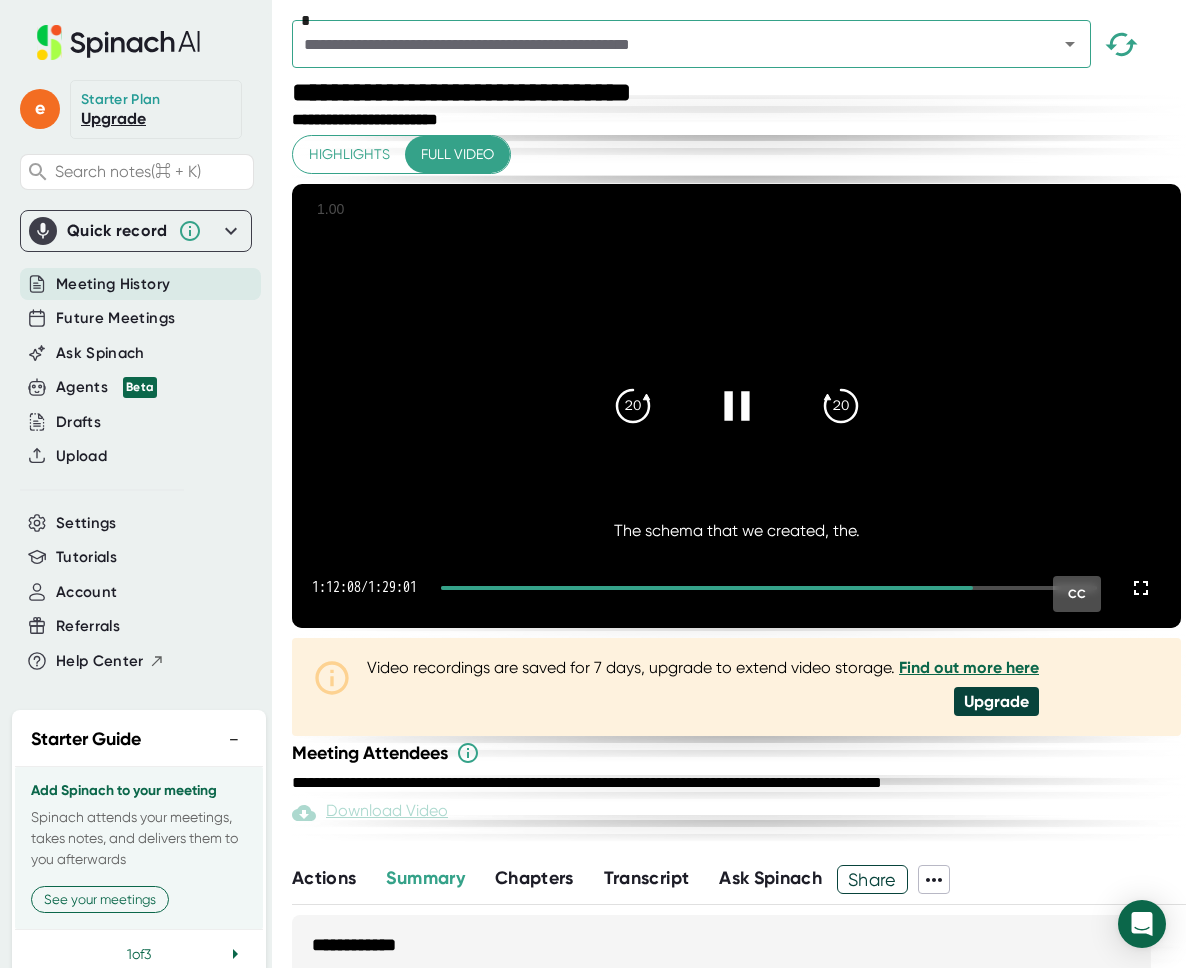 click at bounding box center (769, 588) 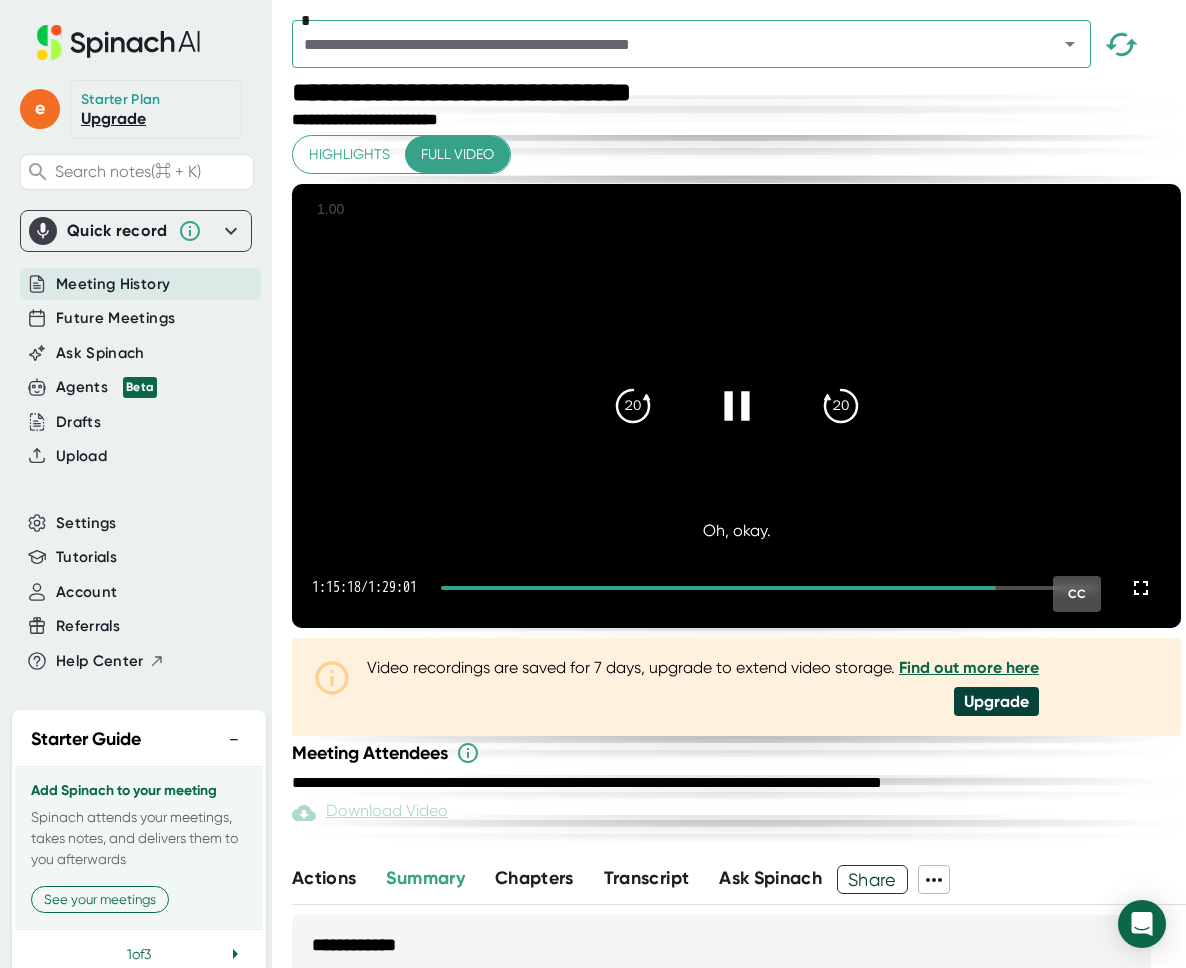 click on "1:15:18  /  1:29:01 CC" at bounding box center (736, 588) 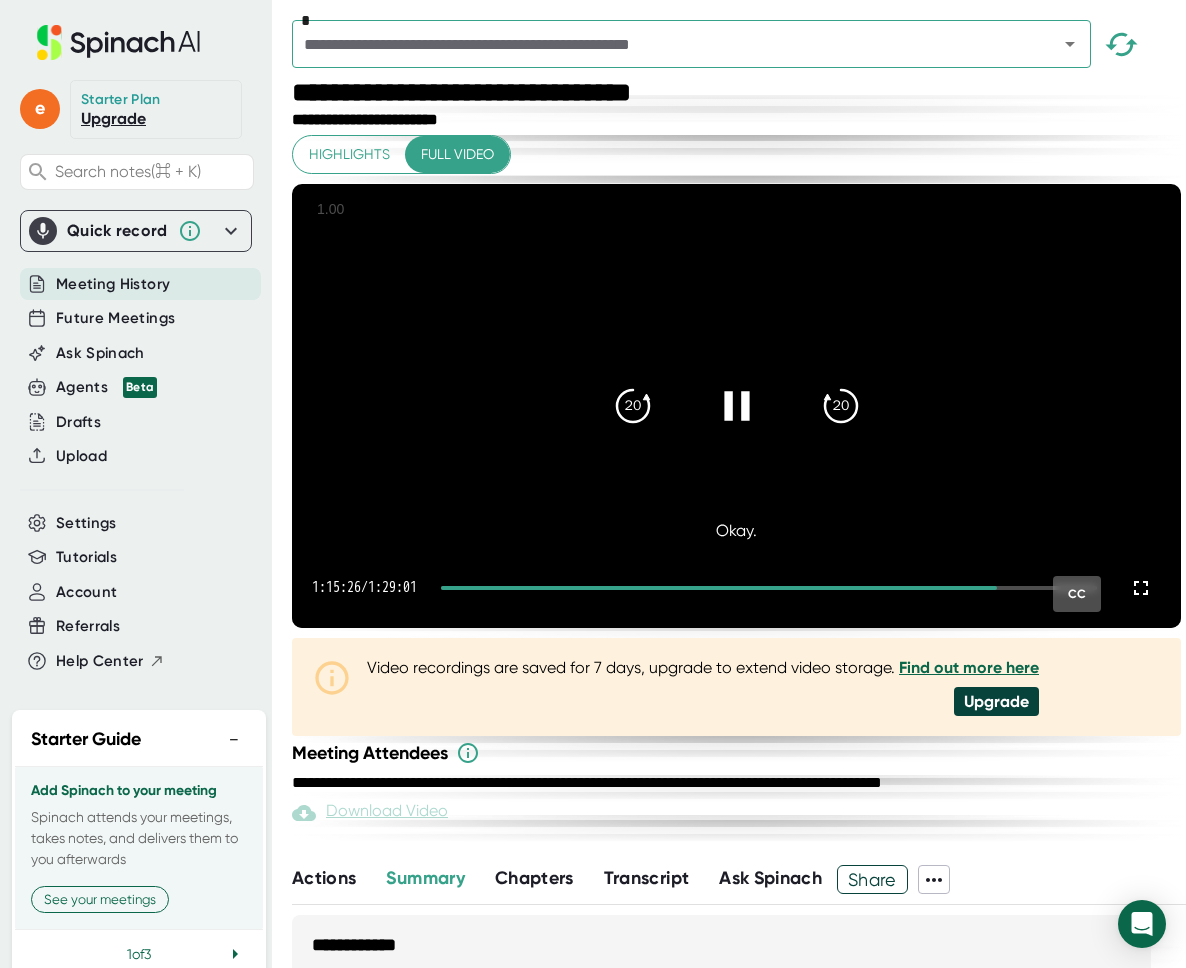 click on "1:15:26  /  1:29:01 CC" at bounding box center [736, 588] 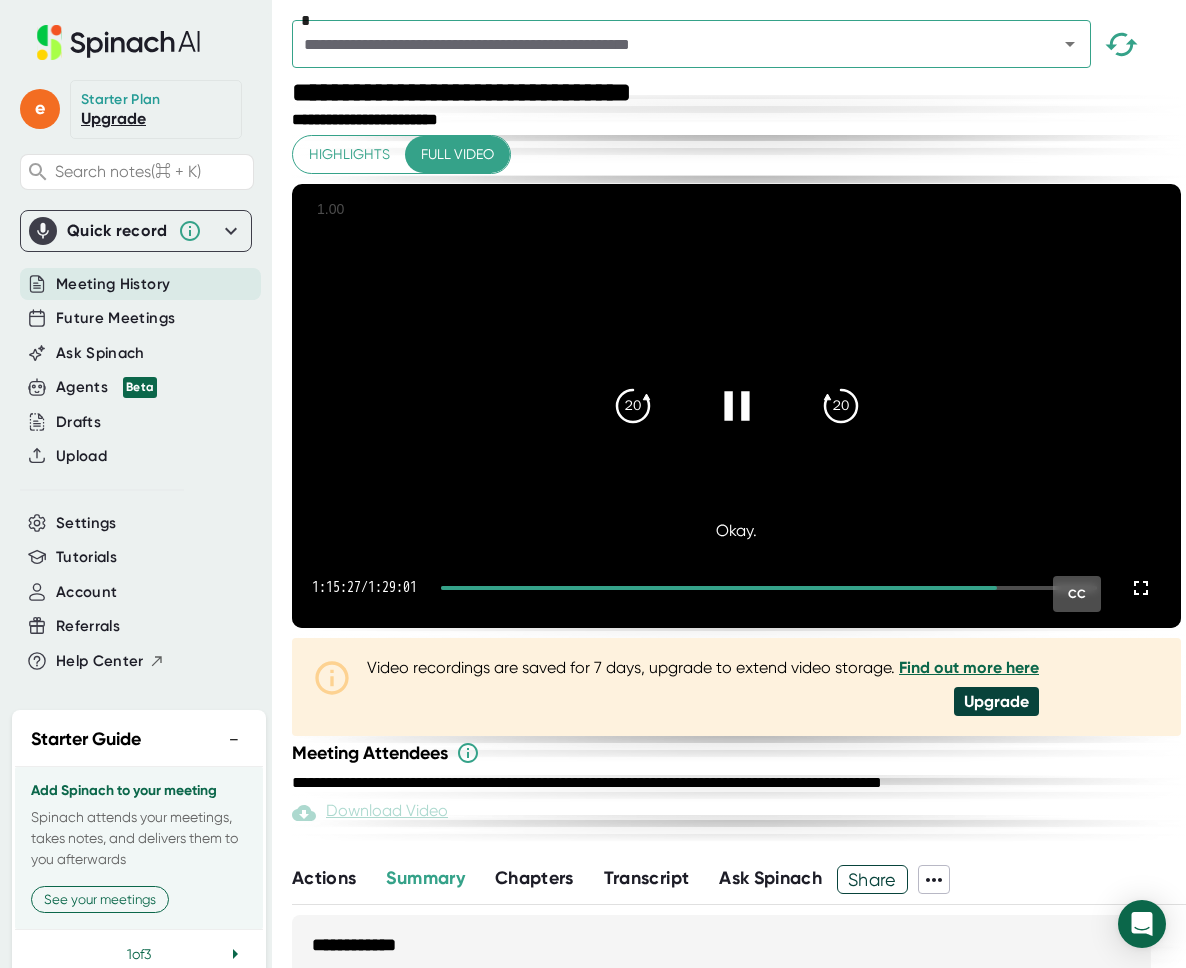 click on "1:15:27  /  1:29:01 CC" at bounding box center (736, 588) 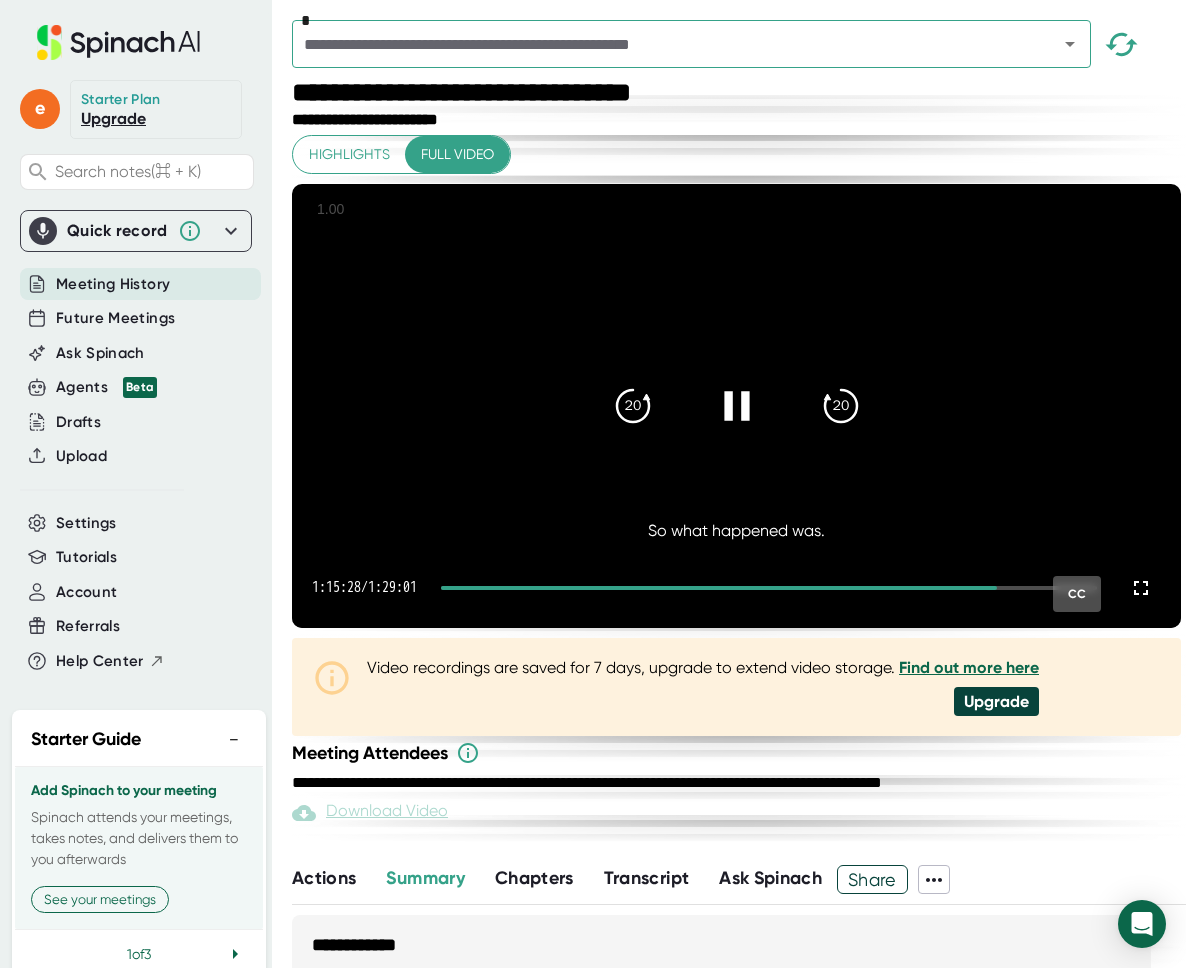 click at bounding box center (719, 588) 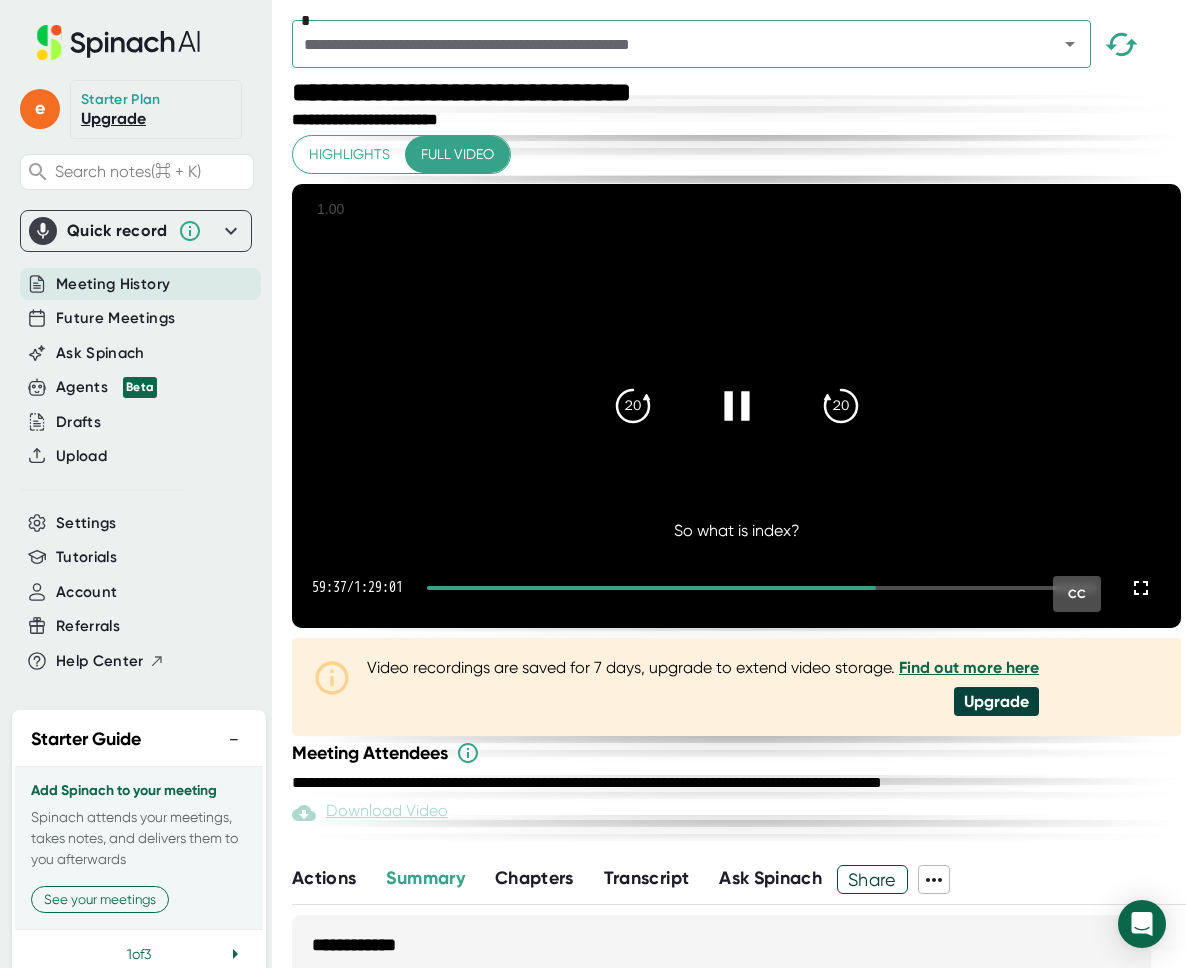 click 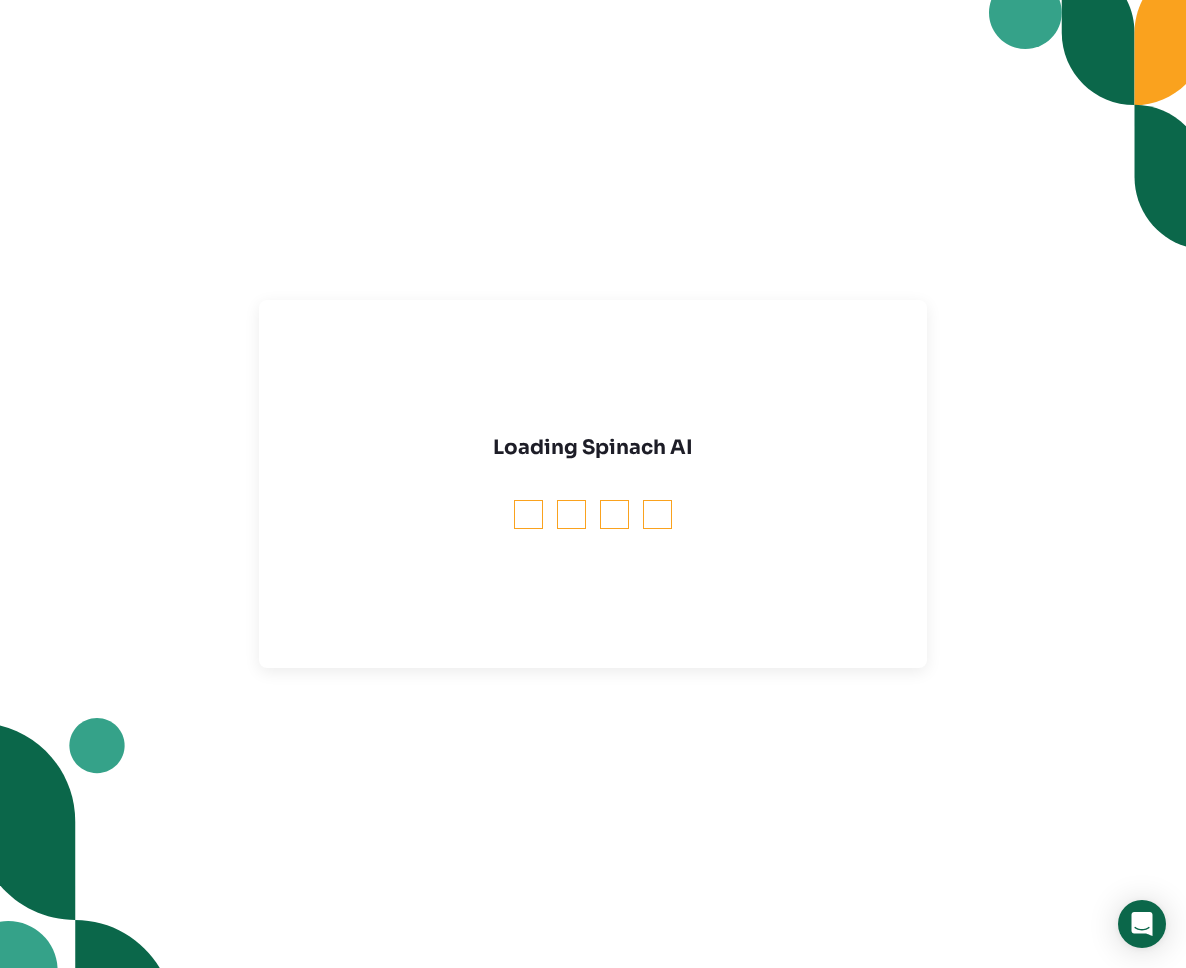 scroll, scrollTop: 0, scrollLeft: 0, axis: both 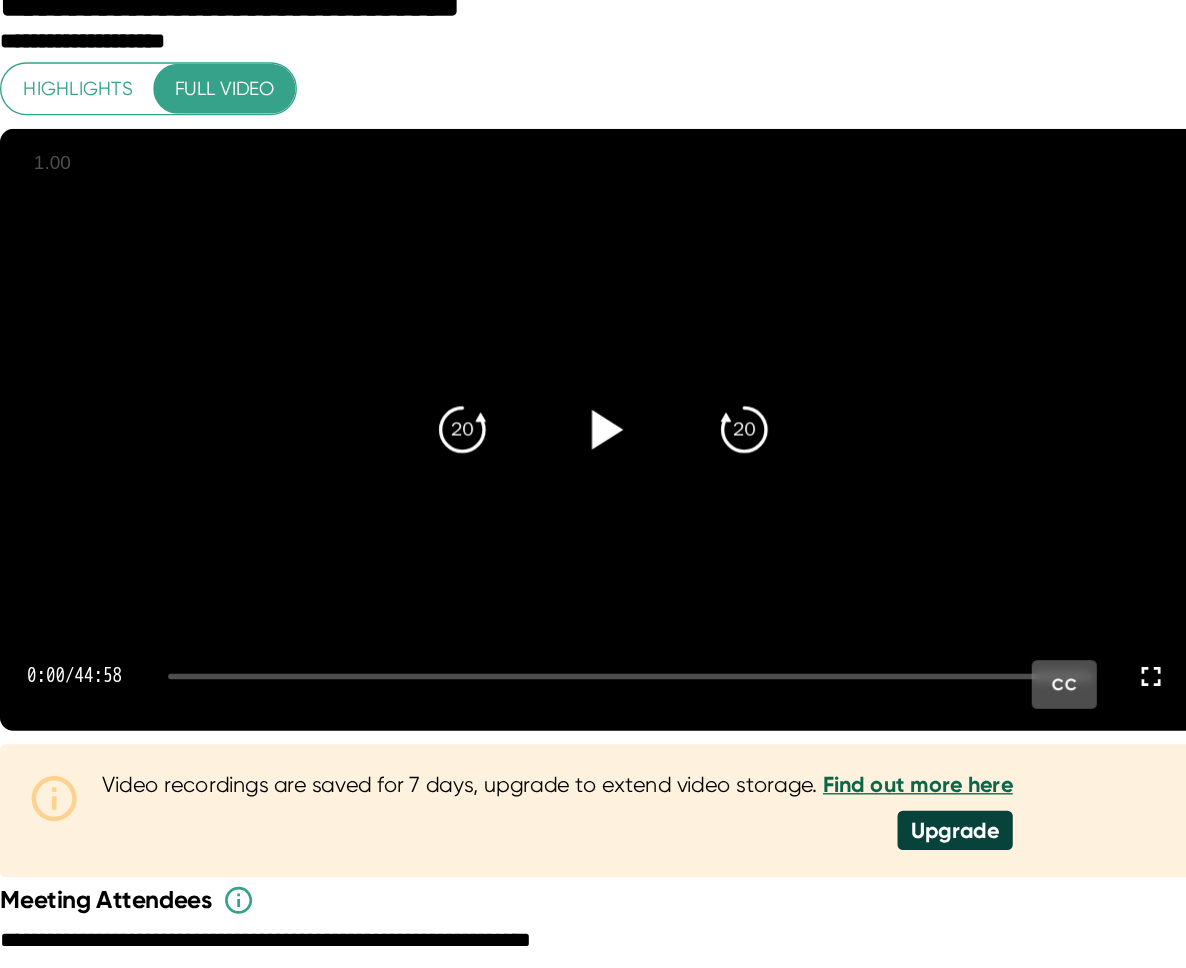 click 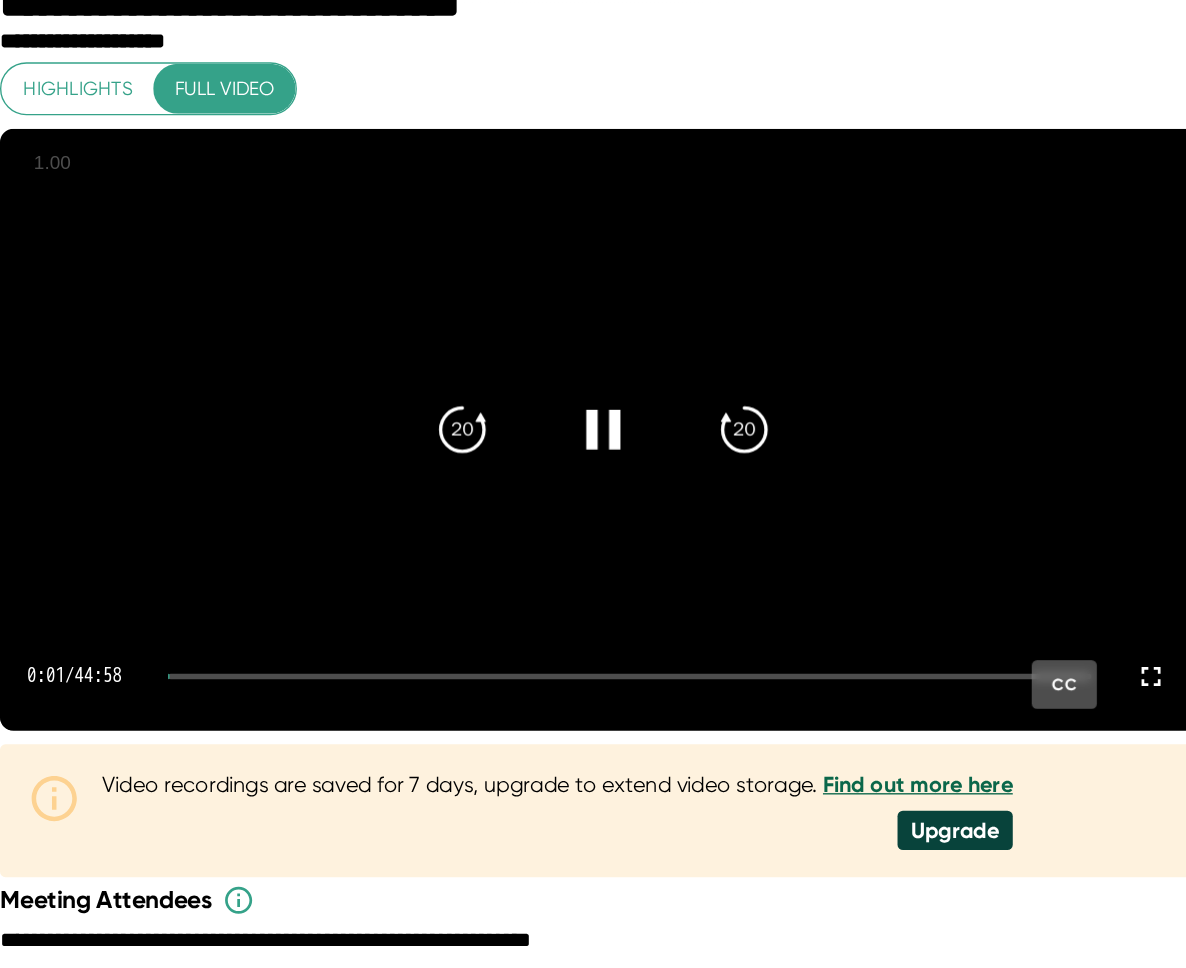 click at bounding box center [756, 588] 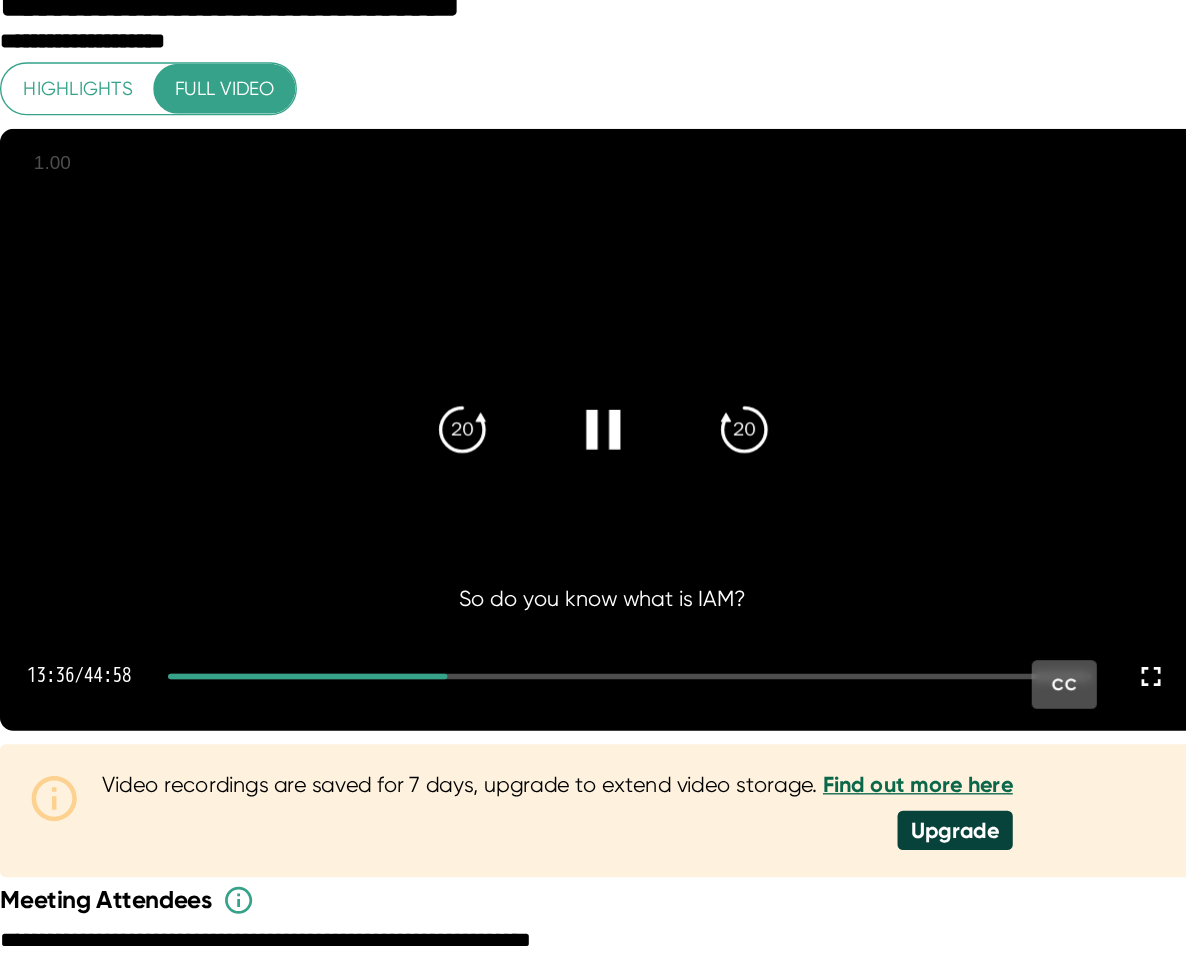 click at bounding box center [756, 588] 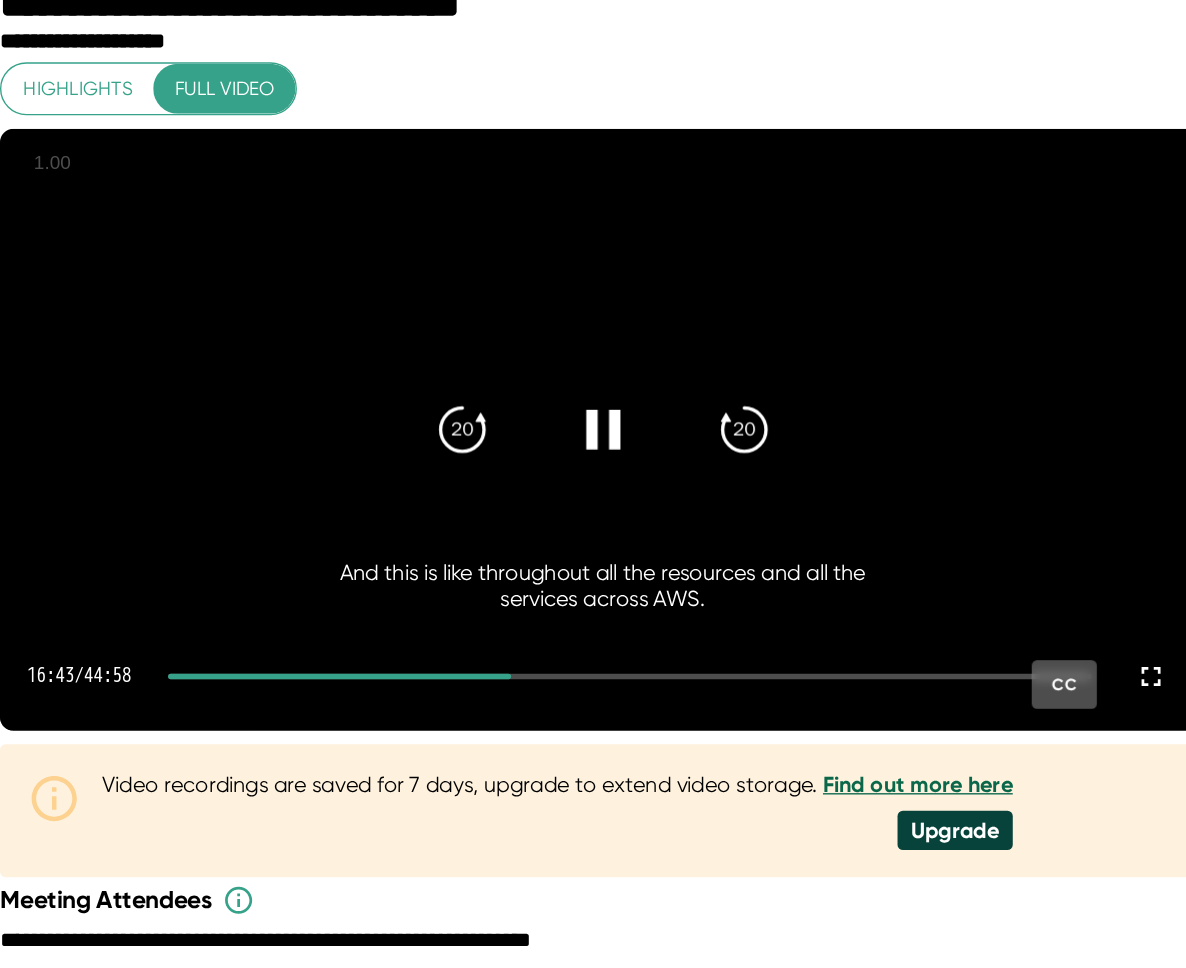 click on "[TIME]  /  [TIME] CC" at bounding box center [736, 588] 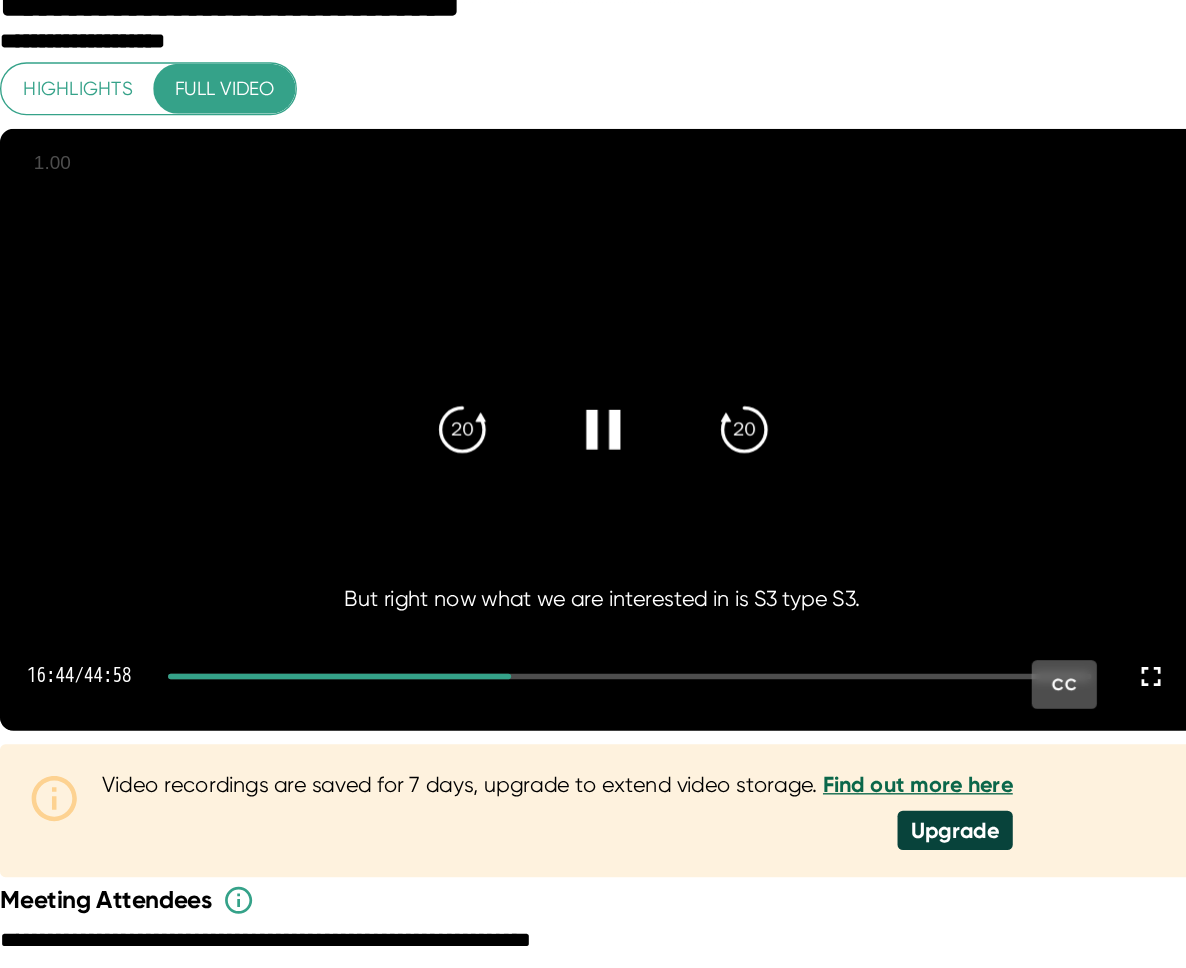 click at bounding box center (756, 588) 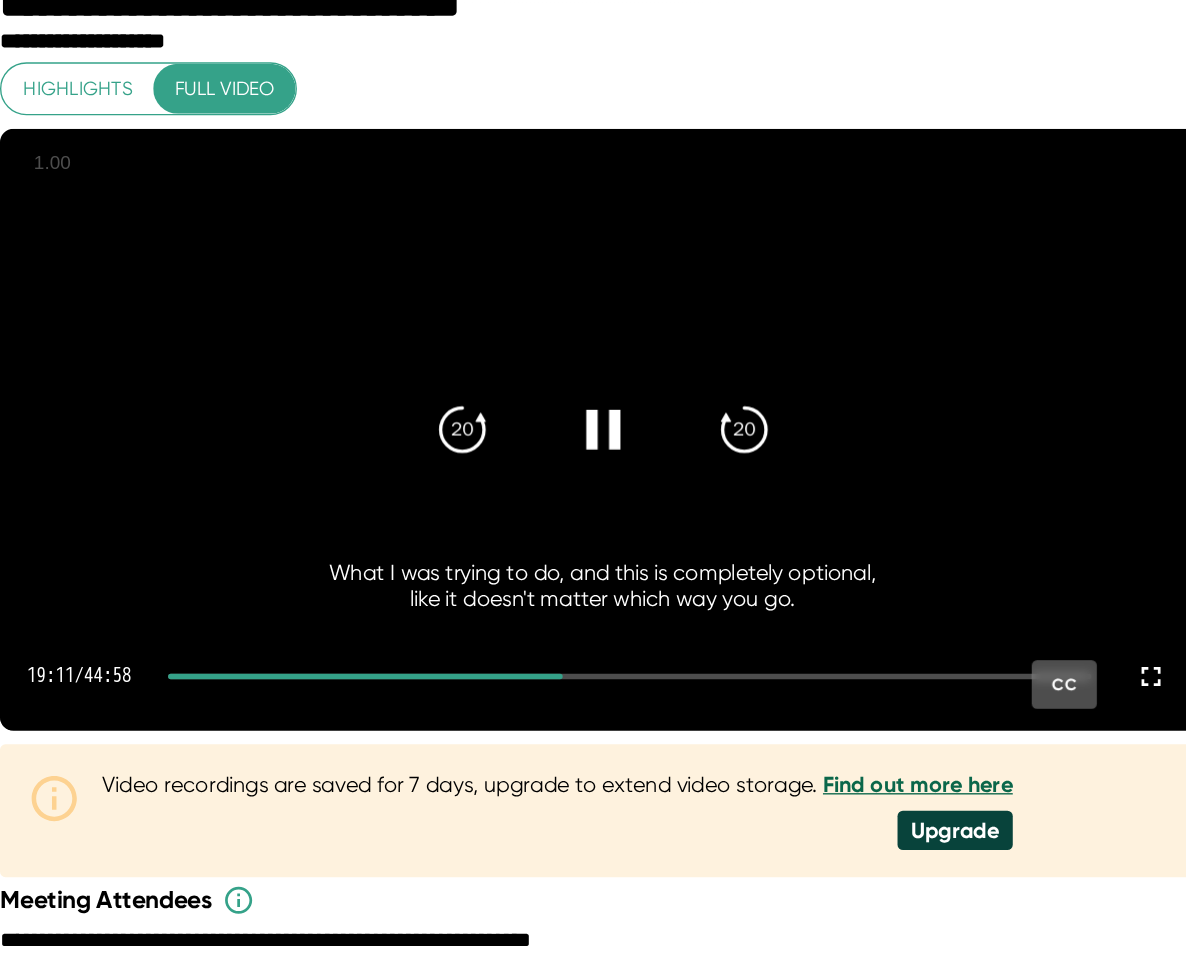 click on "[TIME]  /  [TIME] CC" at bounding box center (736, 588) 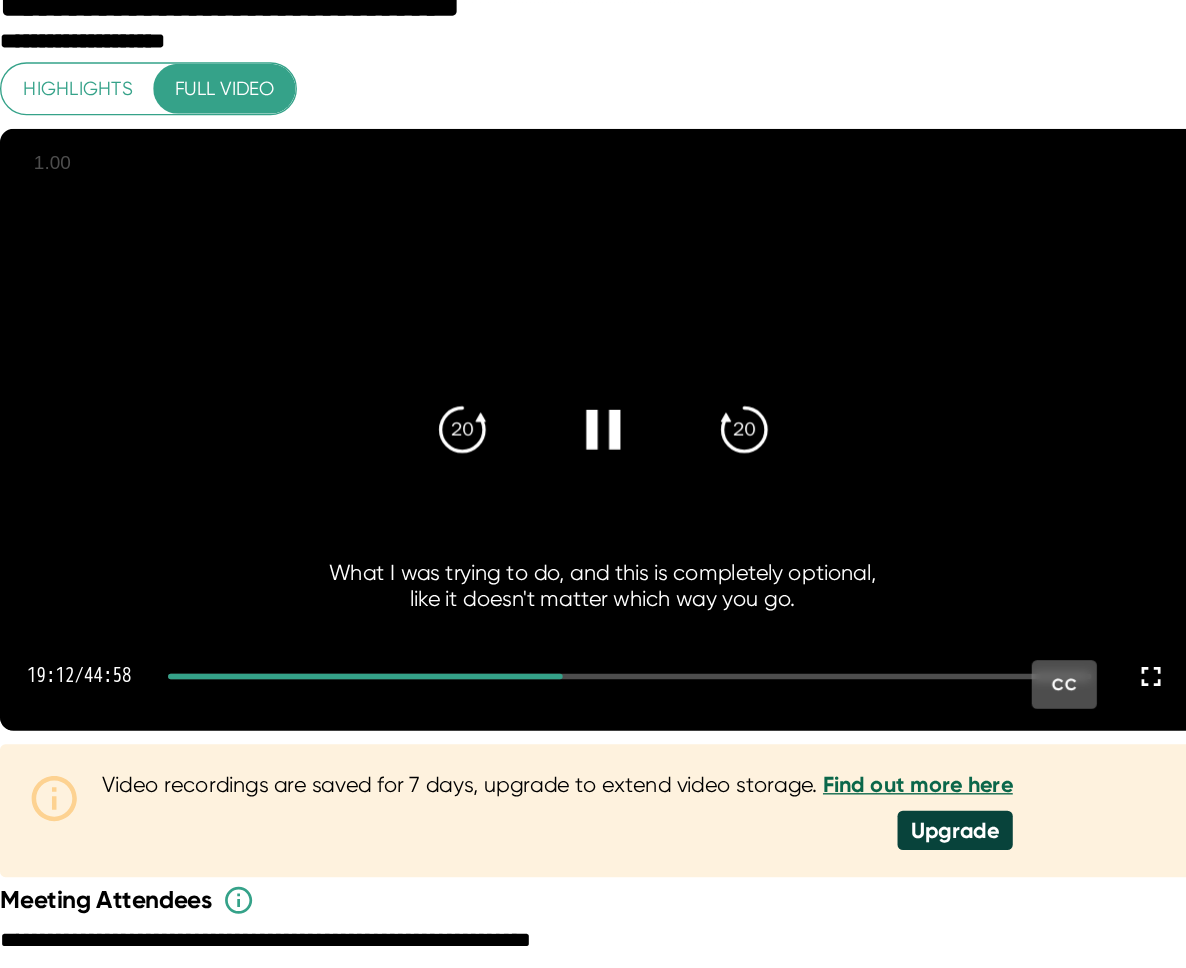 click at bounding box center (756, 588) 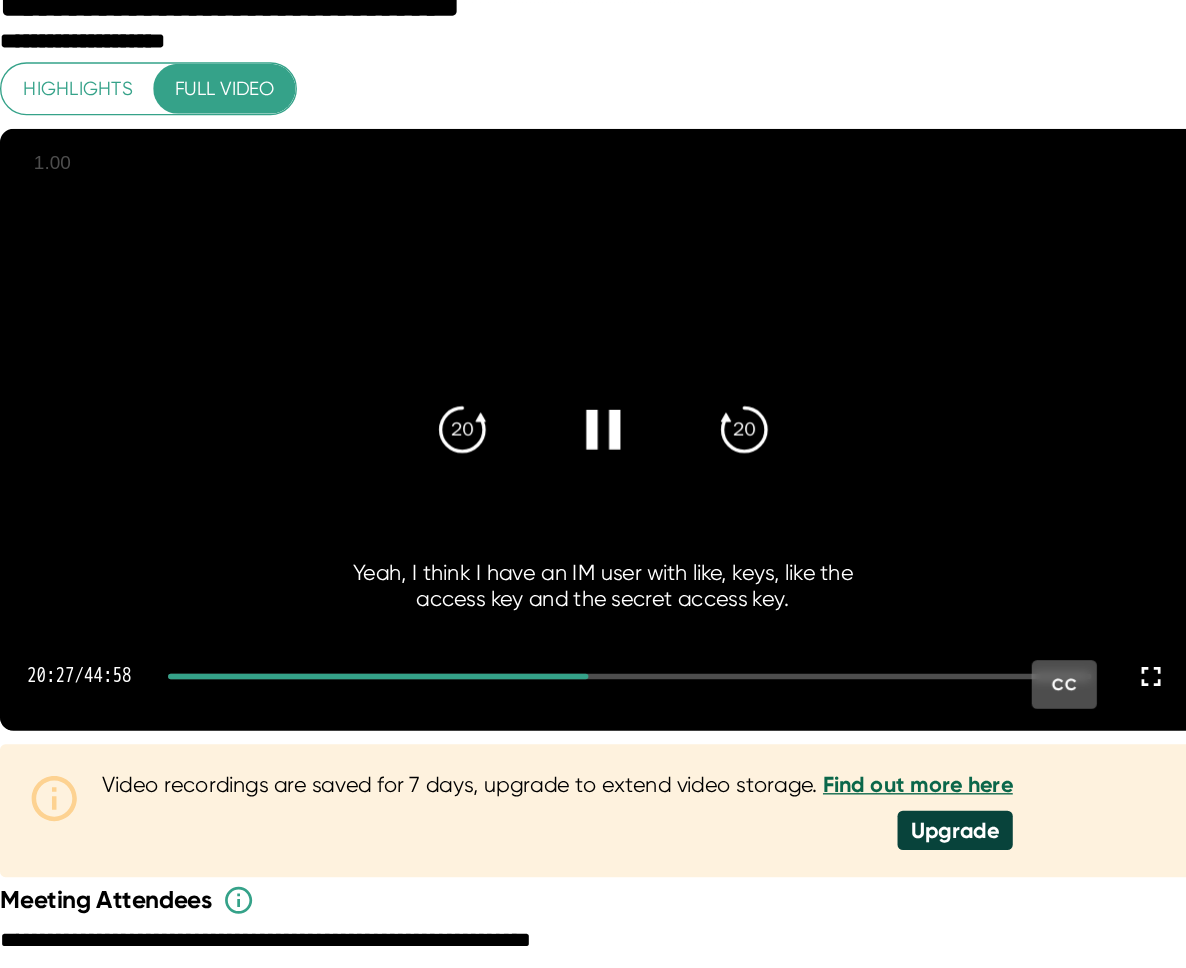 click at bounding box center [756, 588] 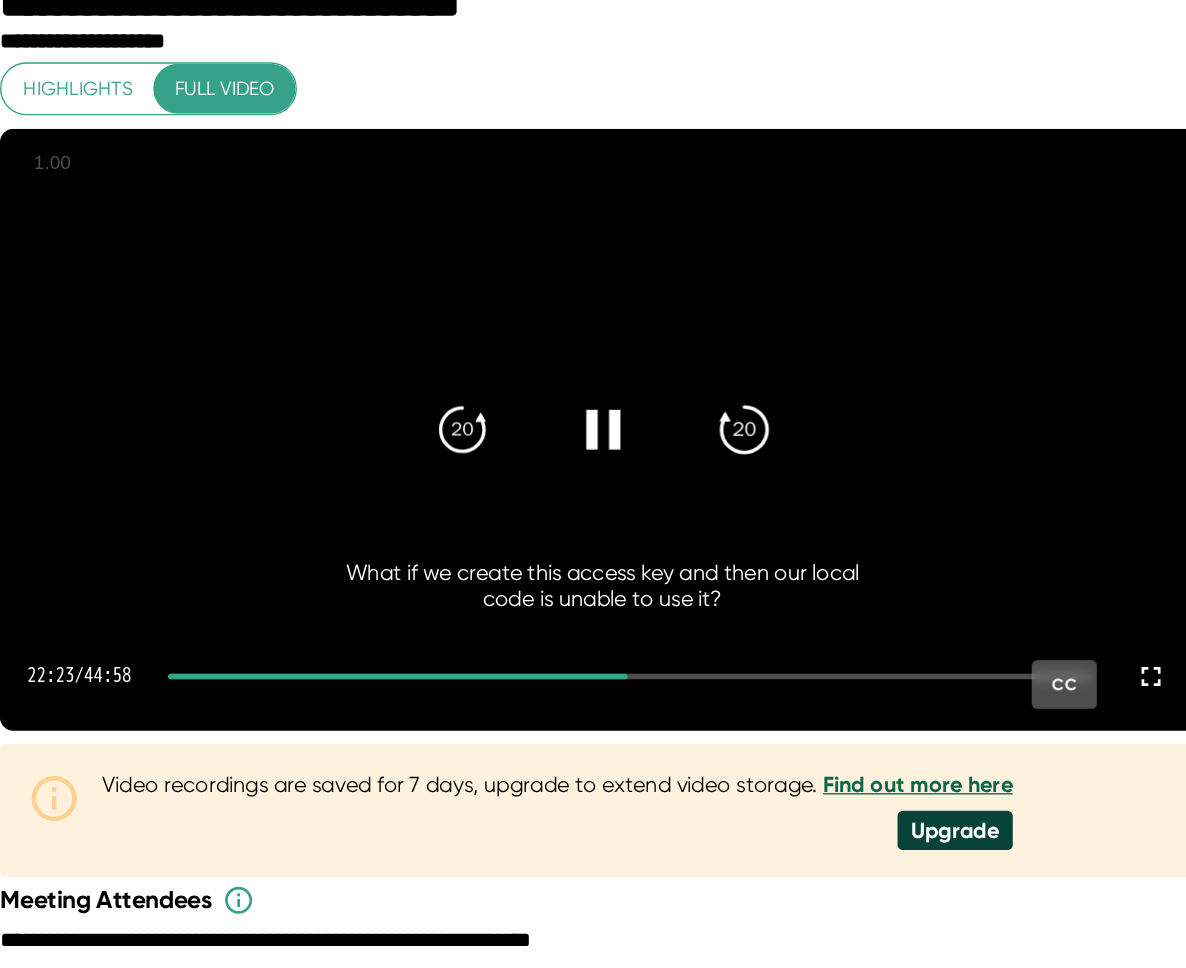 click on "20" at bounding box center (841, 406) 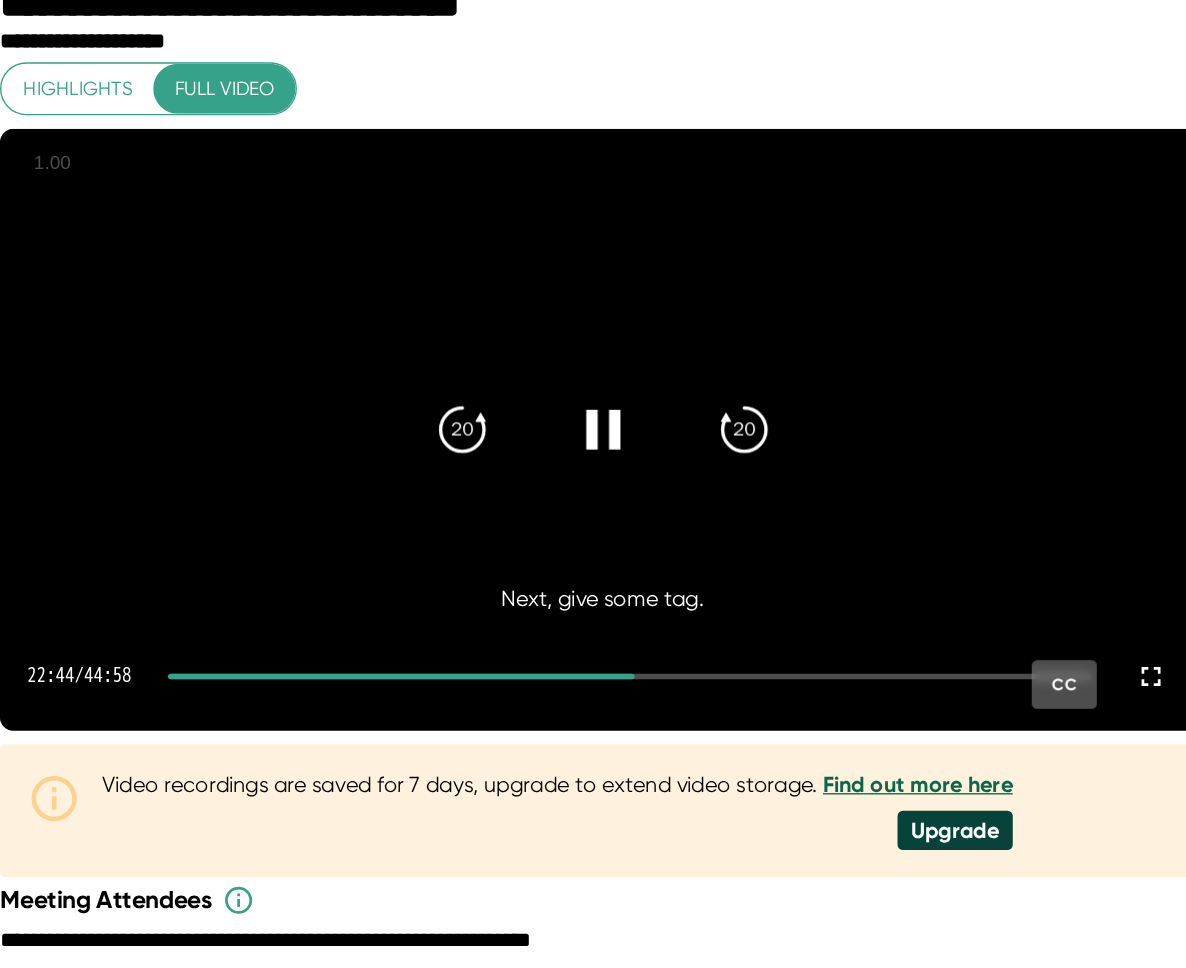 click on "20 20" at bounding box center (737, 406) 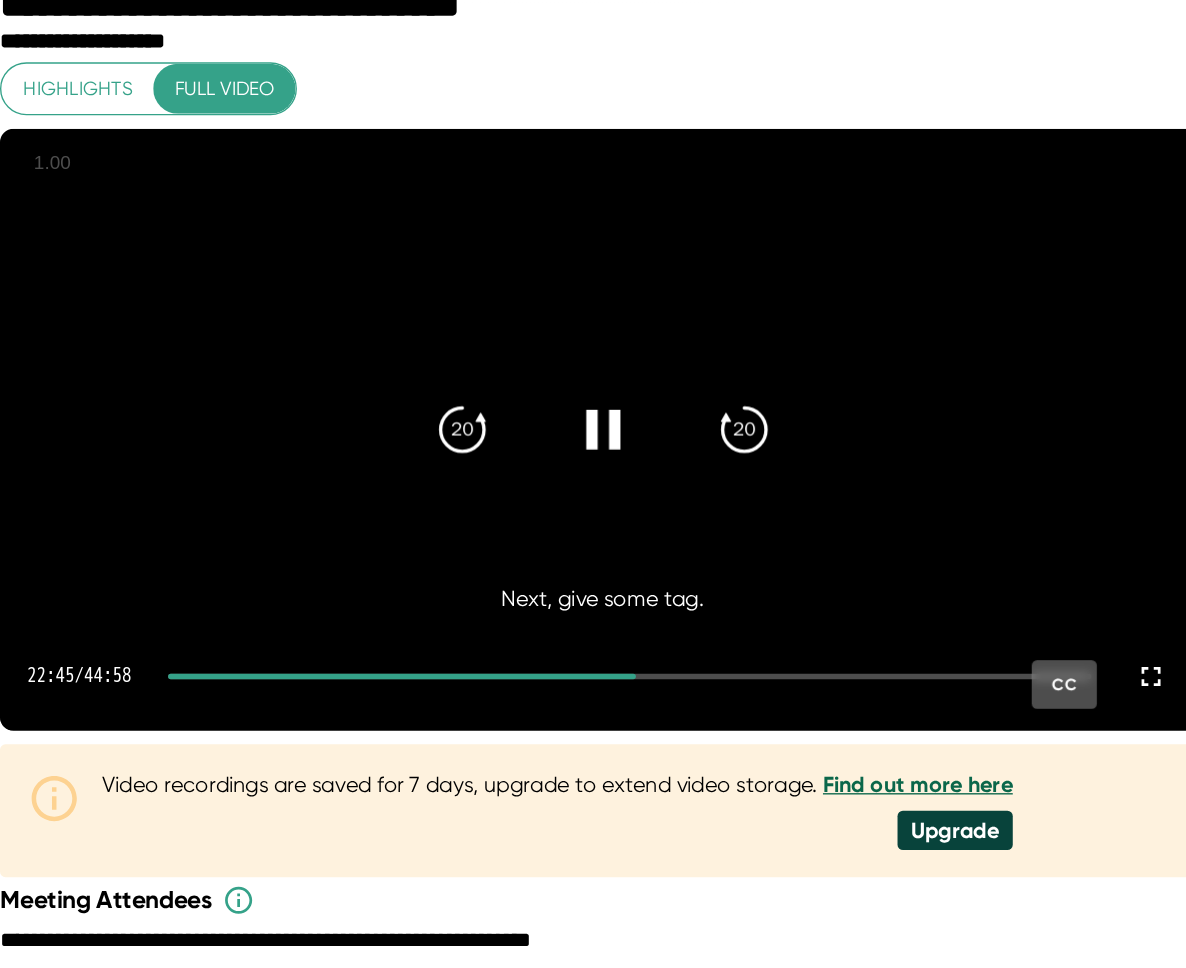 click at bounding box center [737, 406] 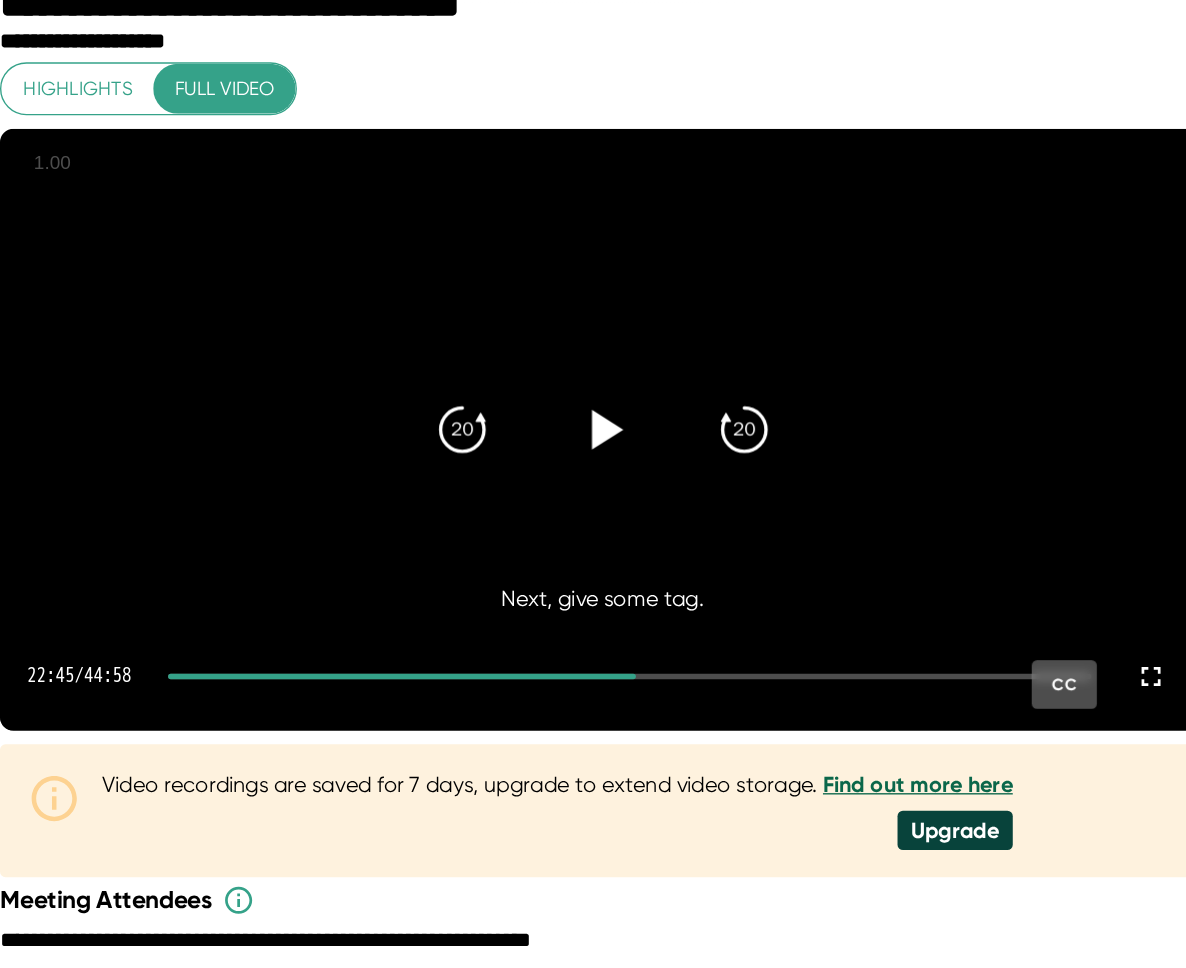 click 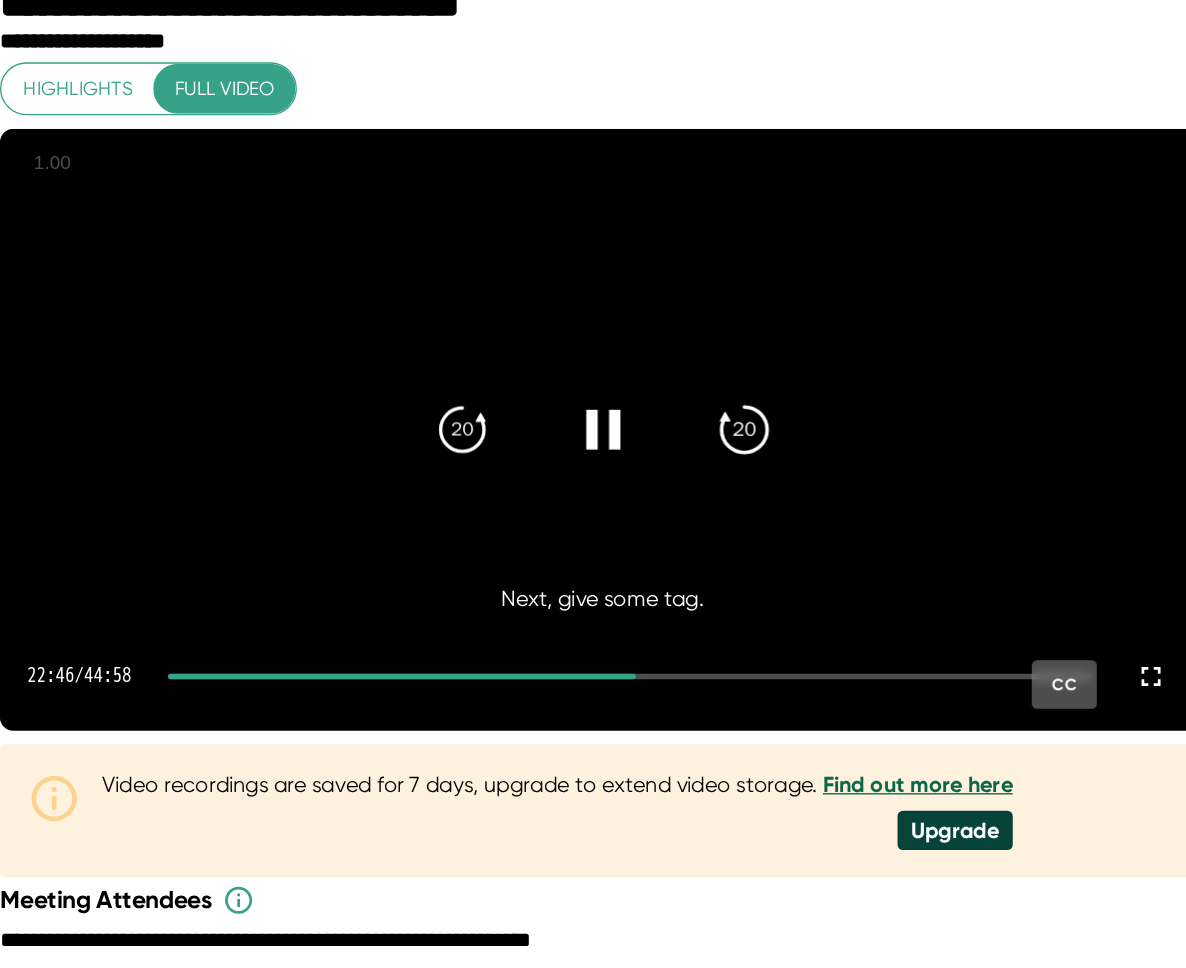 click on "20" 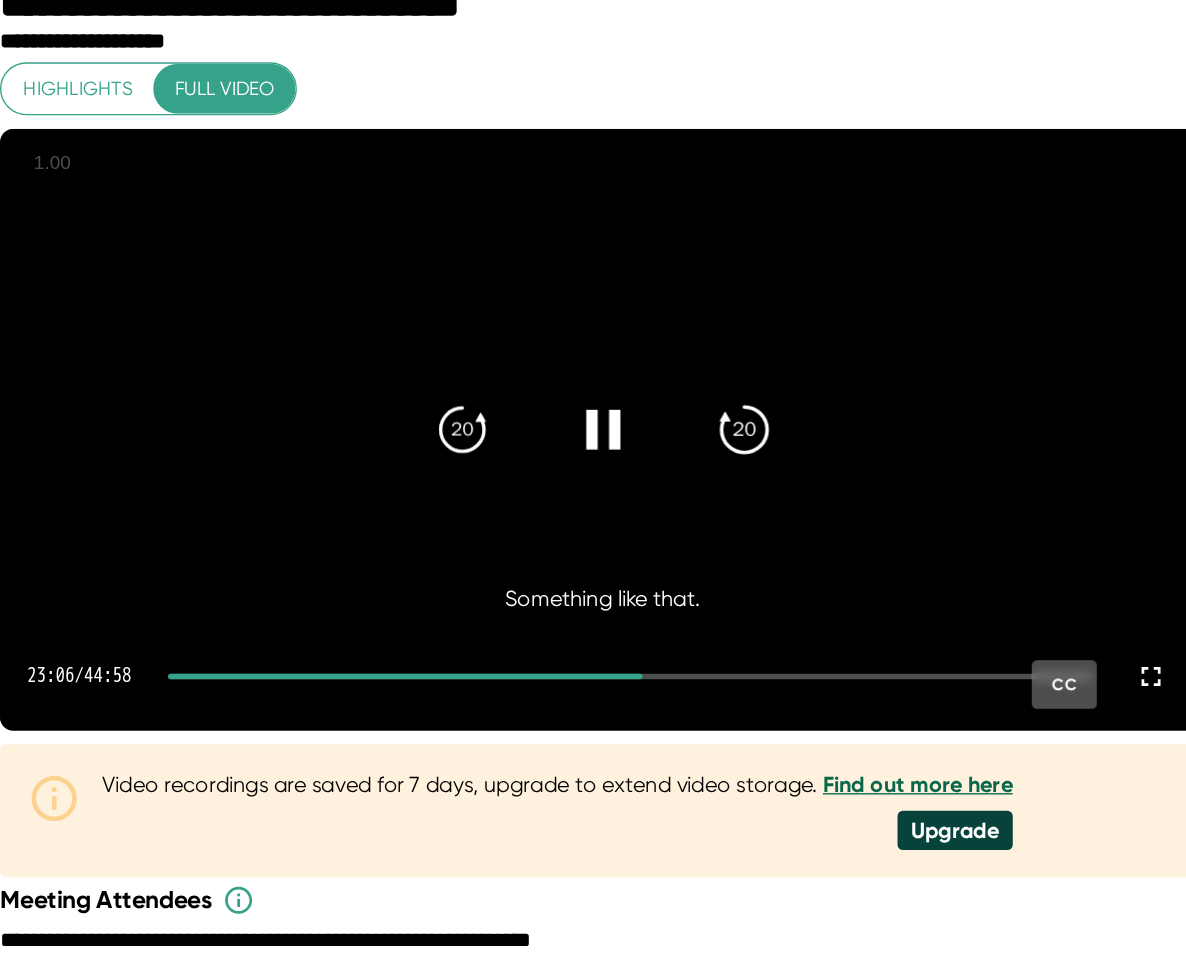 click on "20" 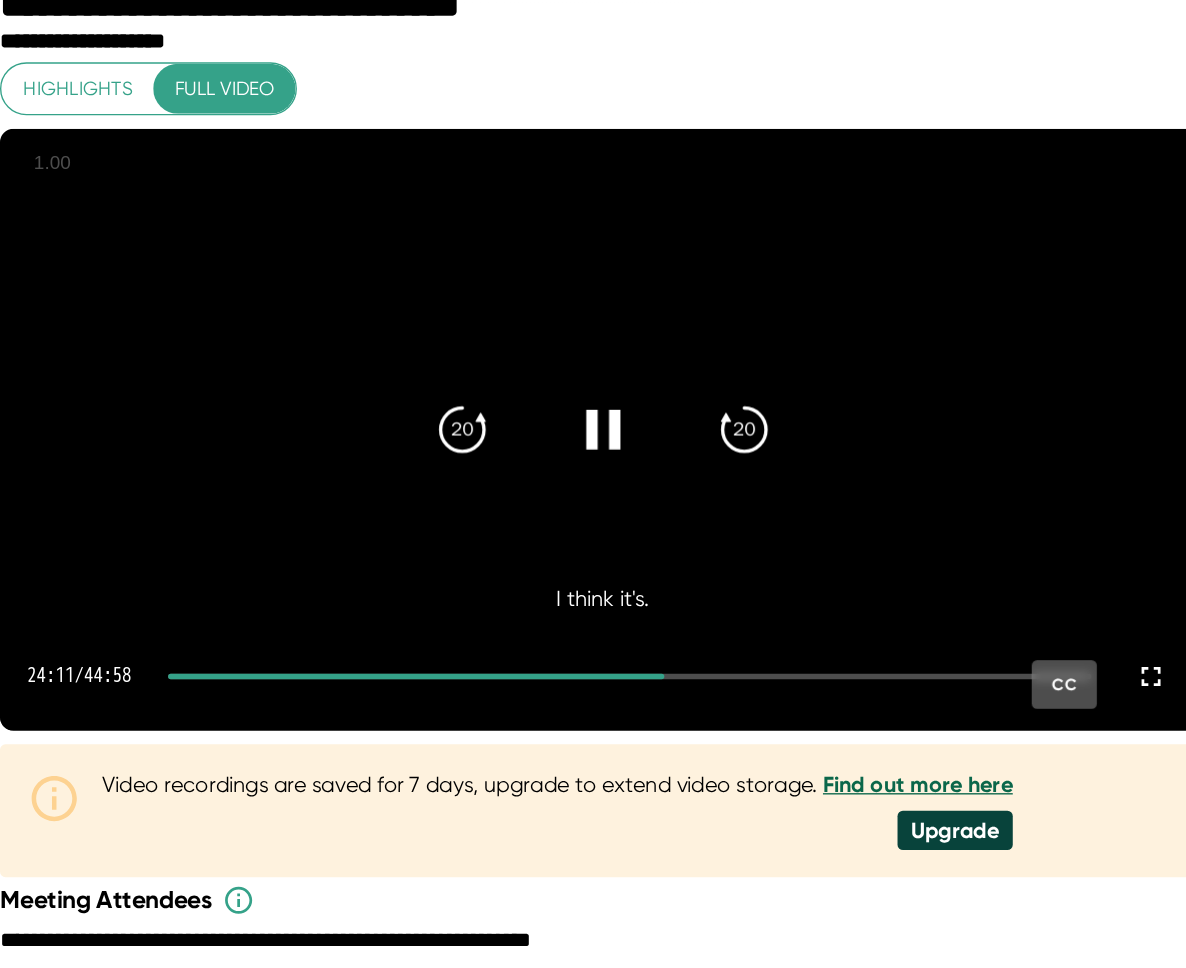 click 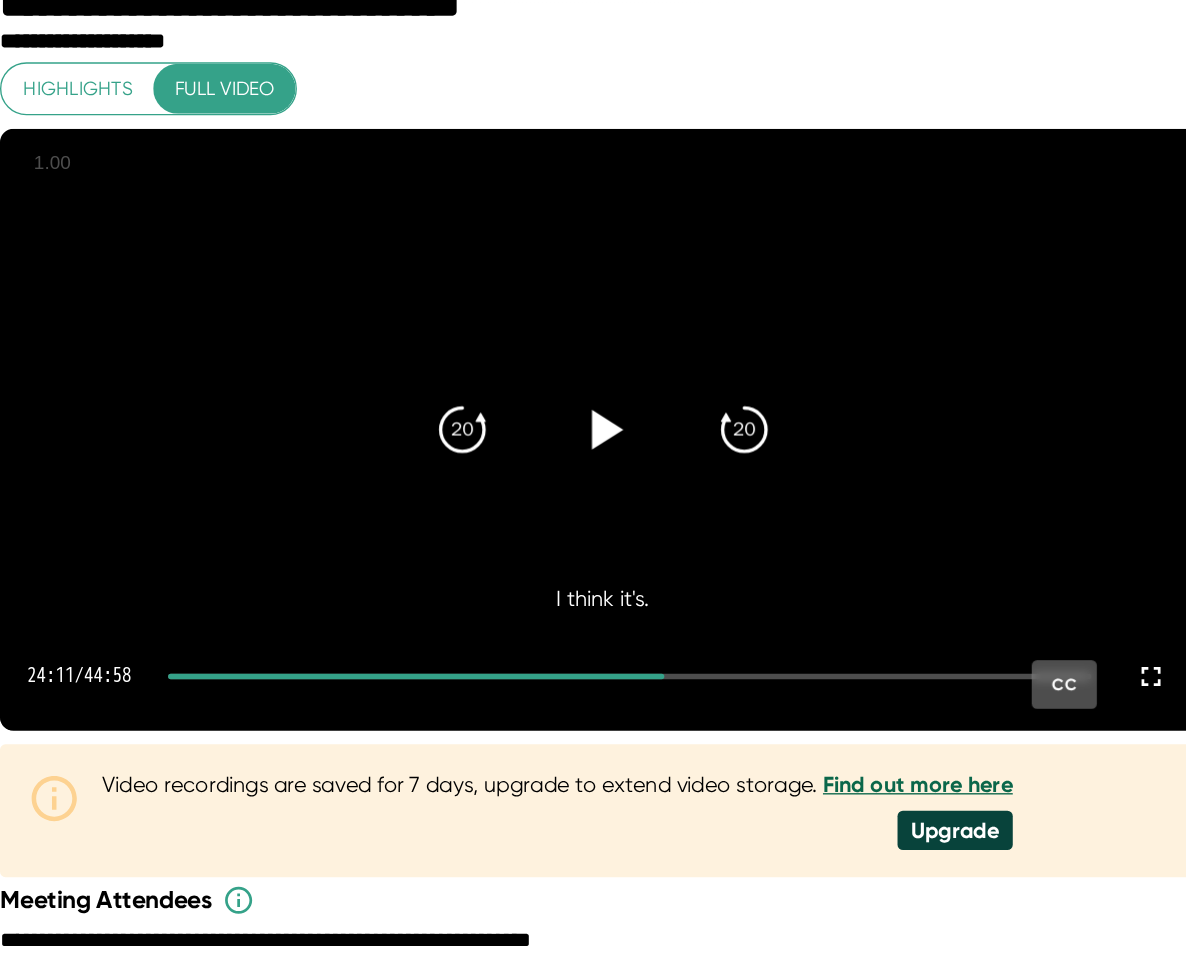 click 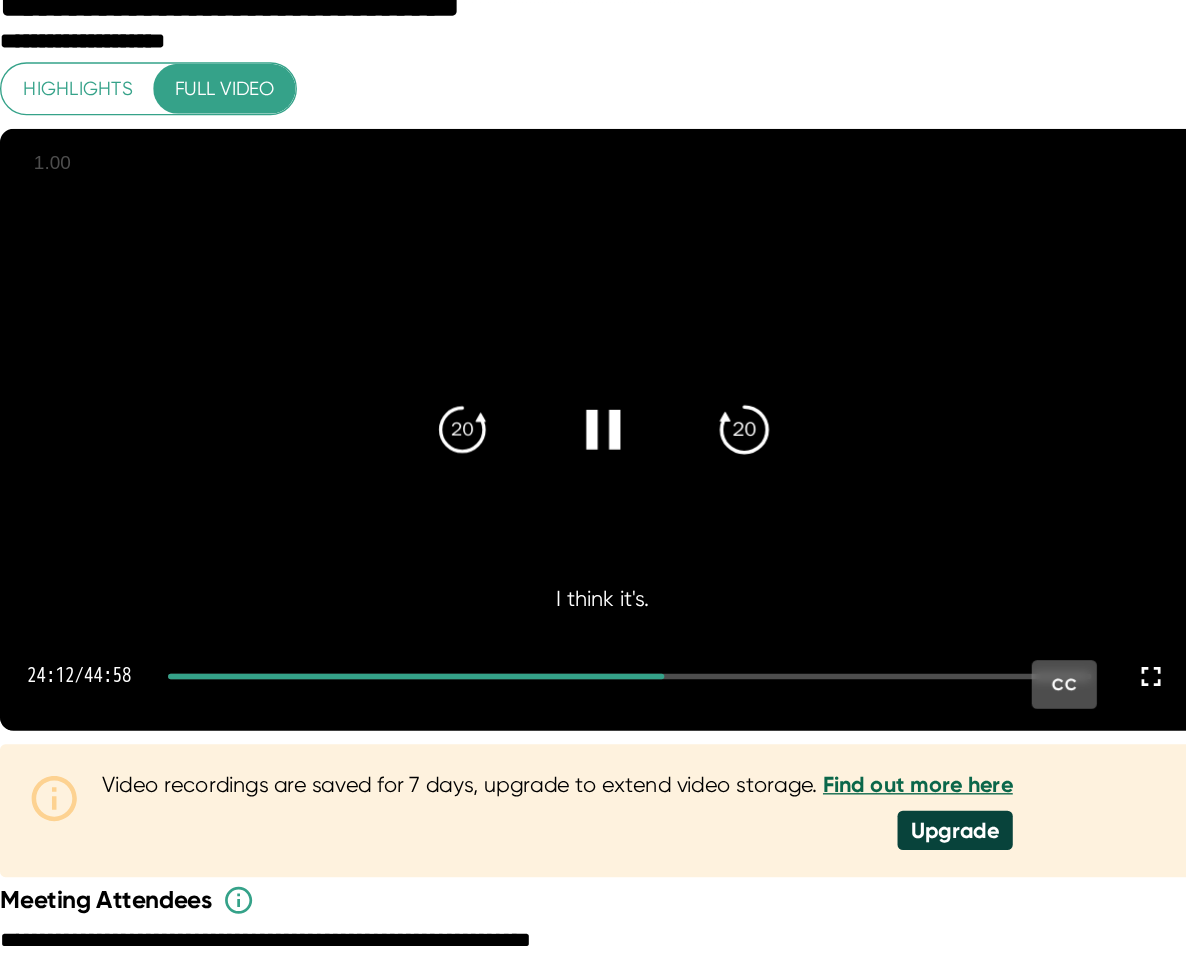 click on "20" 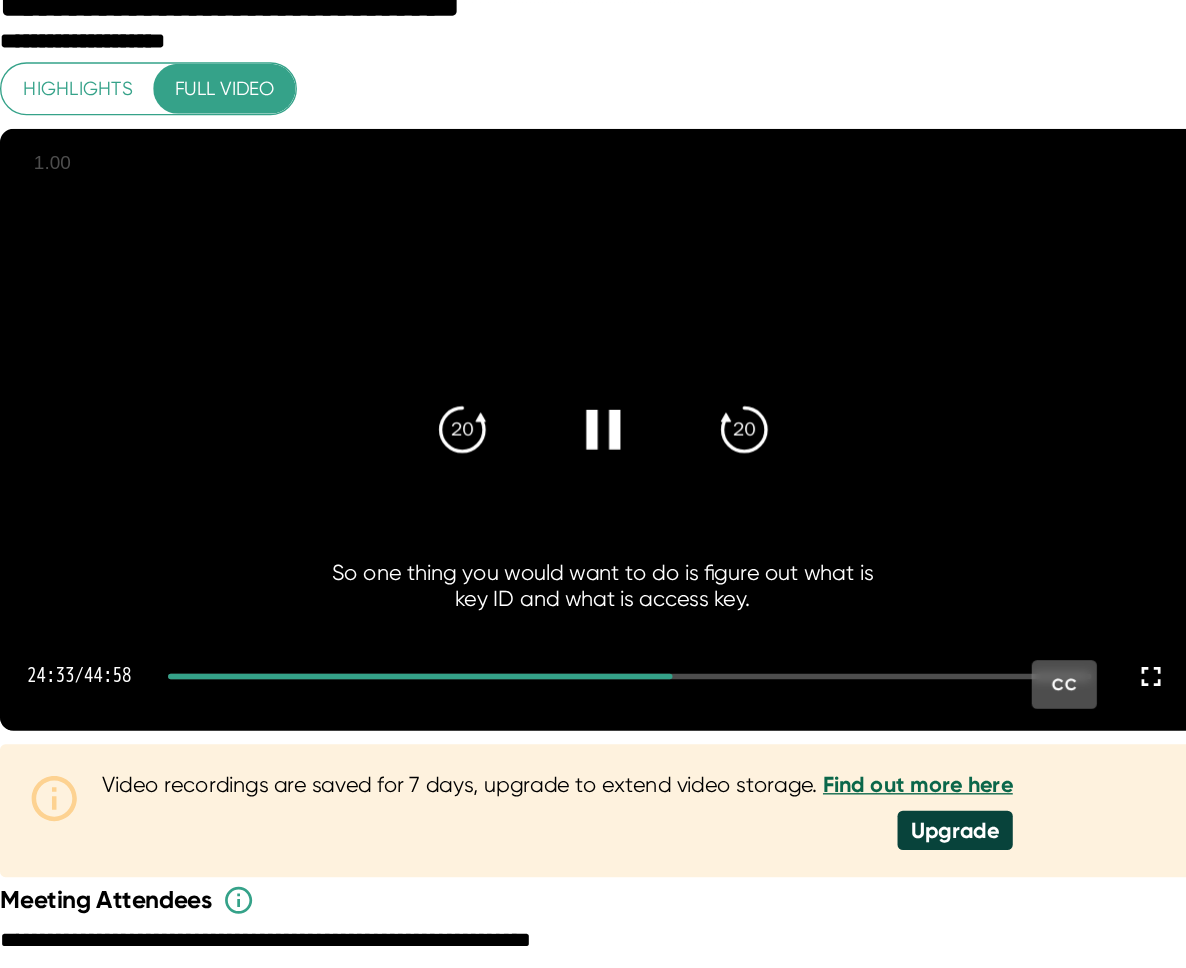 click at bounding box center [737, 406] 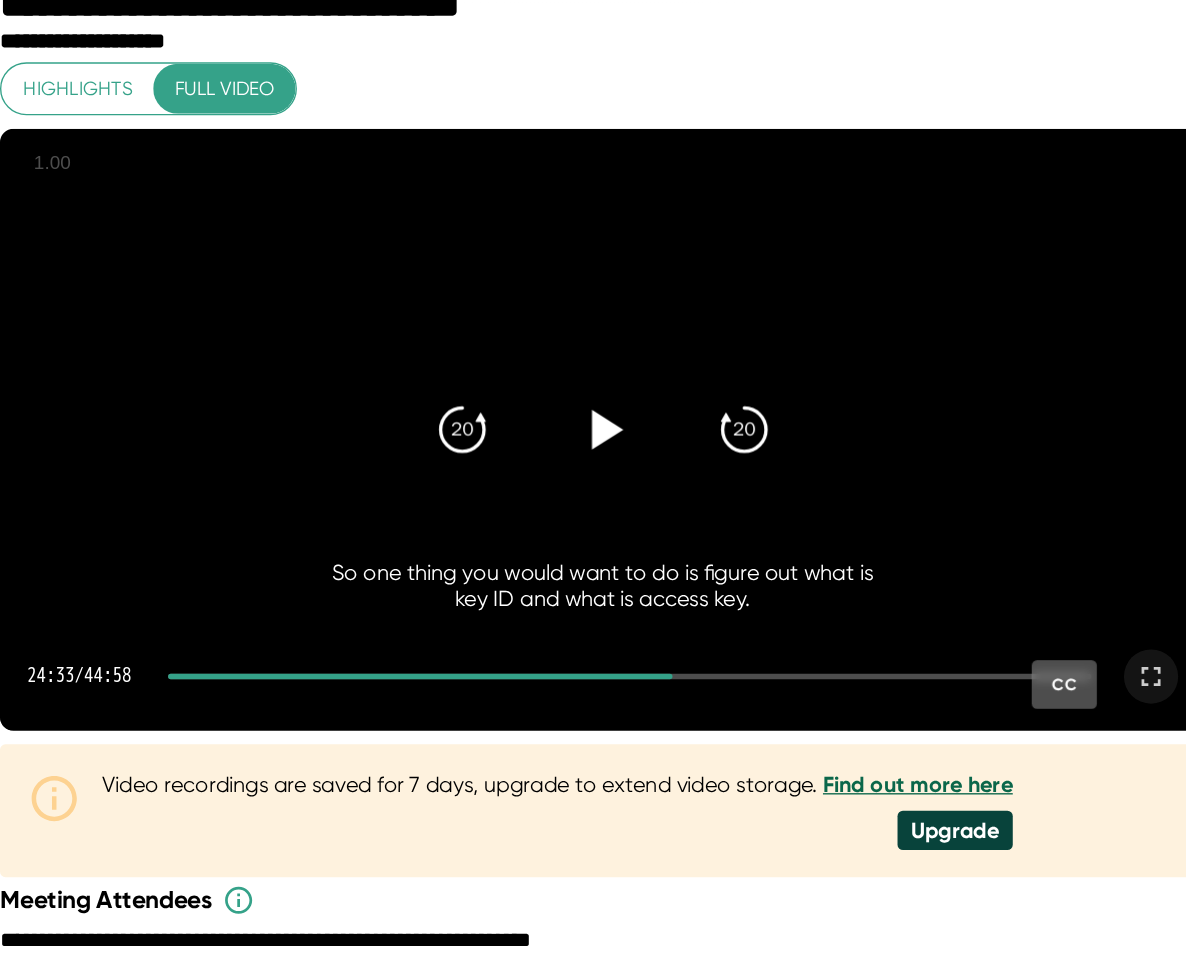 click at bounding box center (1141, 588) 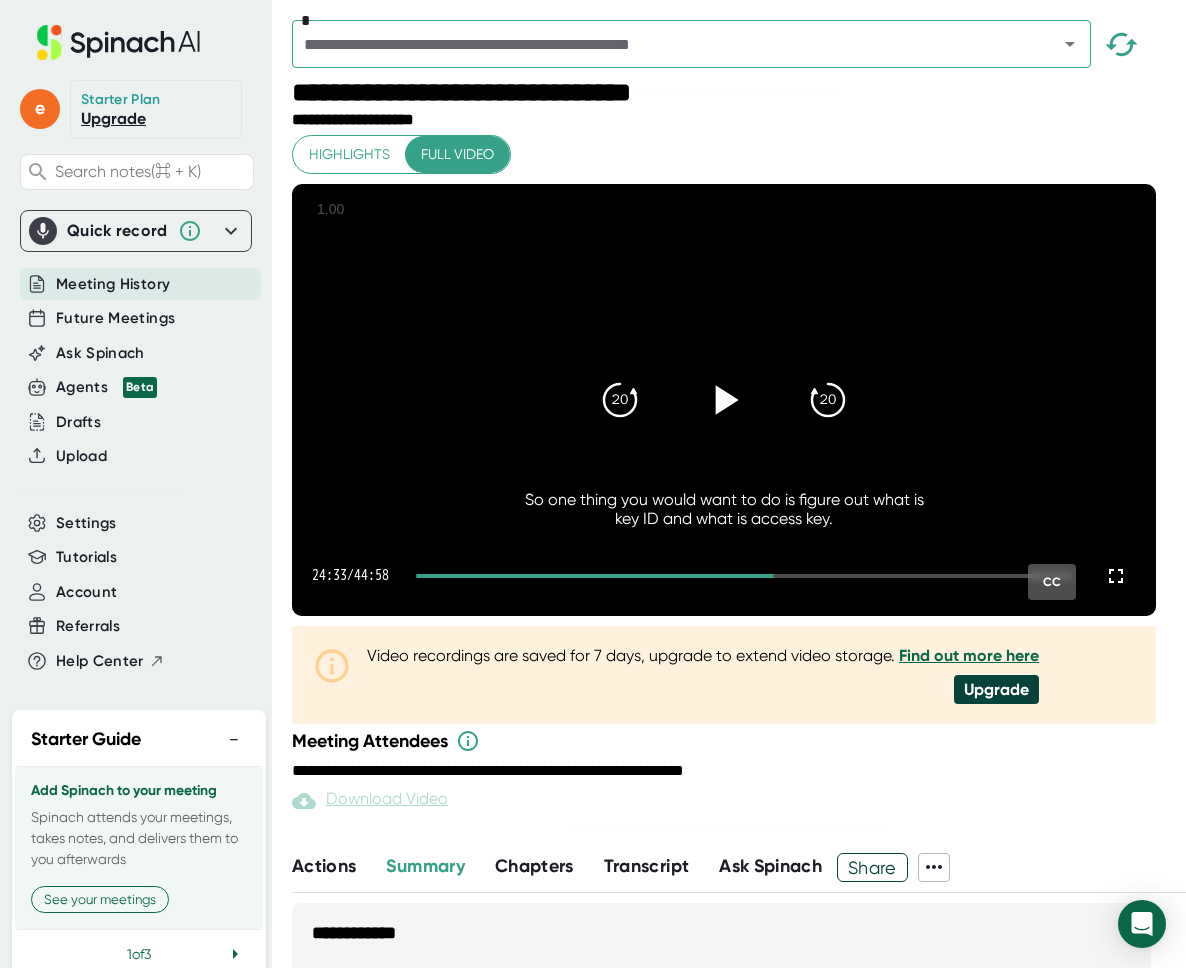 click 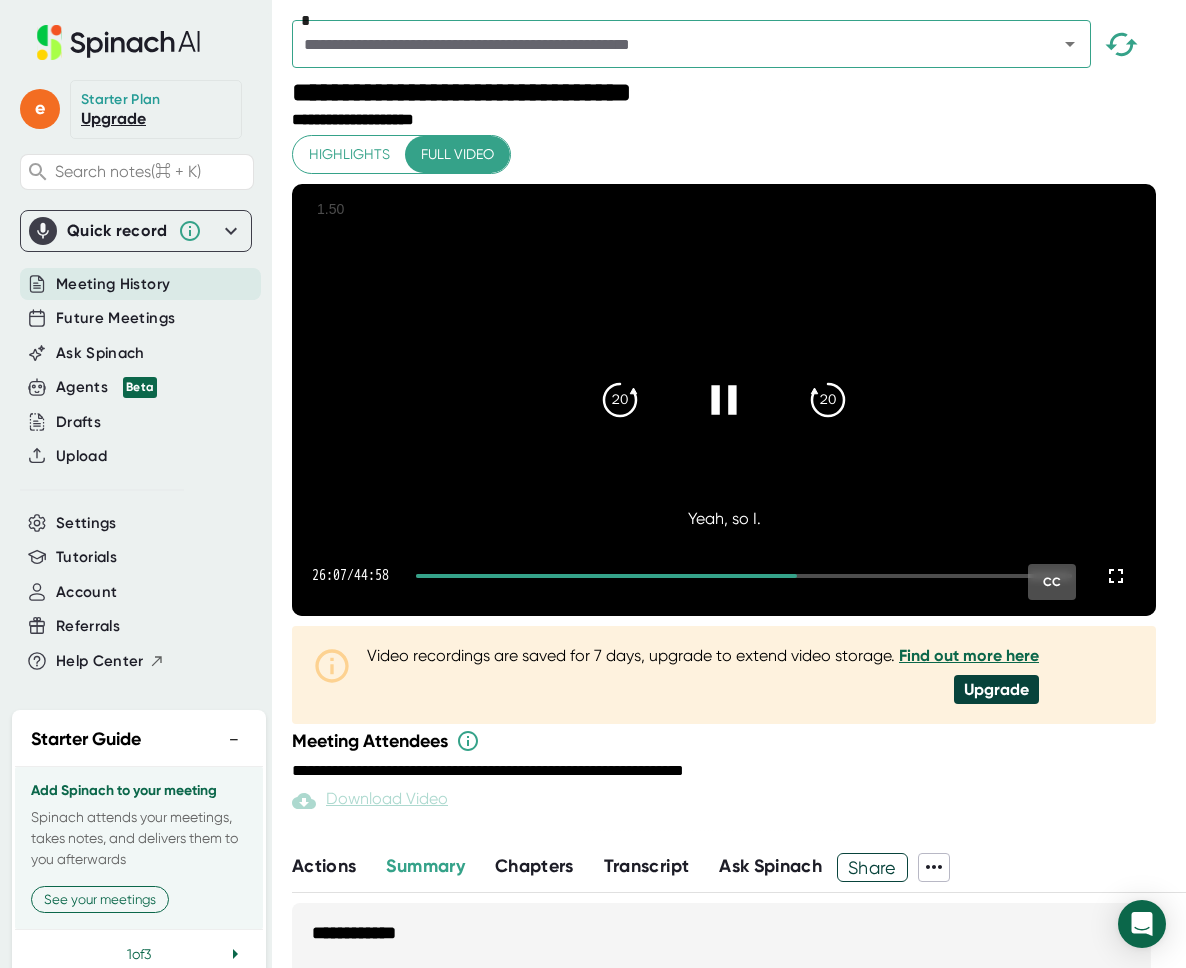 click 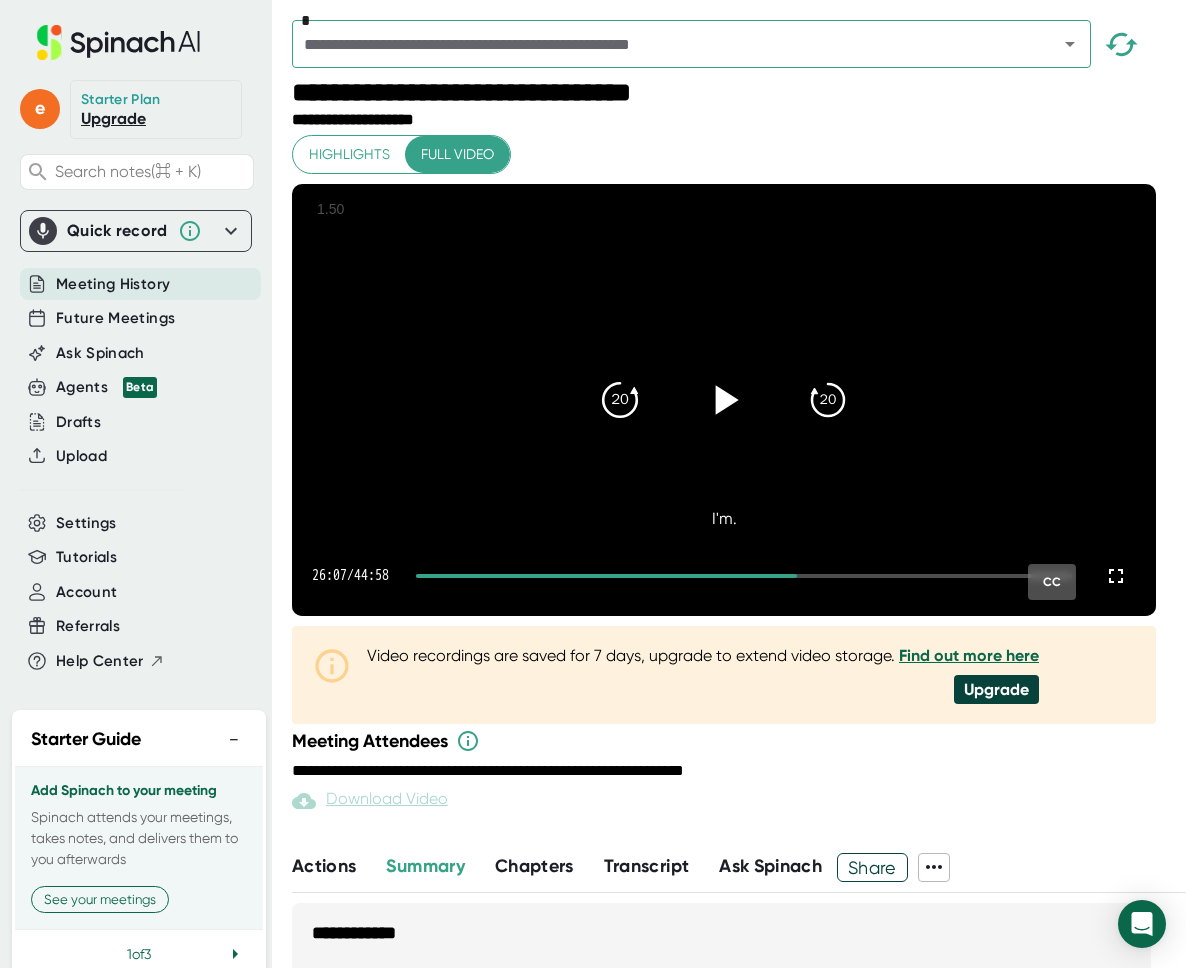 click on "20" 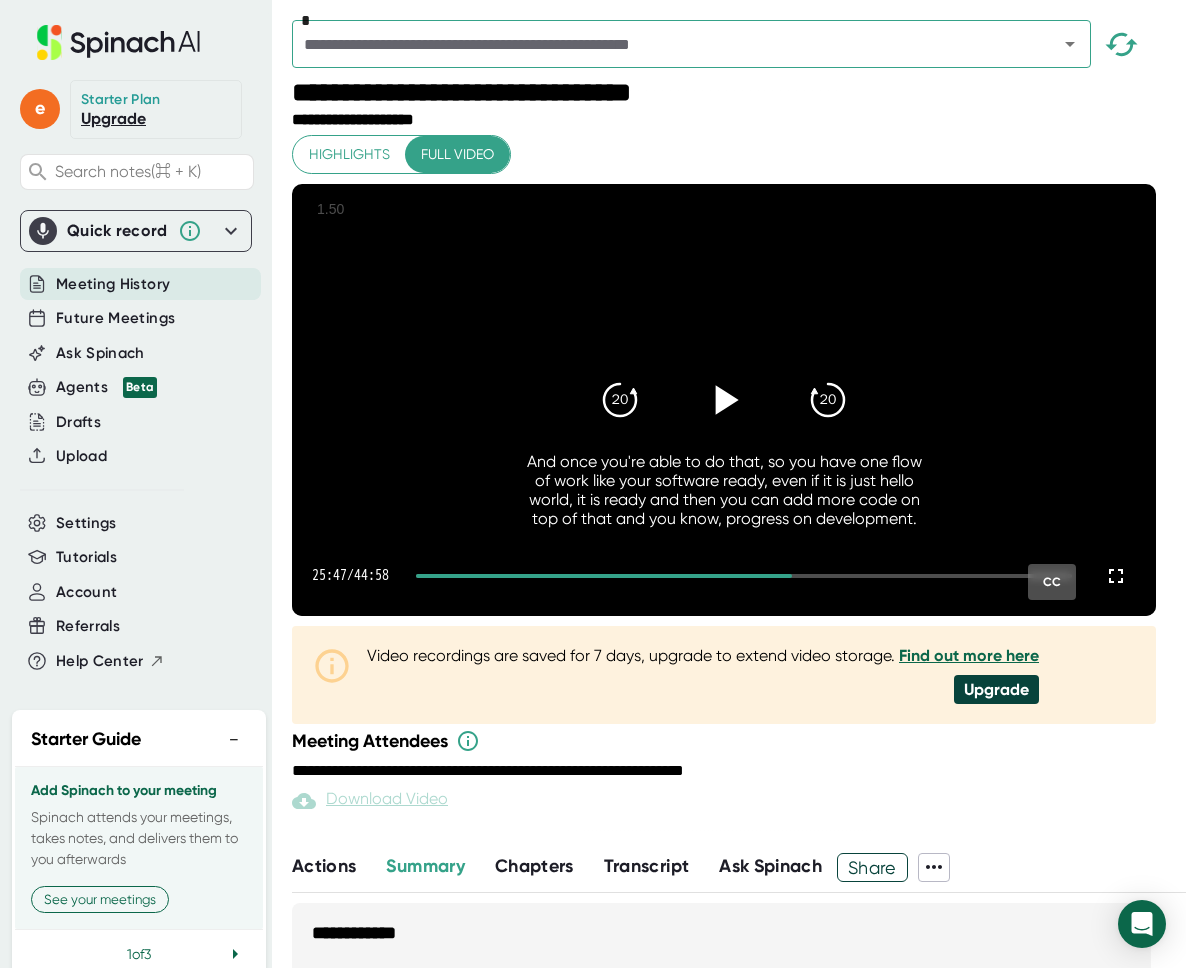click at bounding box center [724, 400] 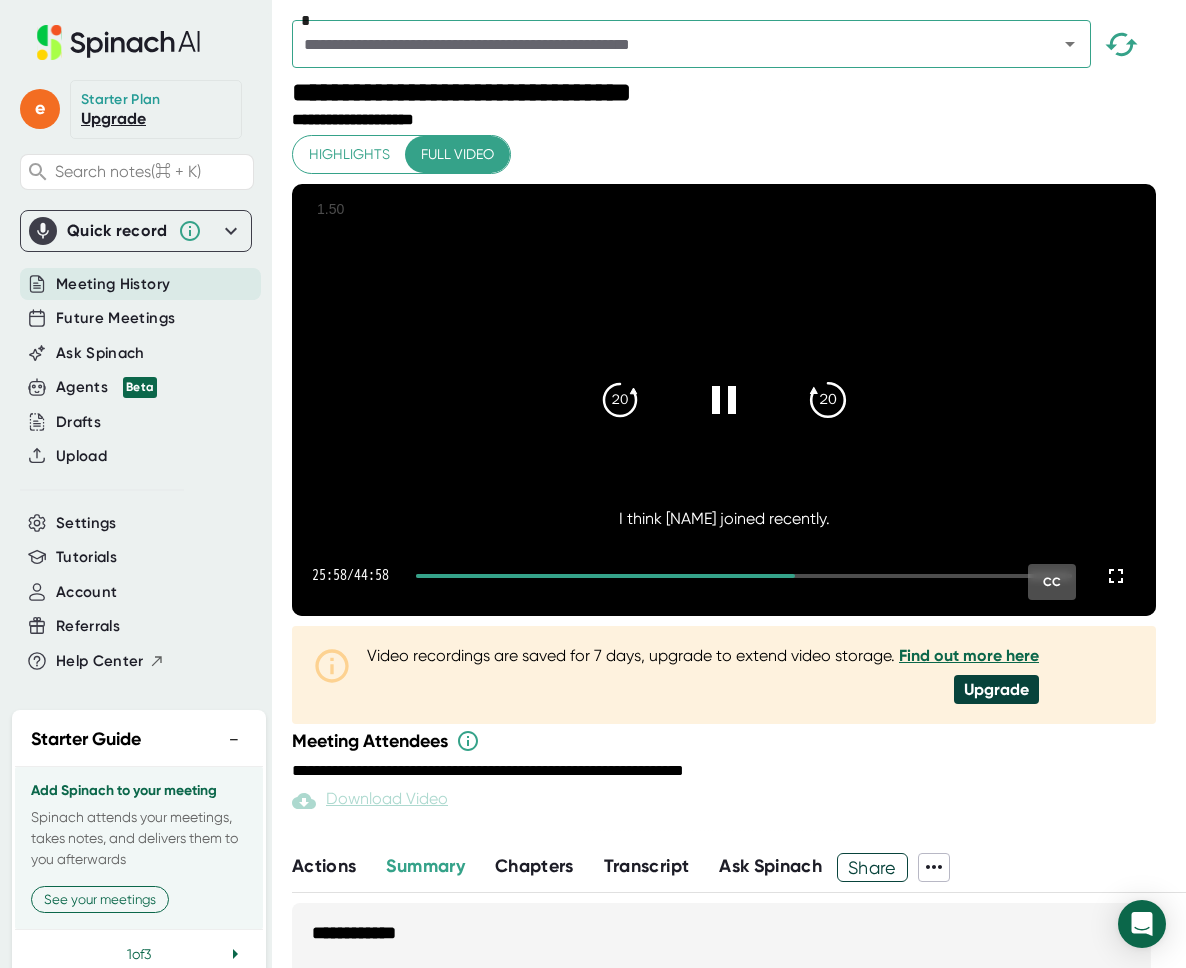 click on "20" 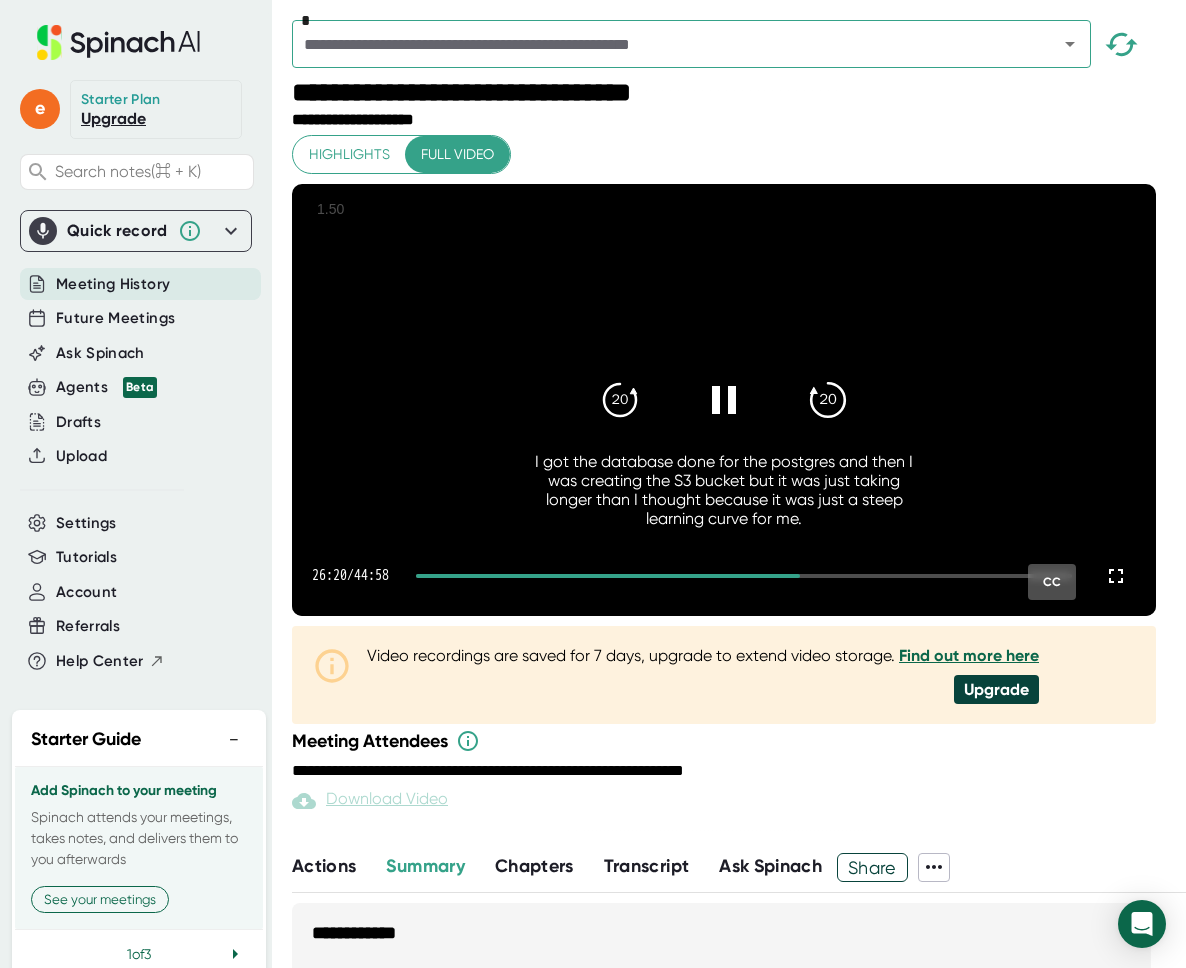 click on "20" 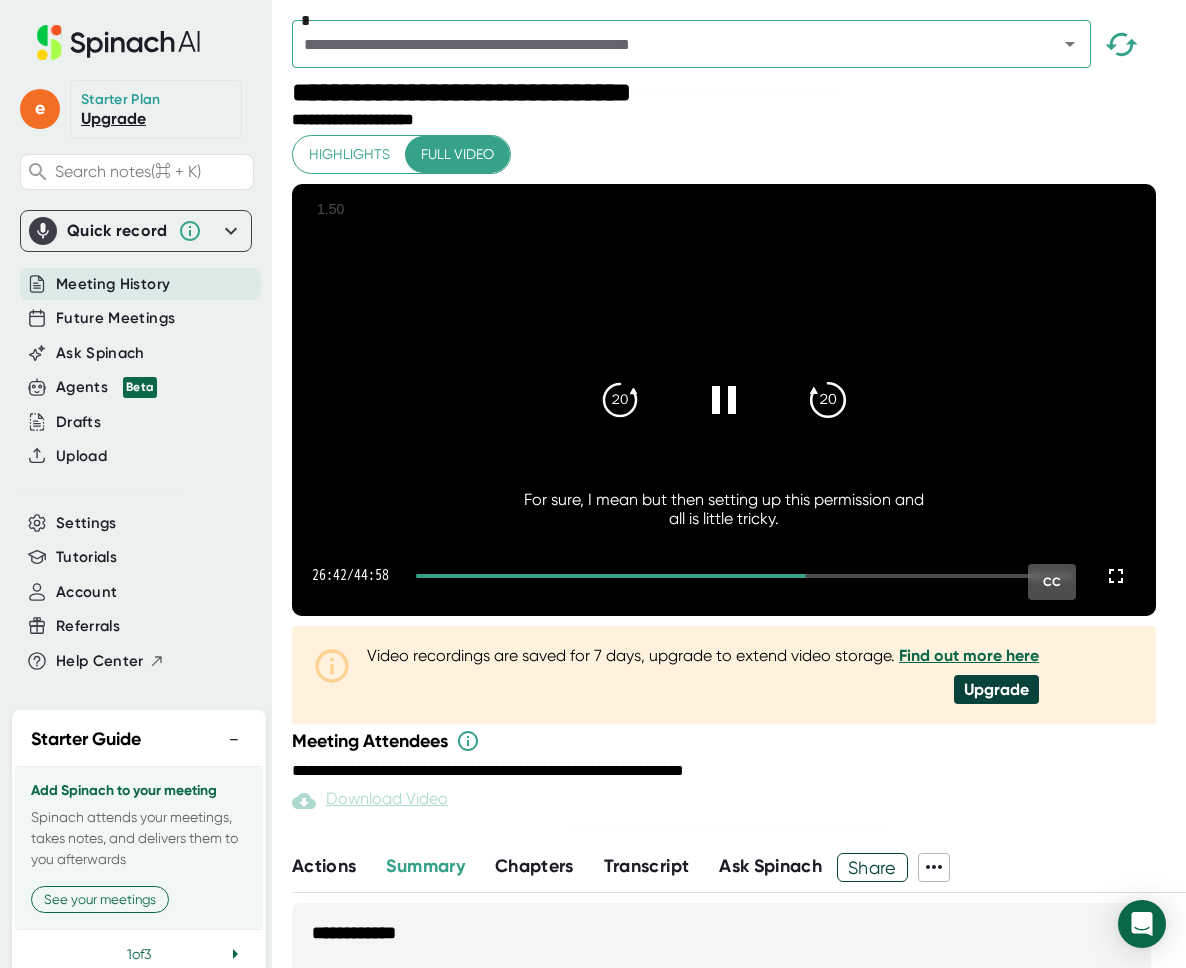 click on "20" 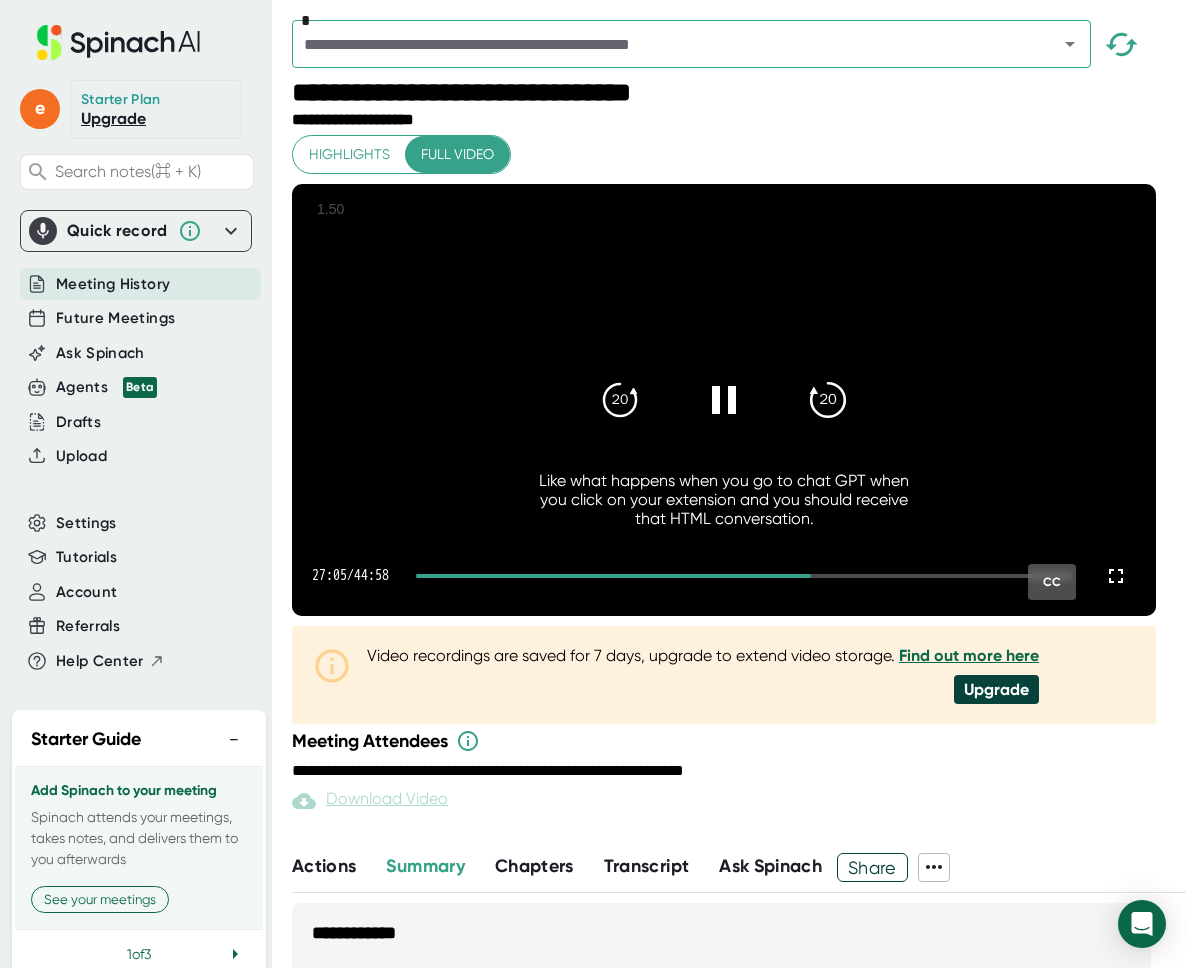 click on "20" 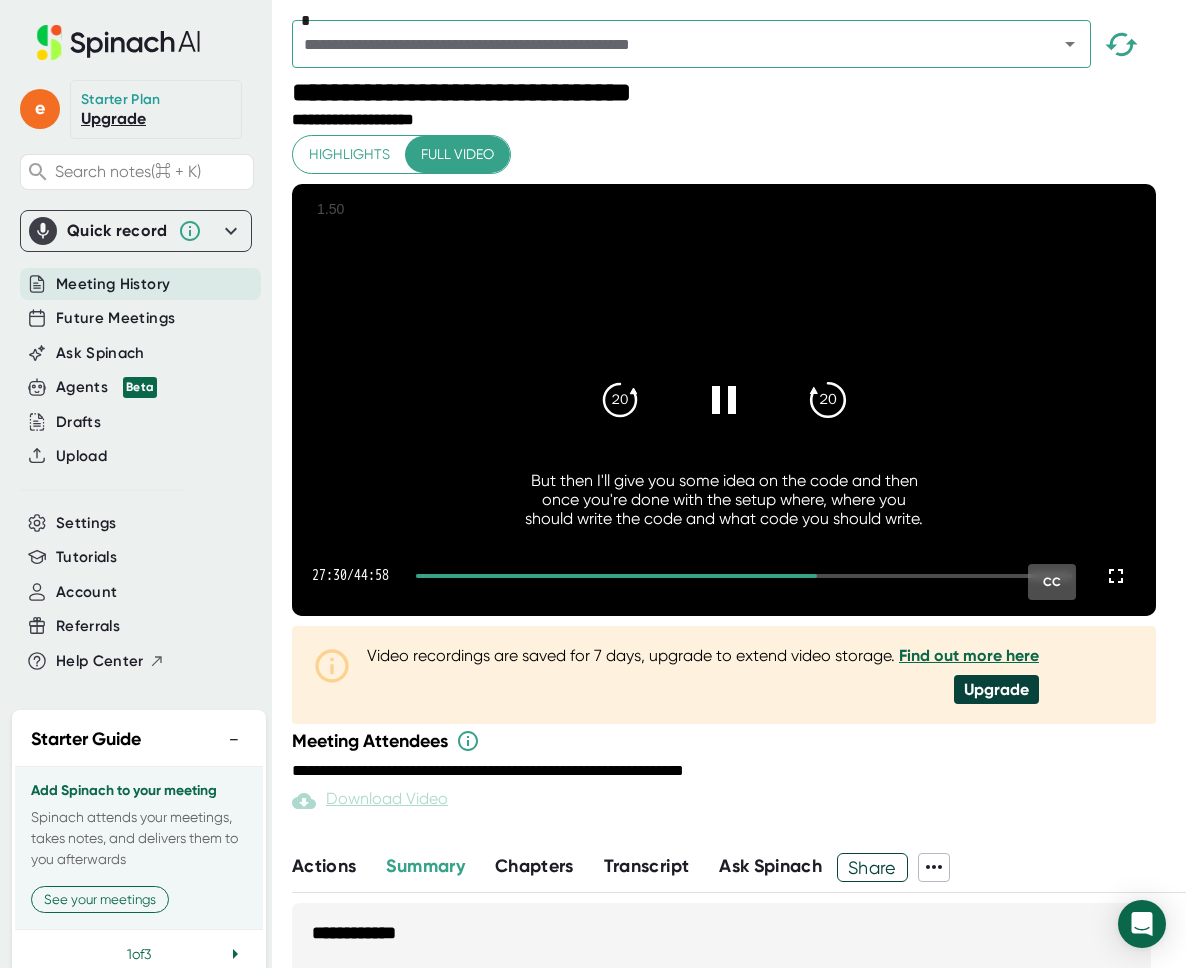 click on "20" 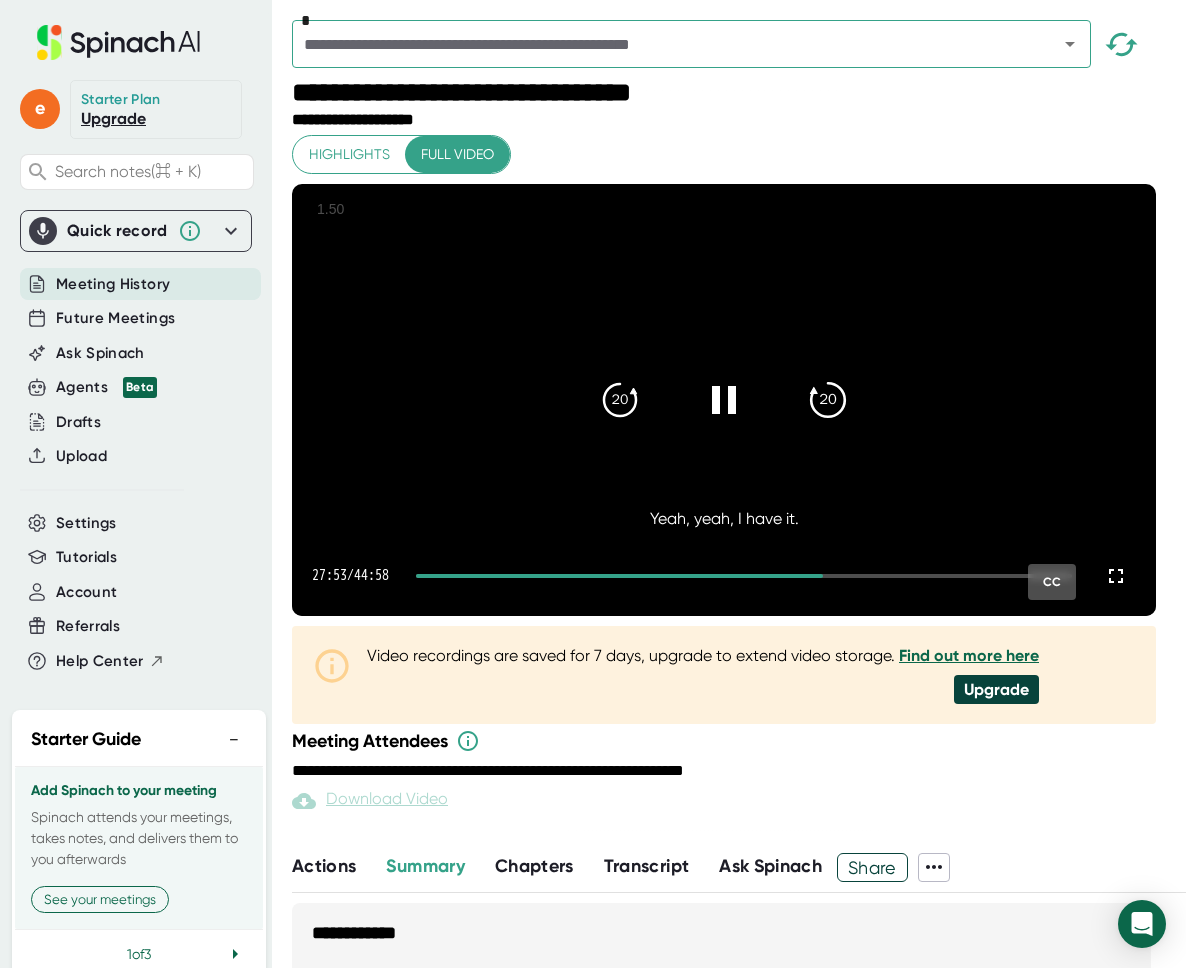 click on "20" 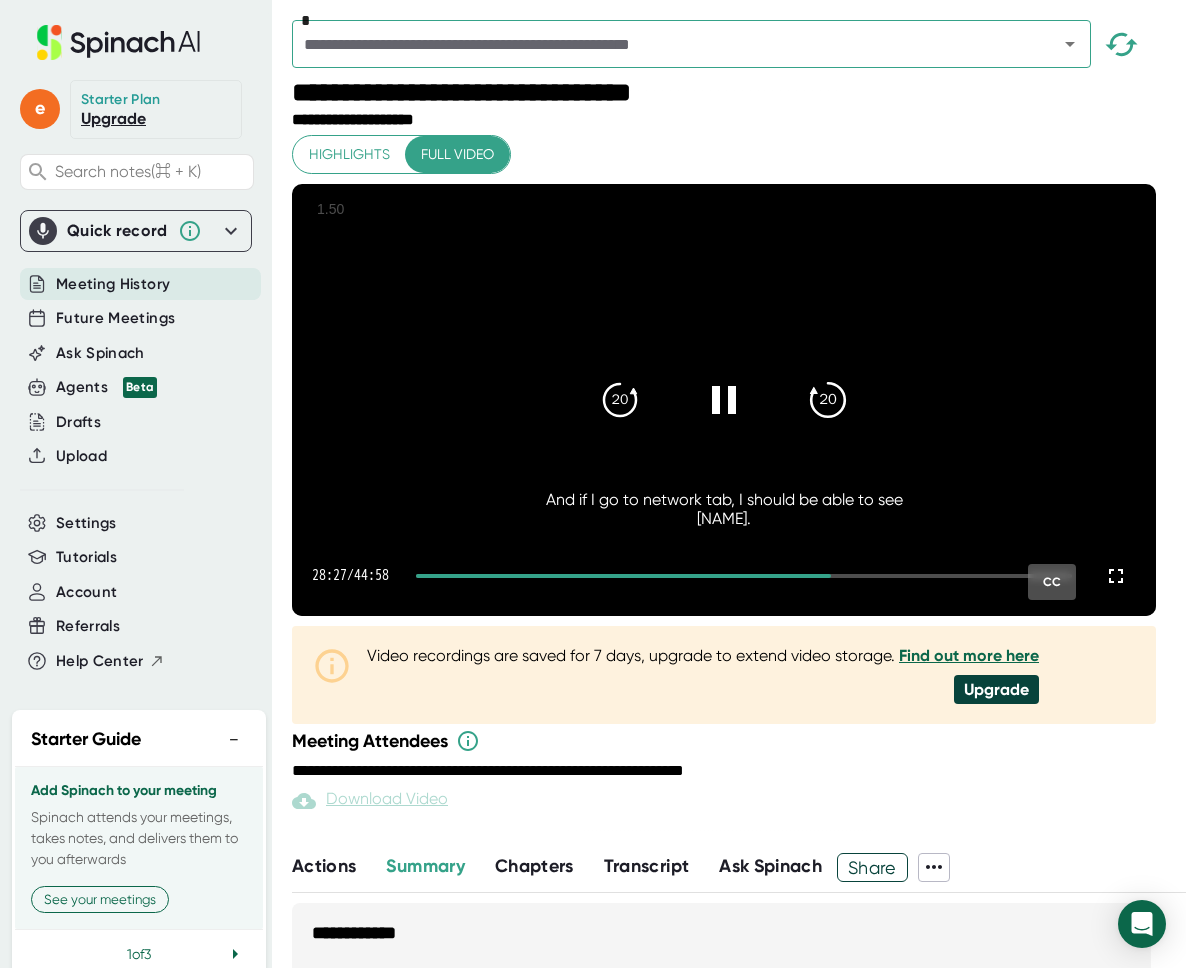 click on "20" 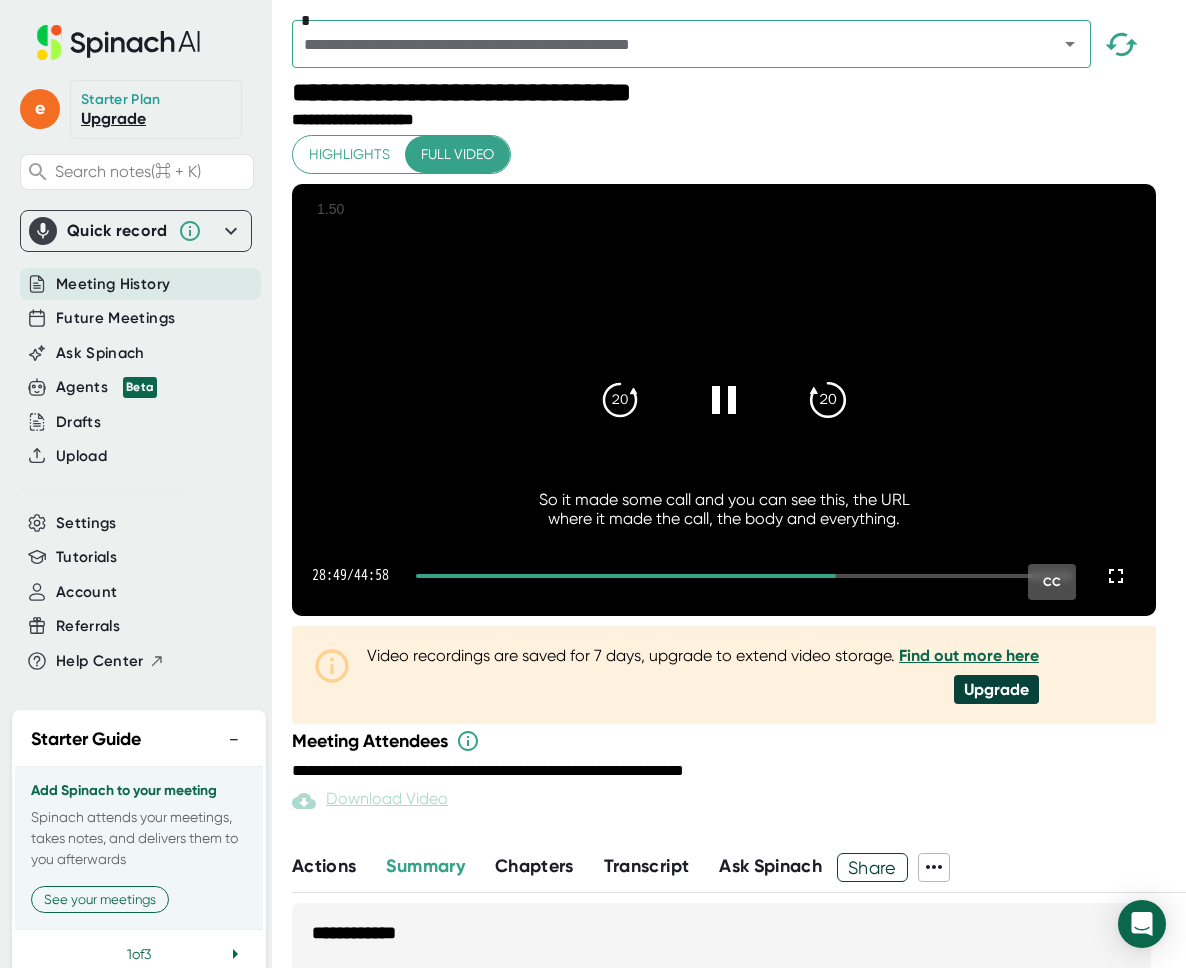 click on "20" 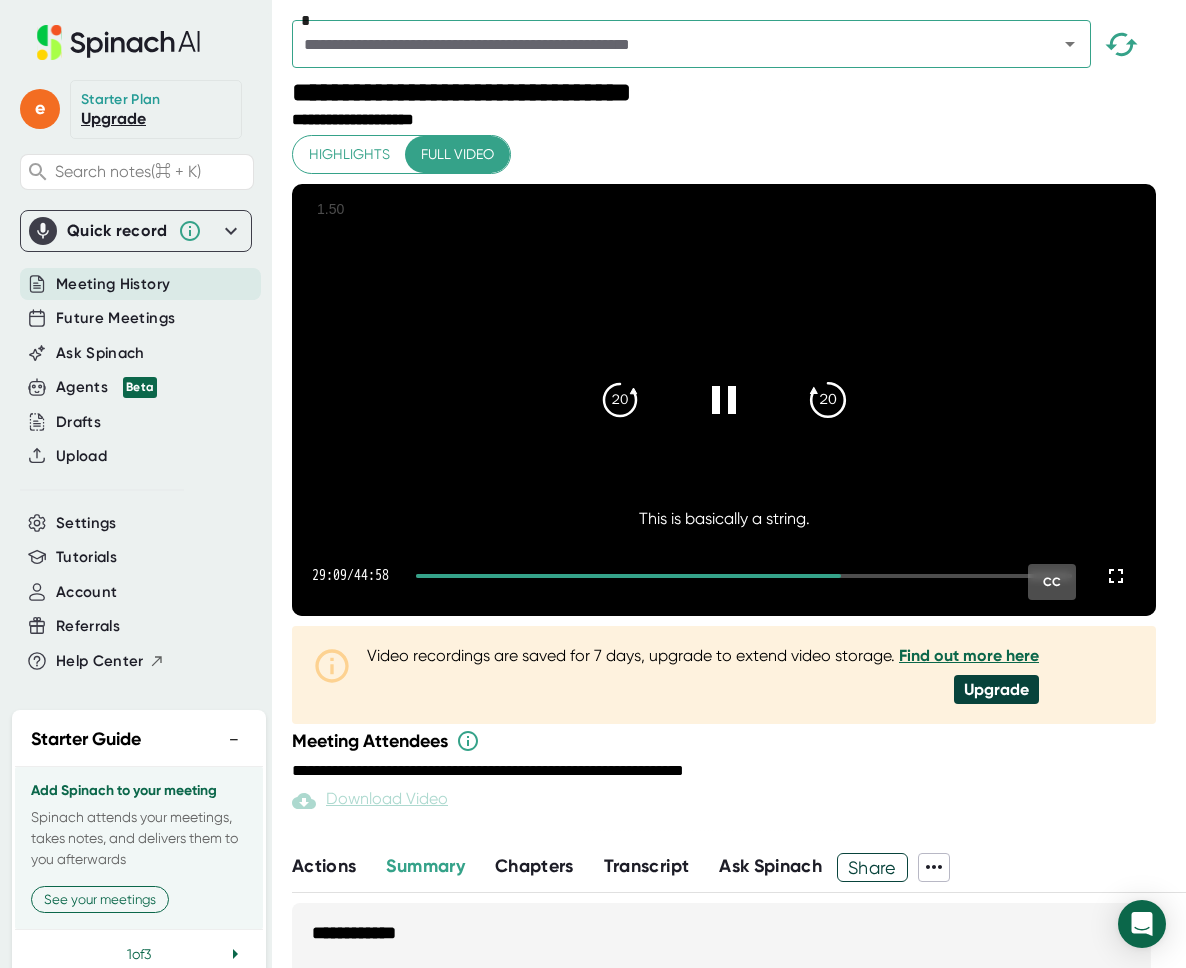 click on "20" 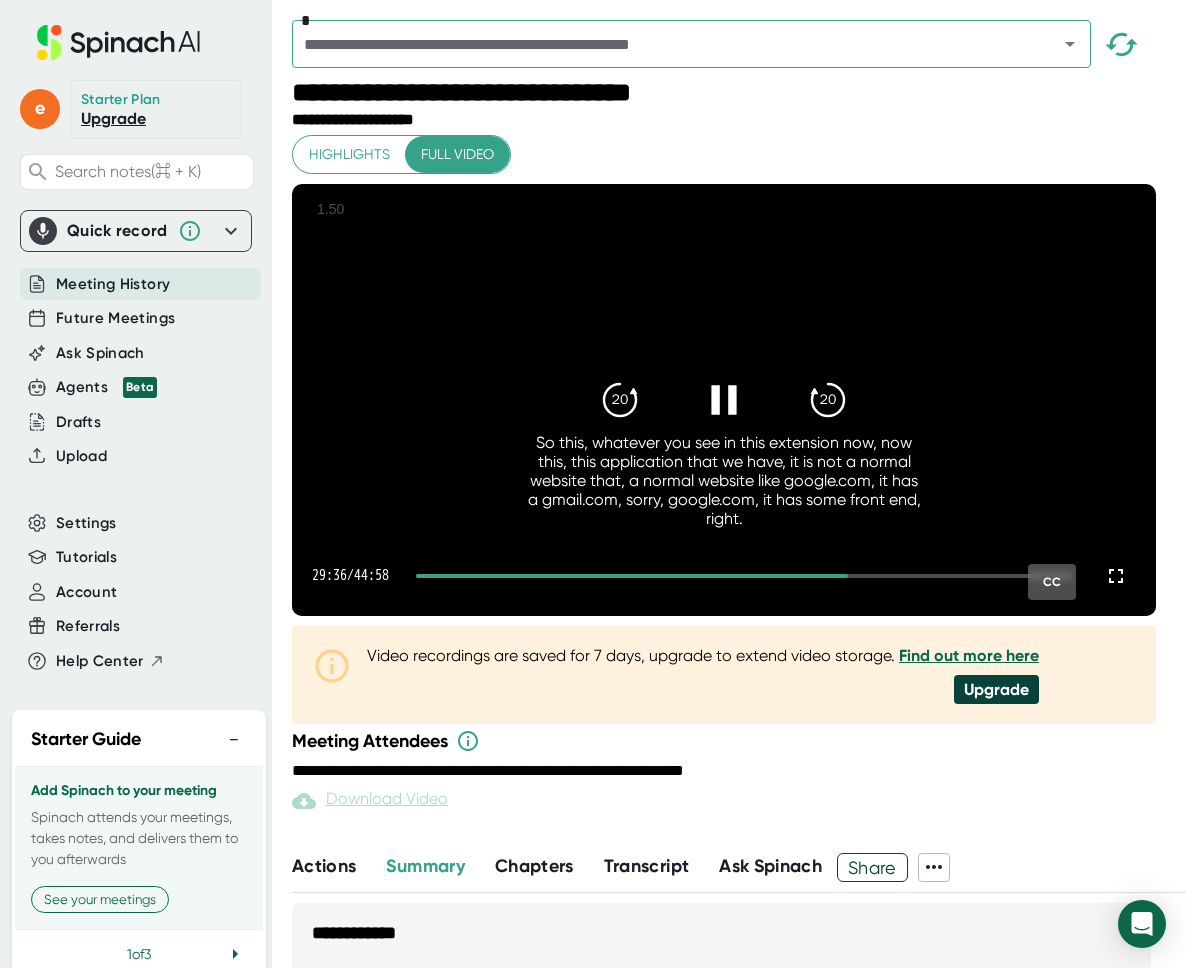 click 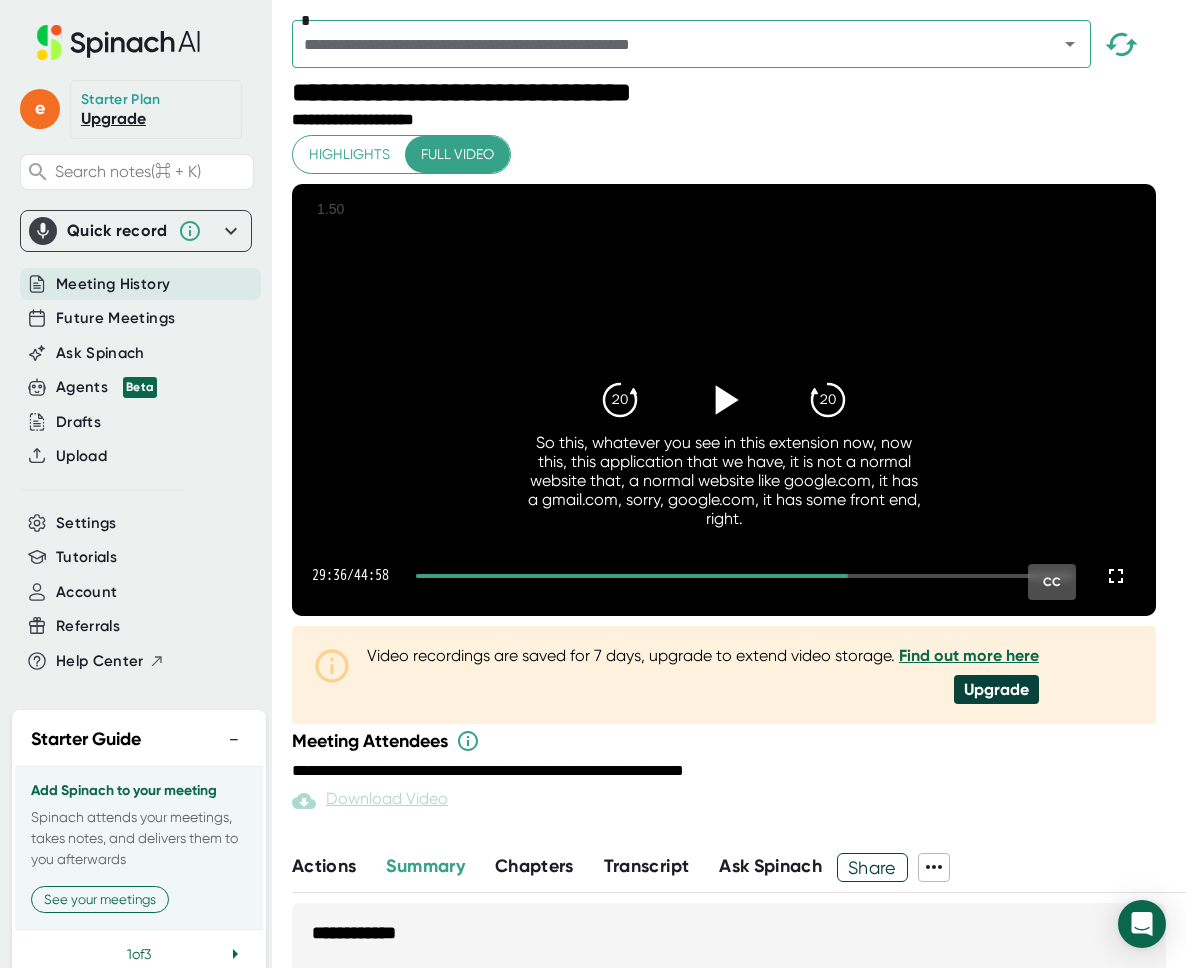 click 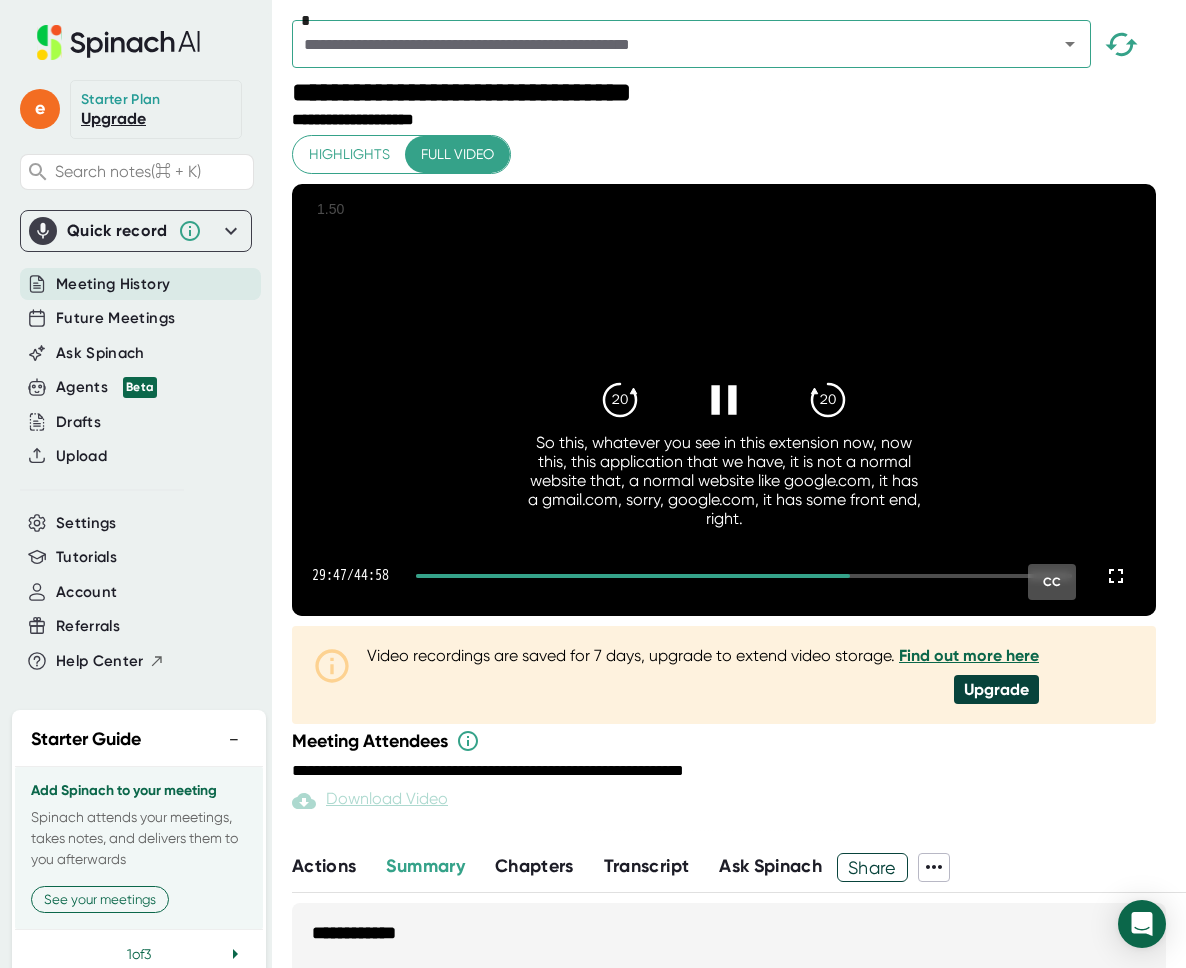 click 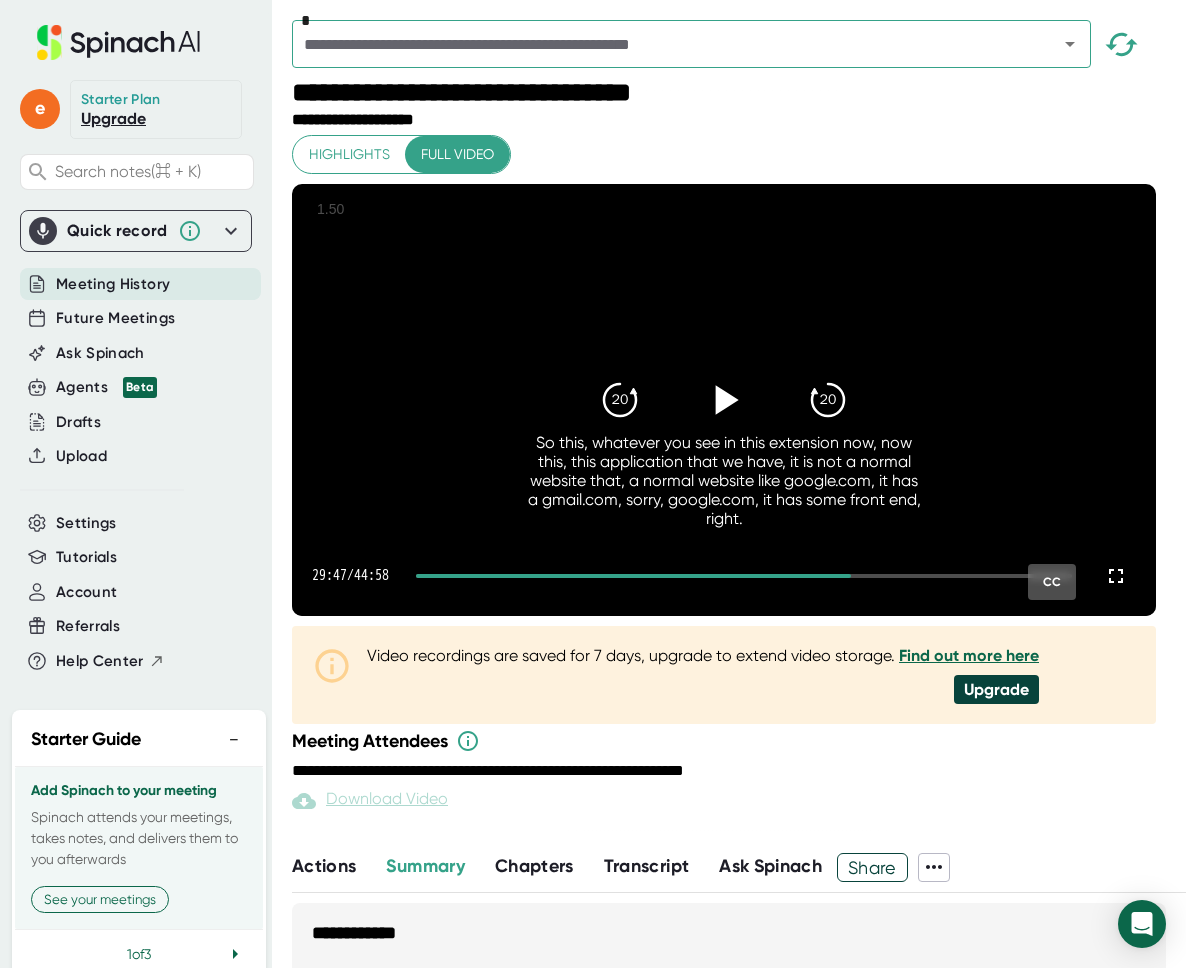 click 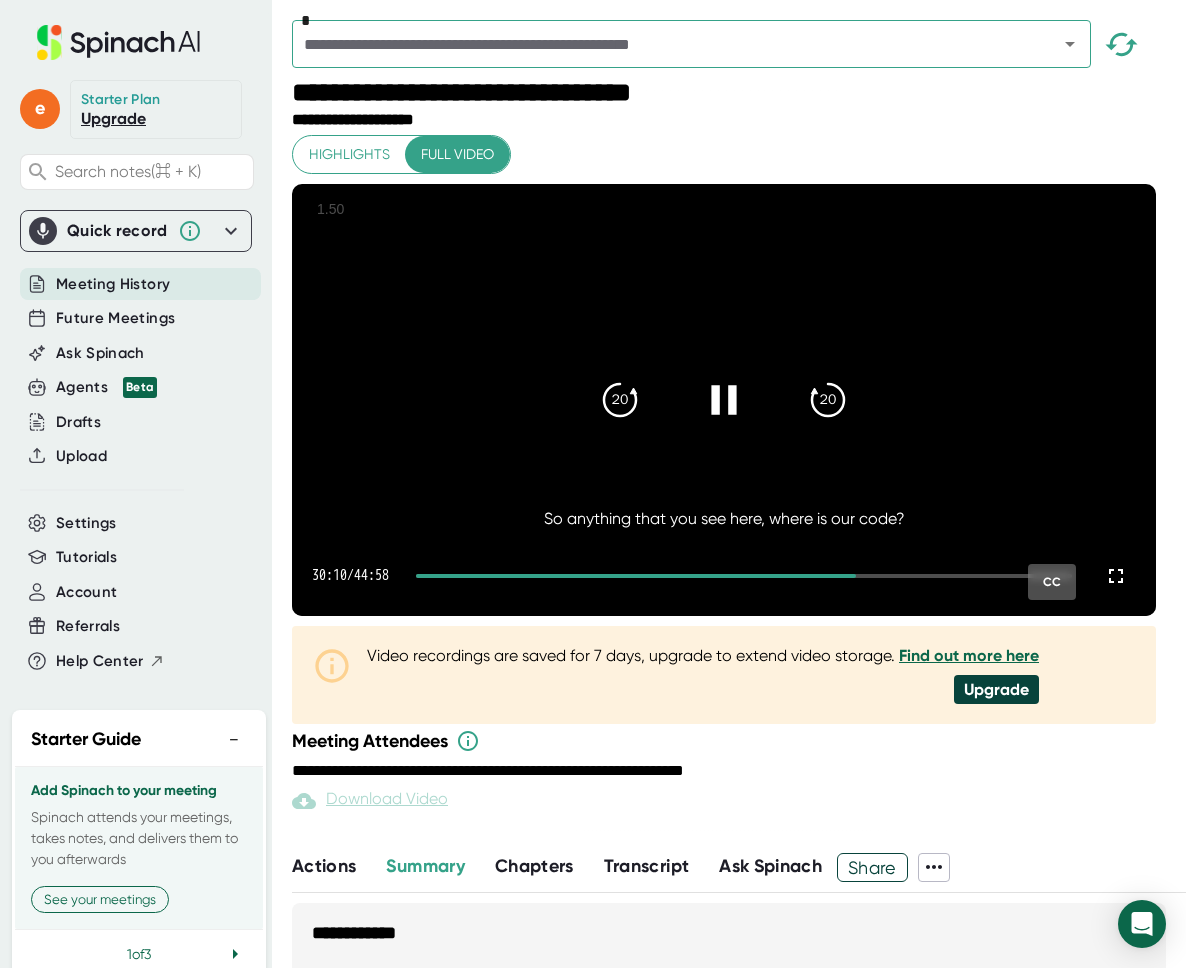 click 